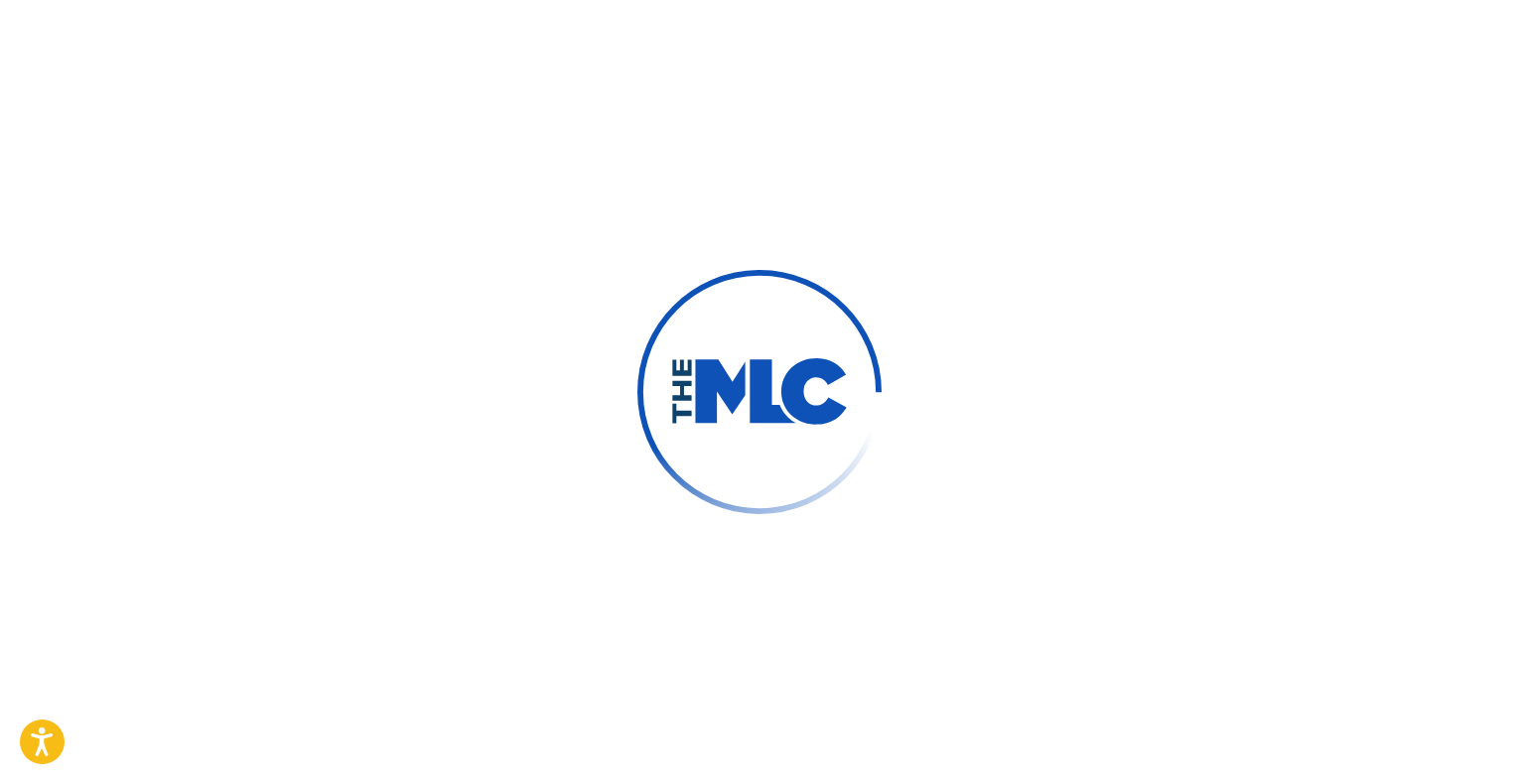 scroll, scrollTop: 0, scrollLeft: 0, axis: both 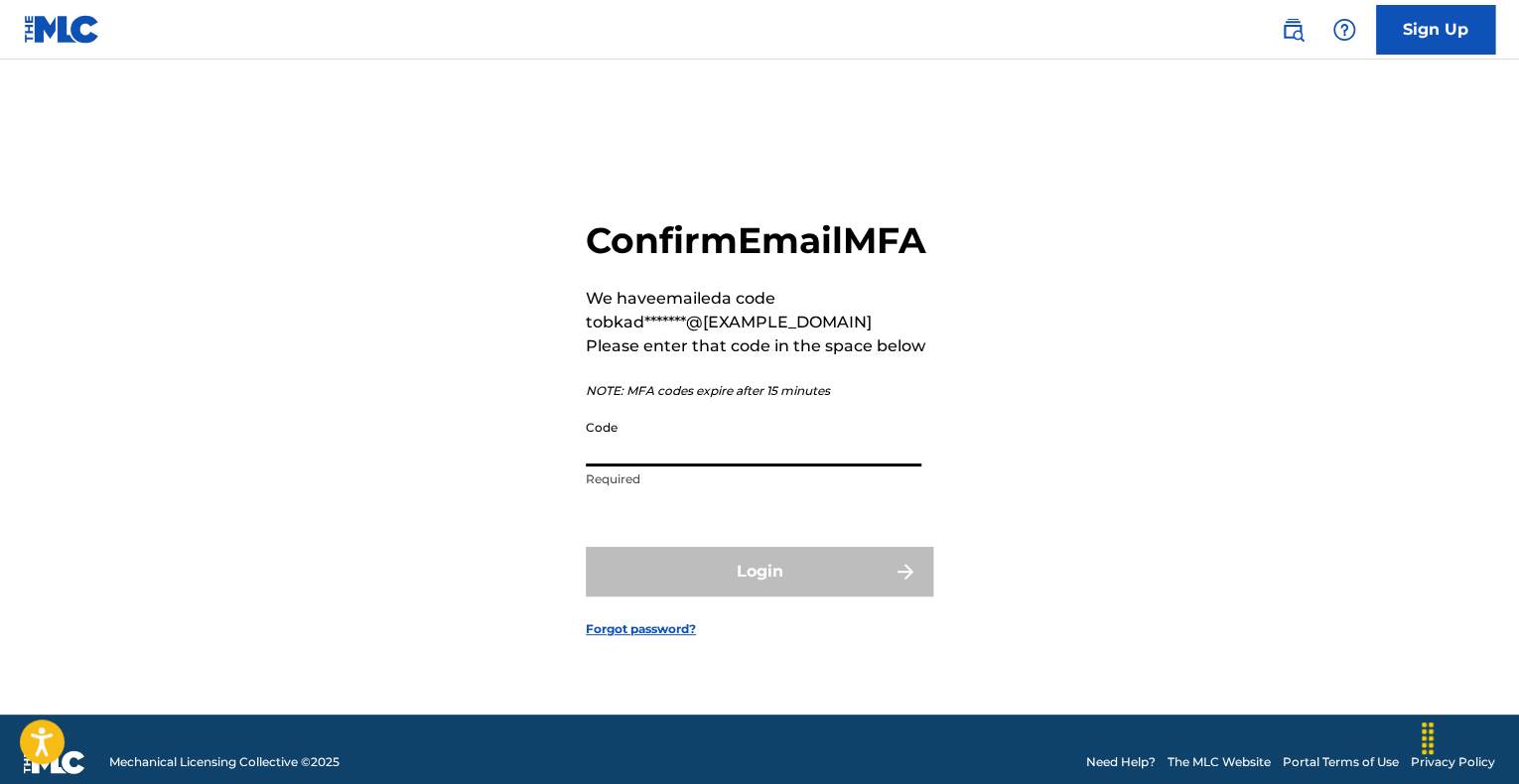 click on "Code" at bounding box center [754, 438] 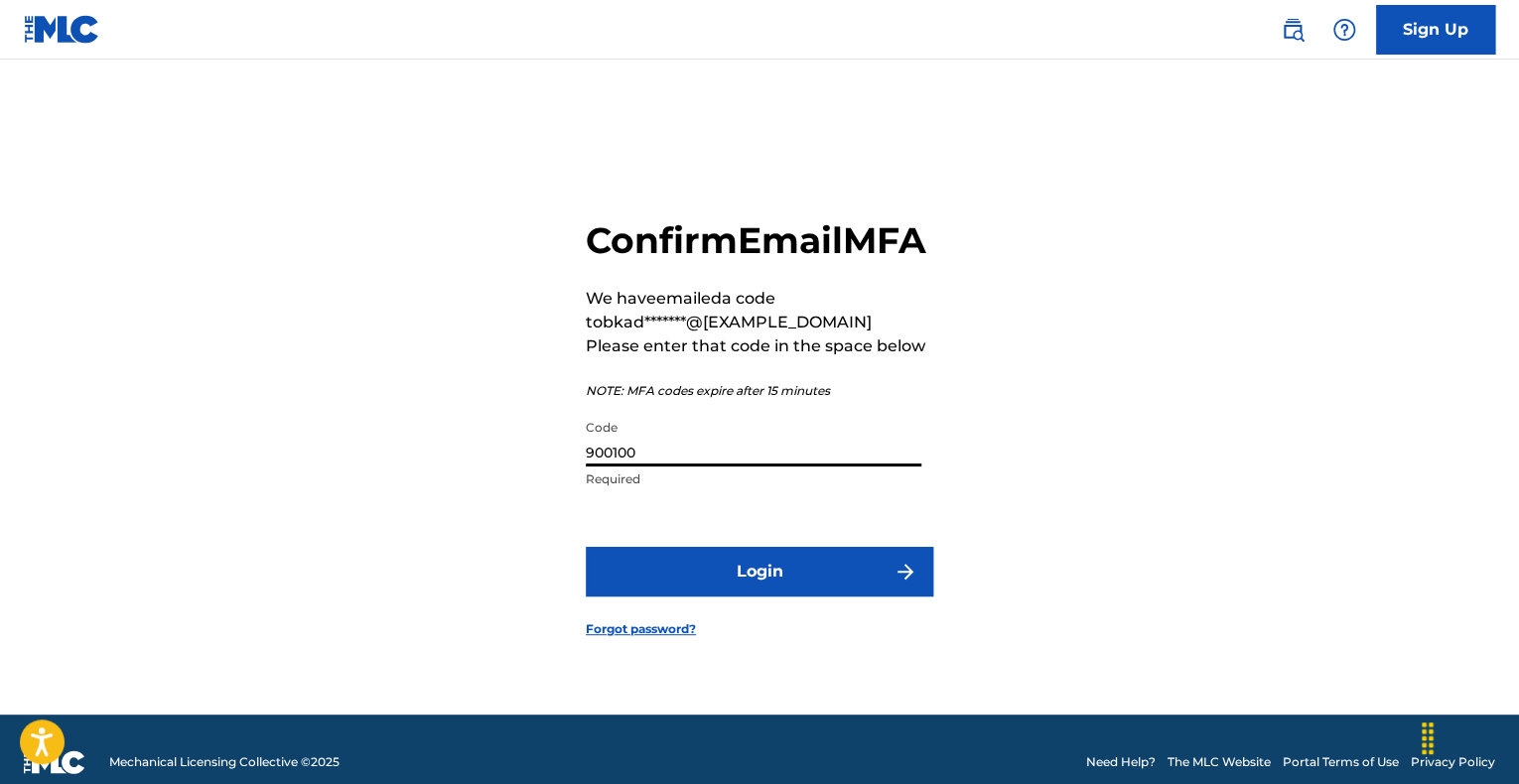 type on "900100" 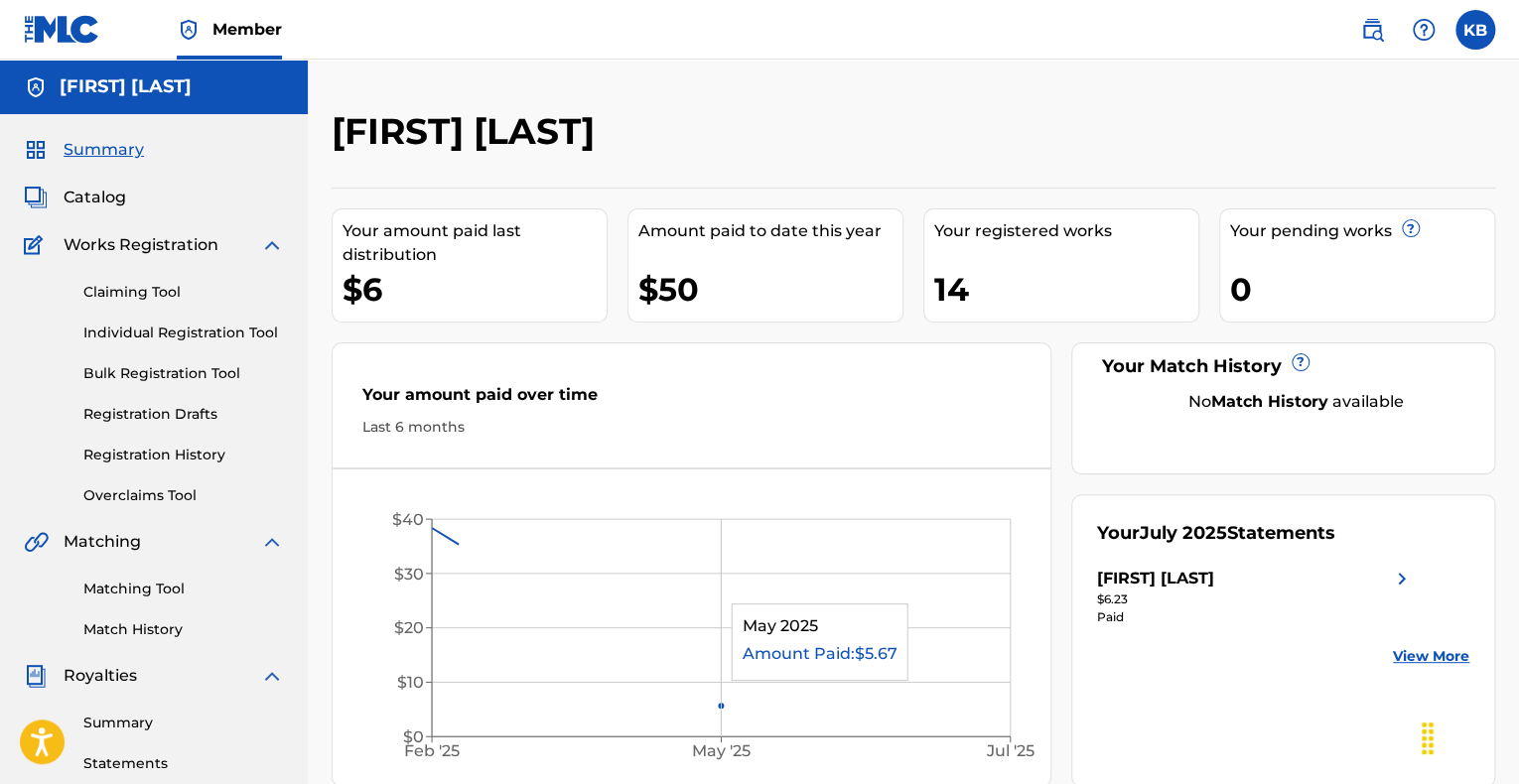 scroll, scrollTop: 0, scrollLeft: 0, axis: both 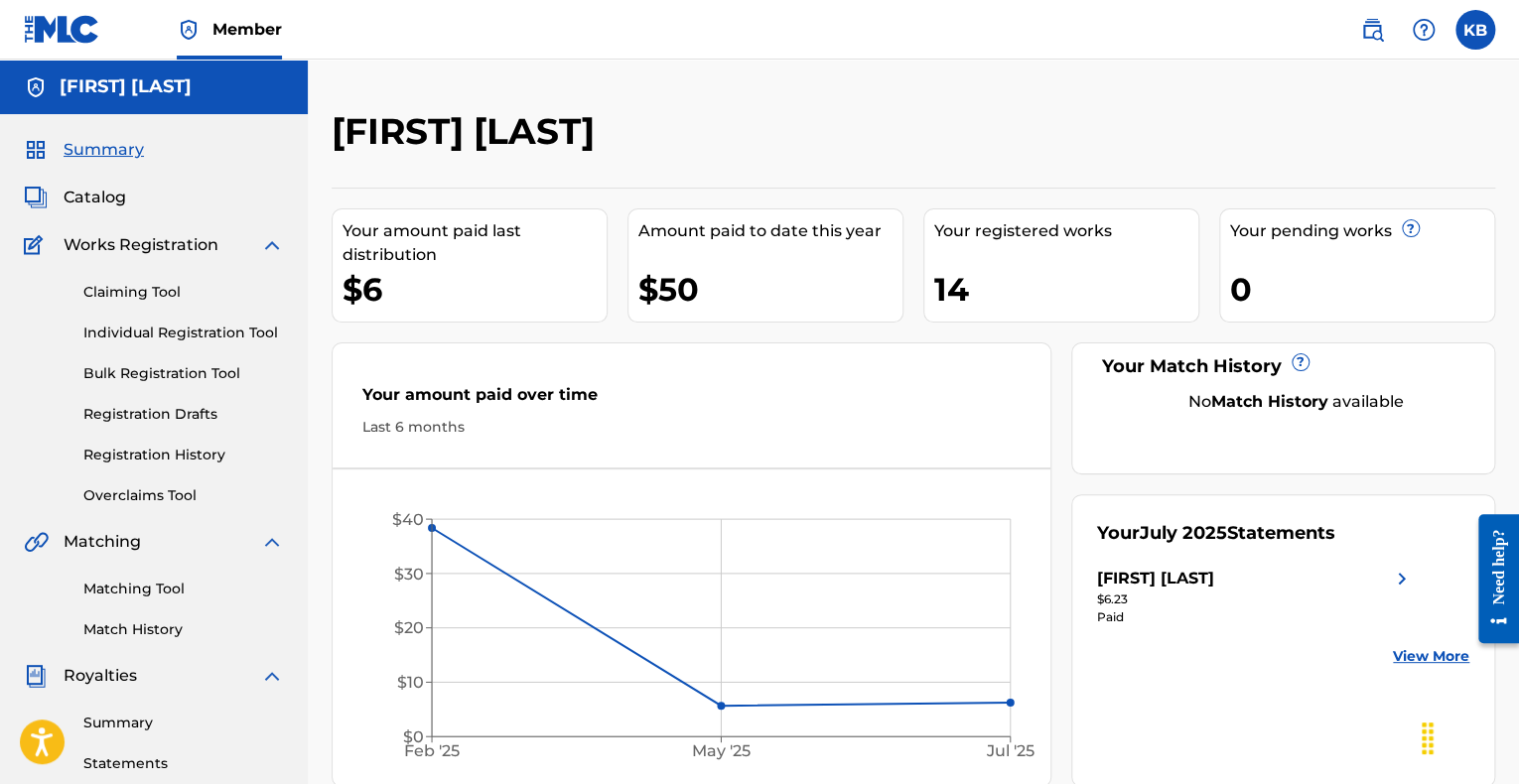 click on "Claiming Tool Individual Registration Tool Bulk Registration Tool Registration Drafts Registration History Overclaims Tool" at bounding box center [154, 381] 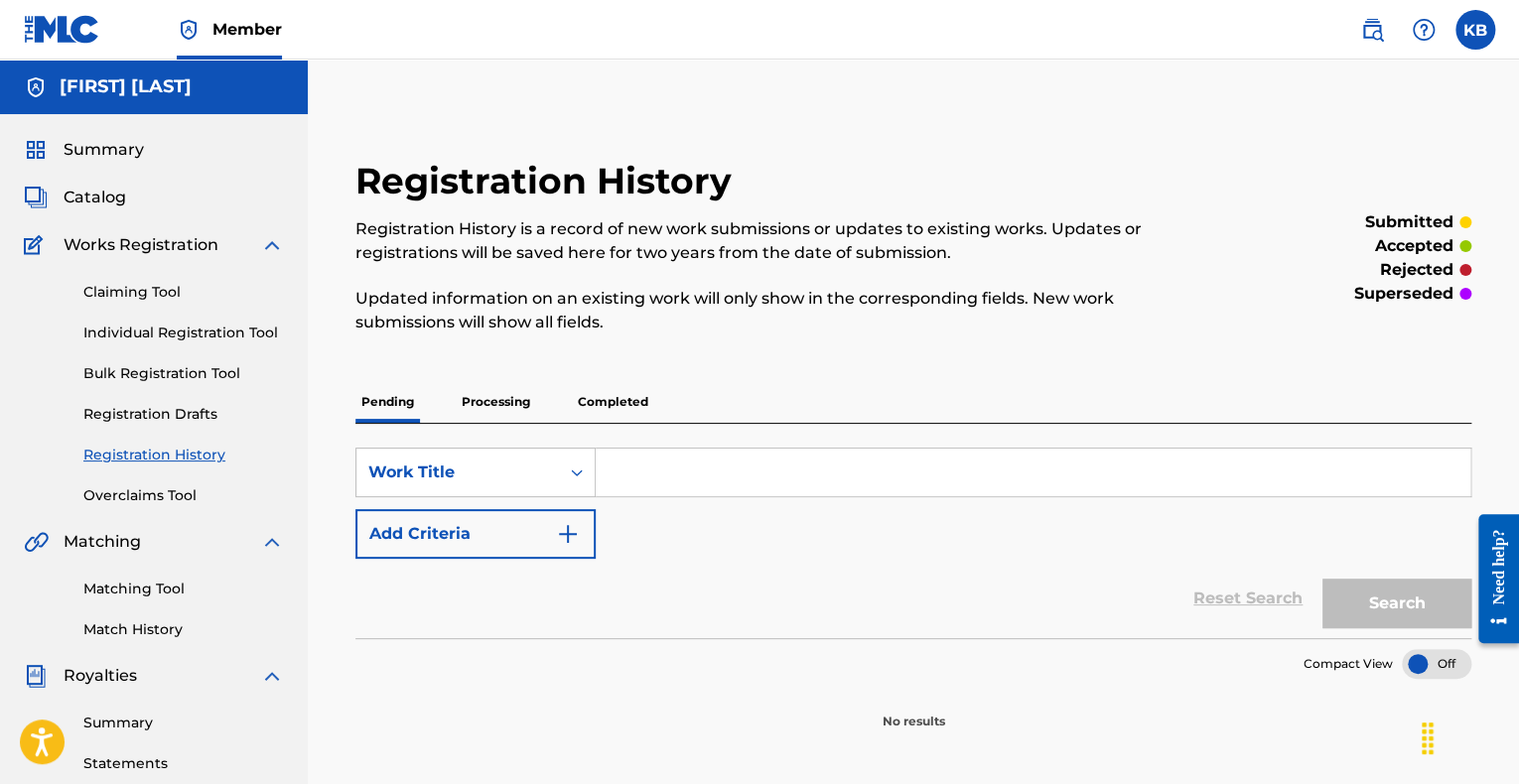 click on "Completed" at bounding box center [613, 402] 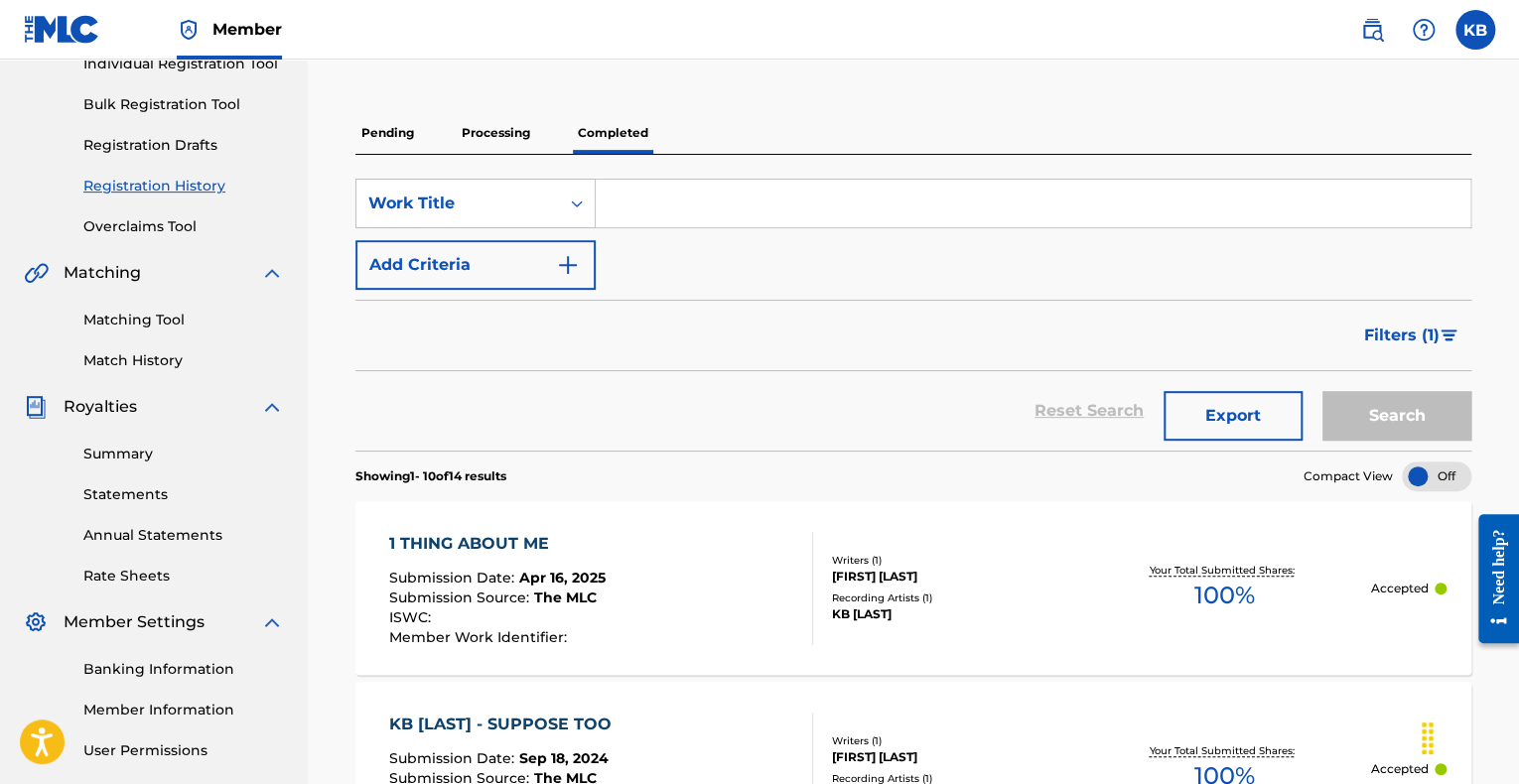 scroll, scrollTop: 0, scrollLeft: 0, axis: both 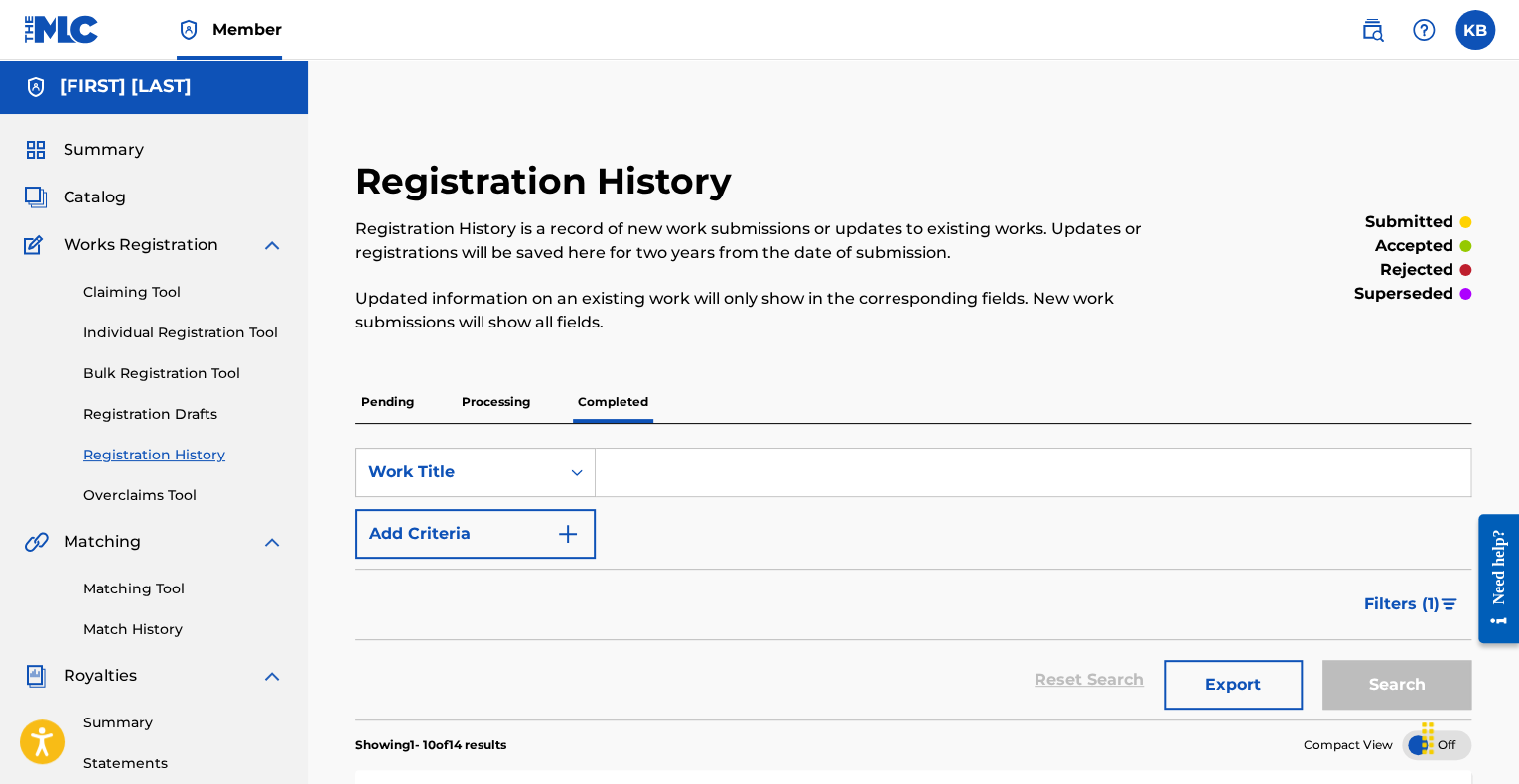 click at bounding box center (272, 245) 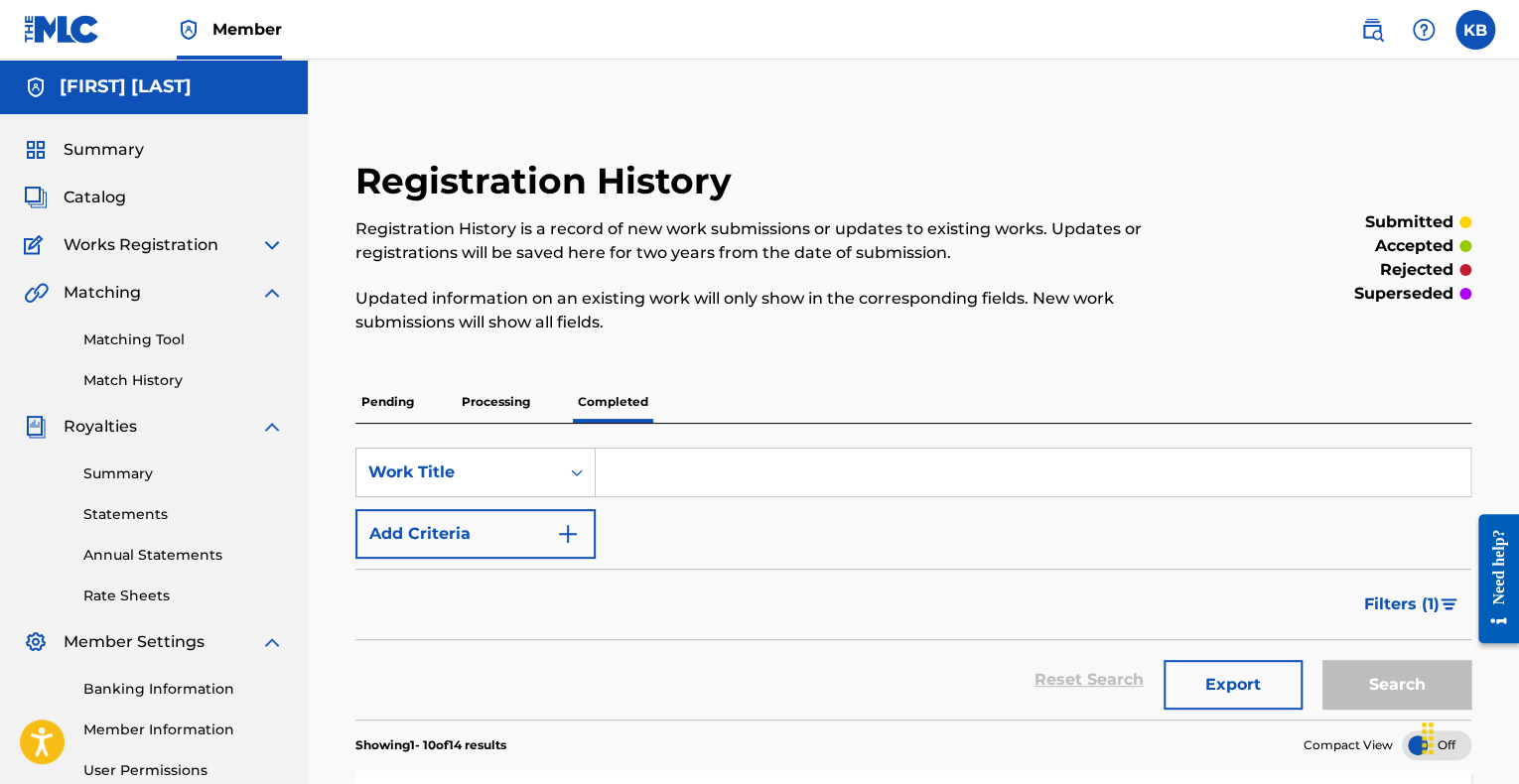 drag, startPoint x: 1517, startPoint y: 79, endPoint x: 1511, endPoint y: 167, distance: 88.20431 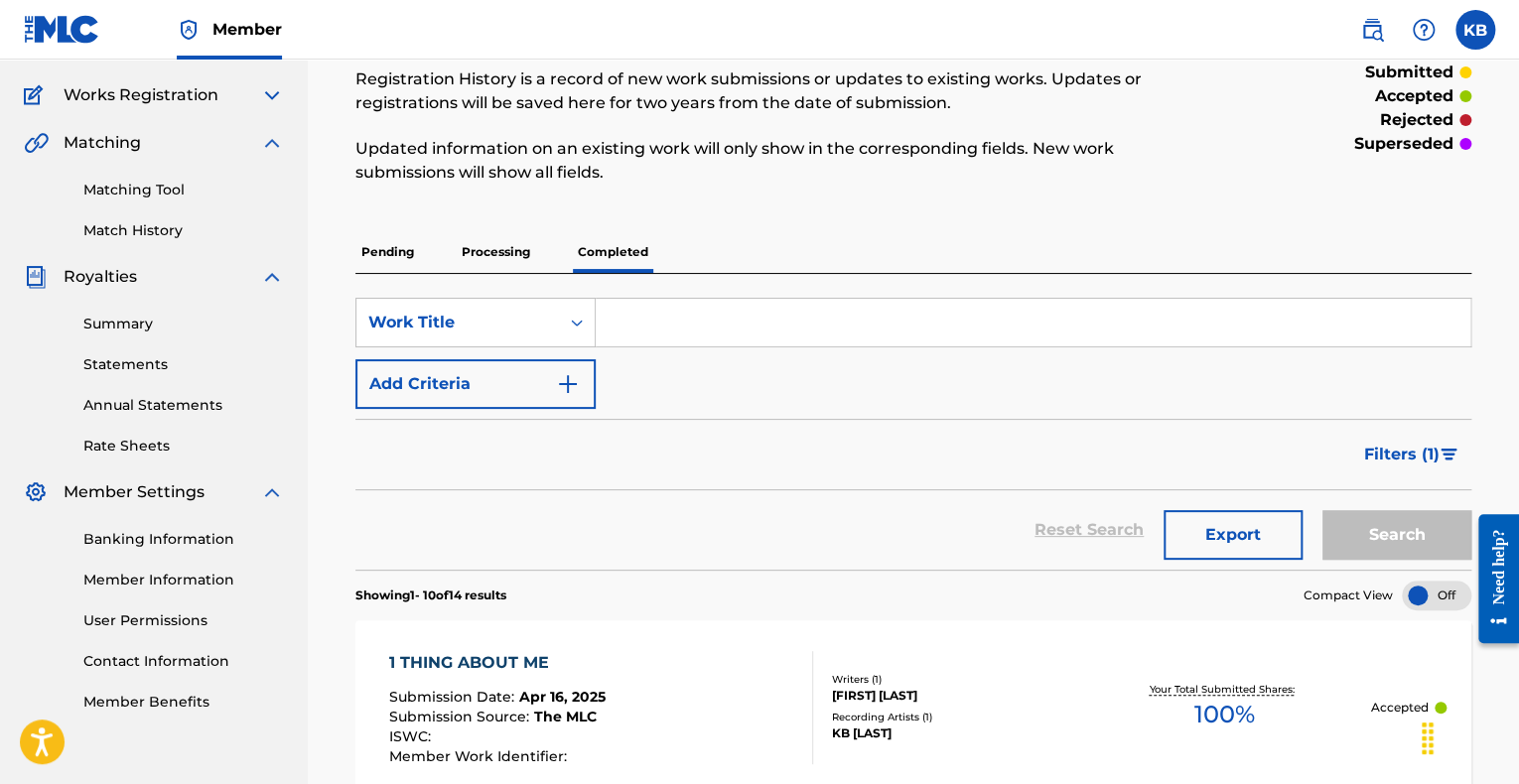 scroll, scrollTop: 5, scrollLeft: 0, axis: vertical 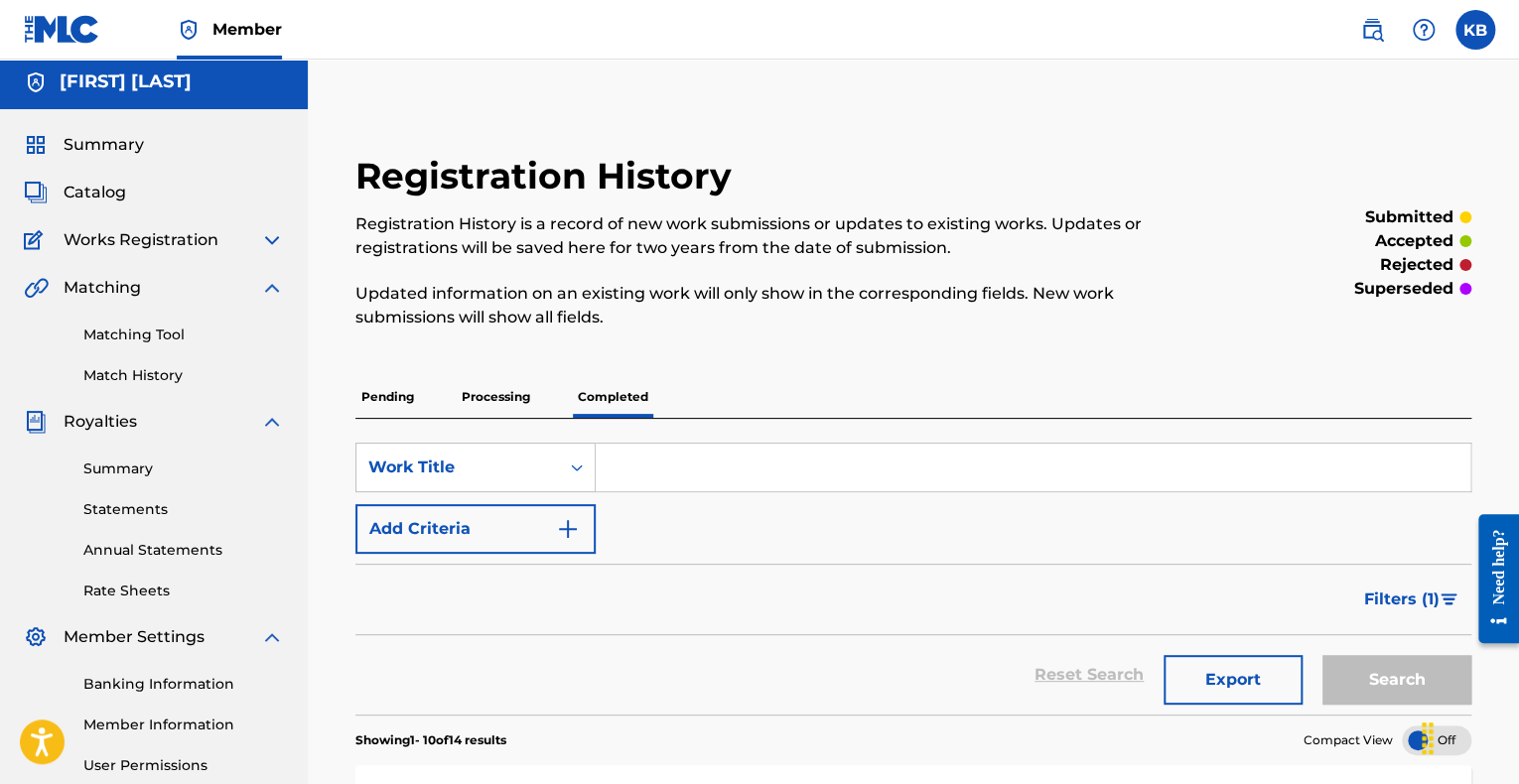 click on "Summary" at bounding box center [154, 145] 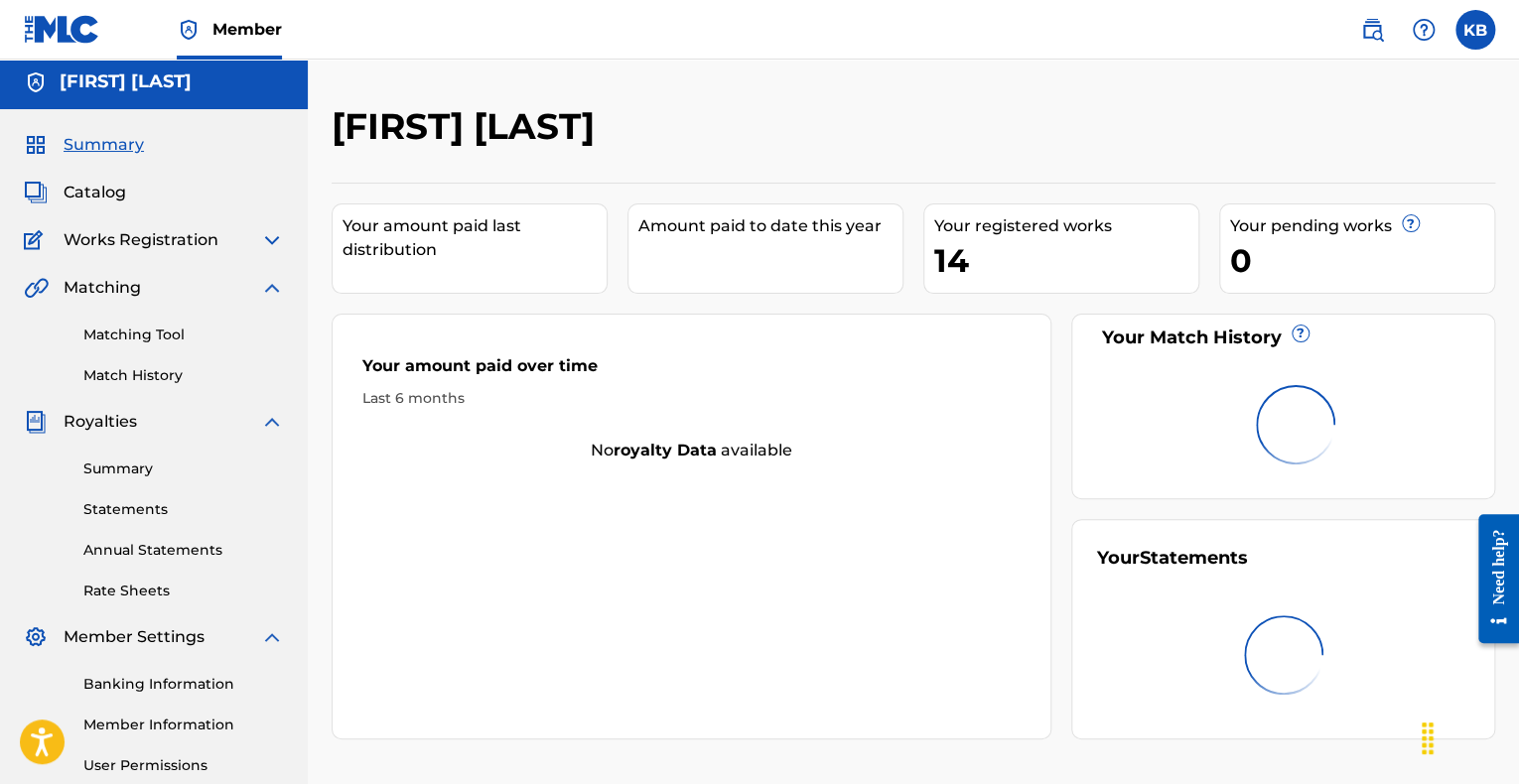 scroll, scrollTop: 0, scrollLeft: 0, axis: both 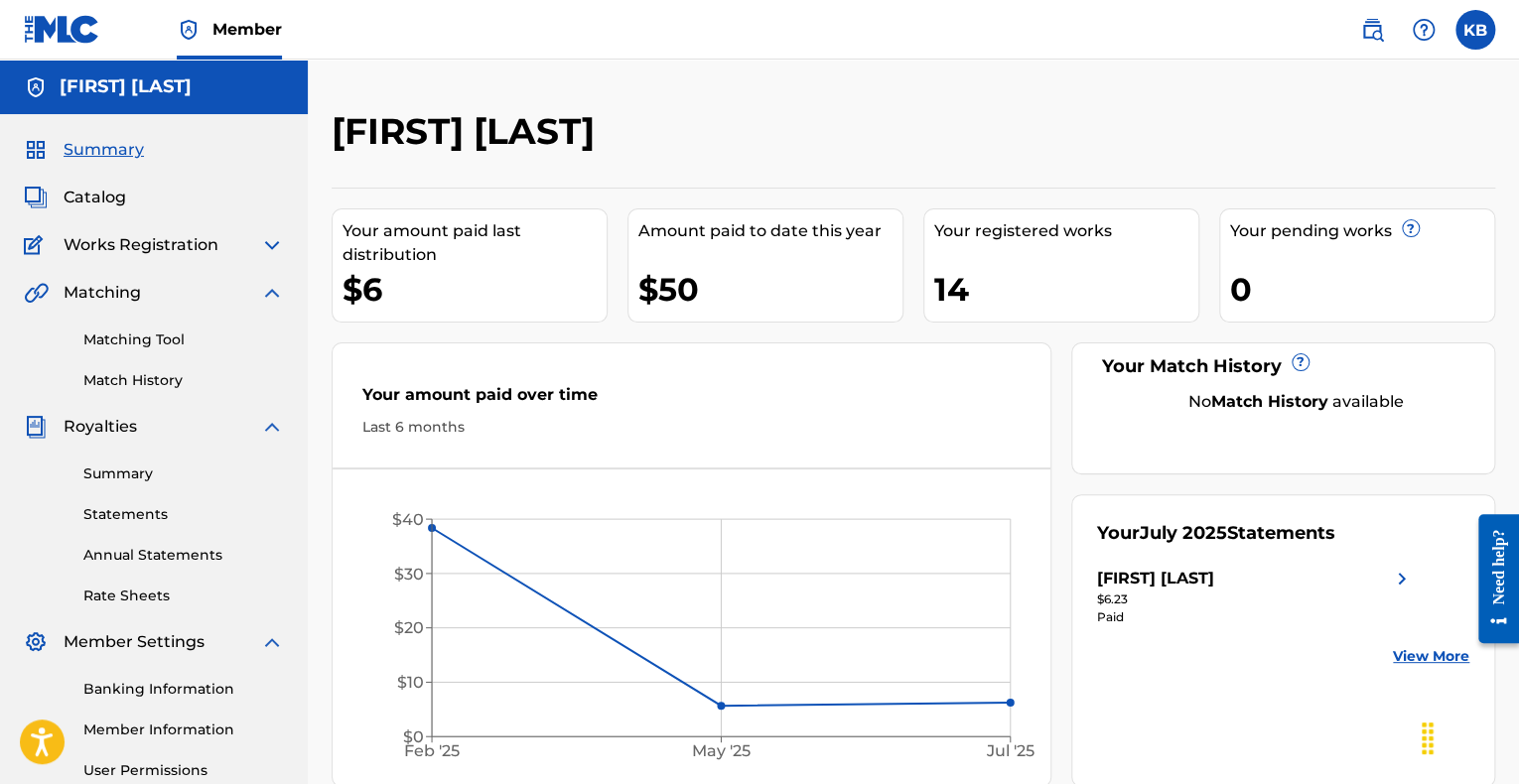 click at bounding box center [272, 245] 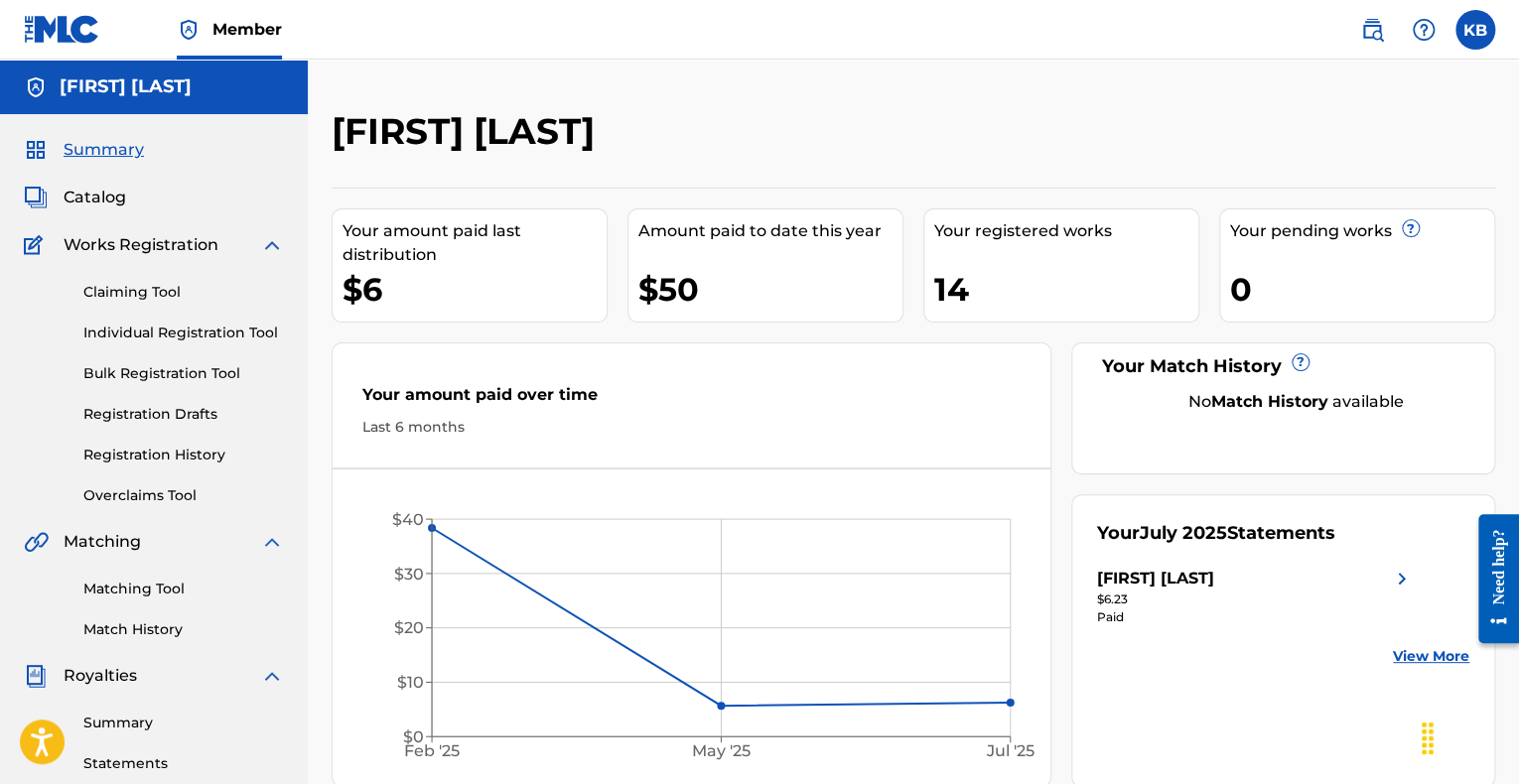 click on "Claiming Tool" at bounding box center (184, 292) 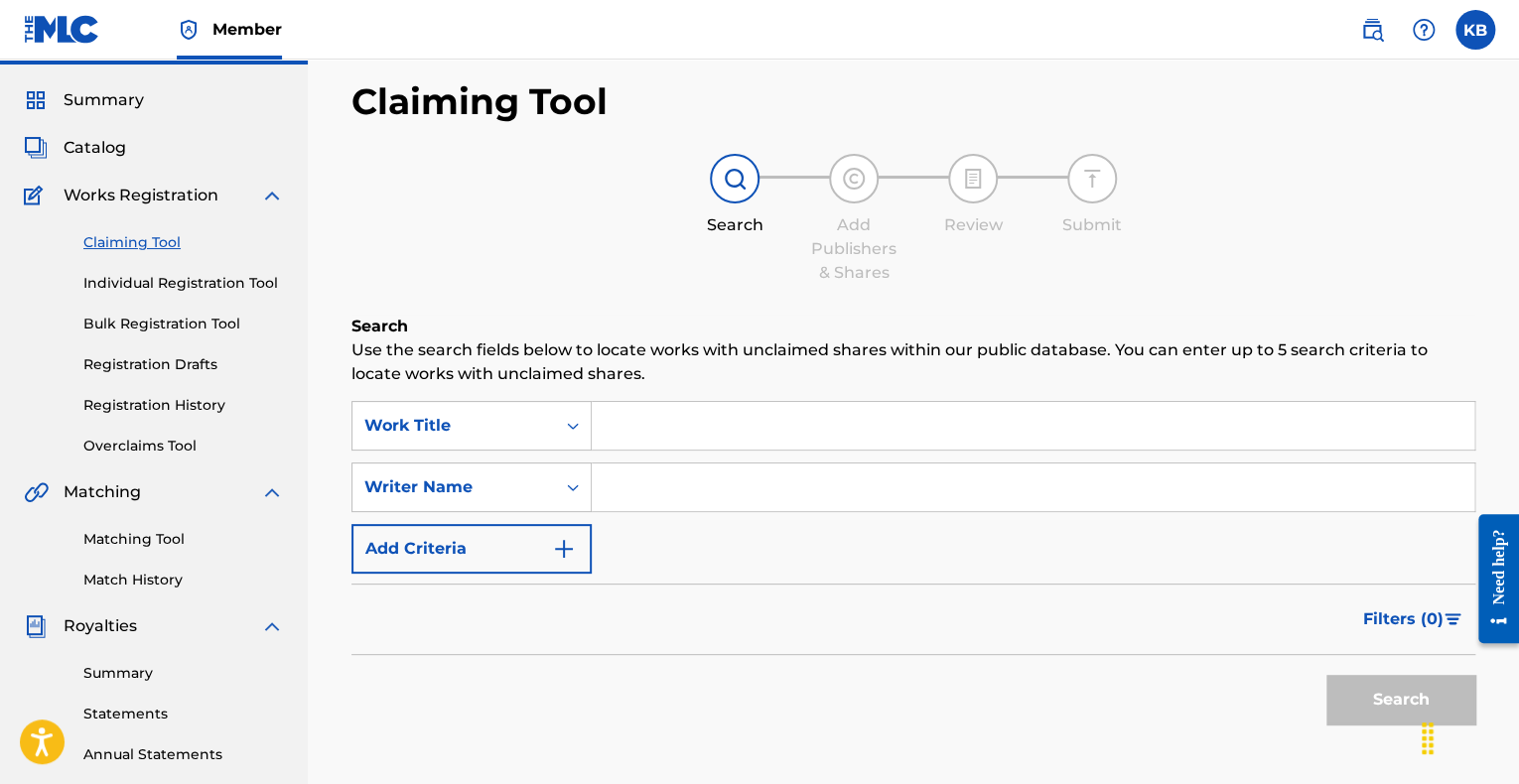 scroll, scrollTop: 0, scrollLeft: 0, axis: both 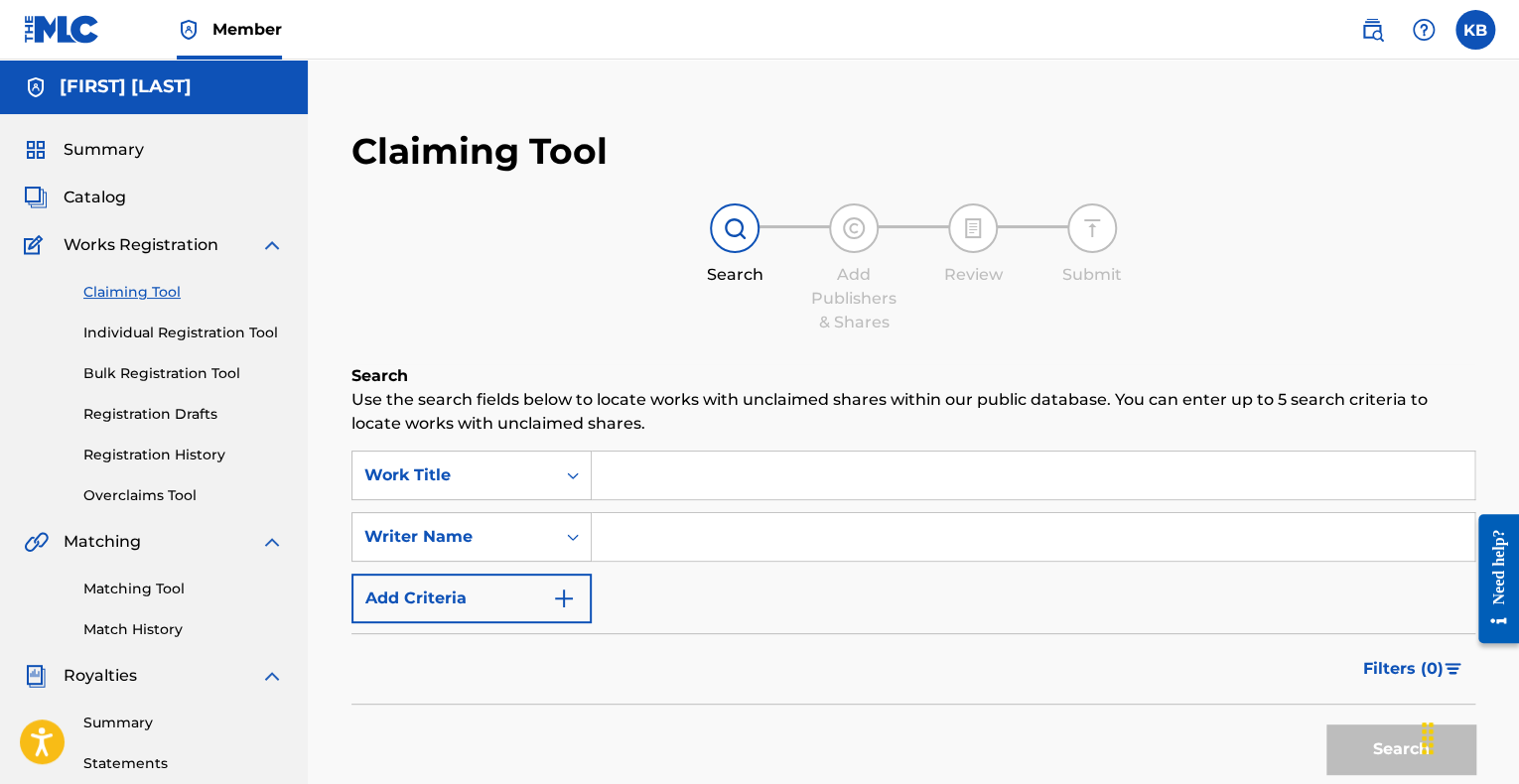 click on "Individual Registration Tool" at bounding box center [184, 332] 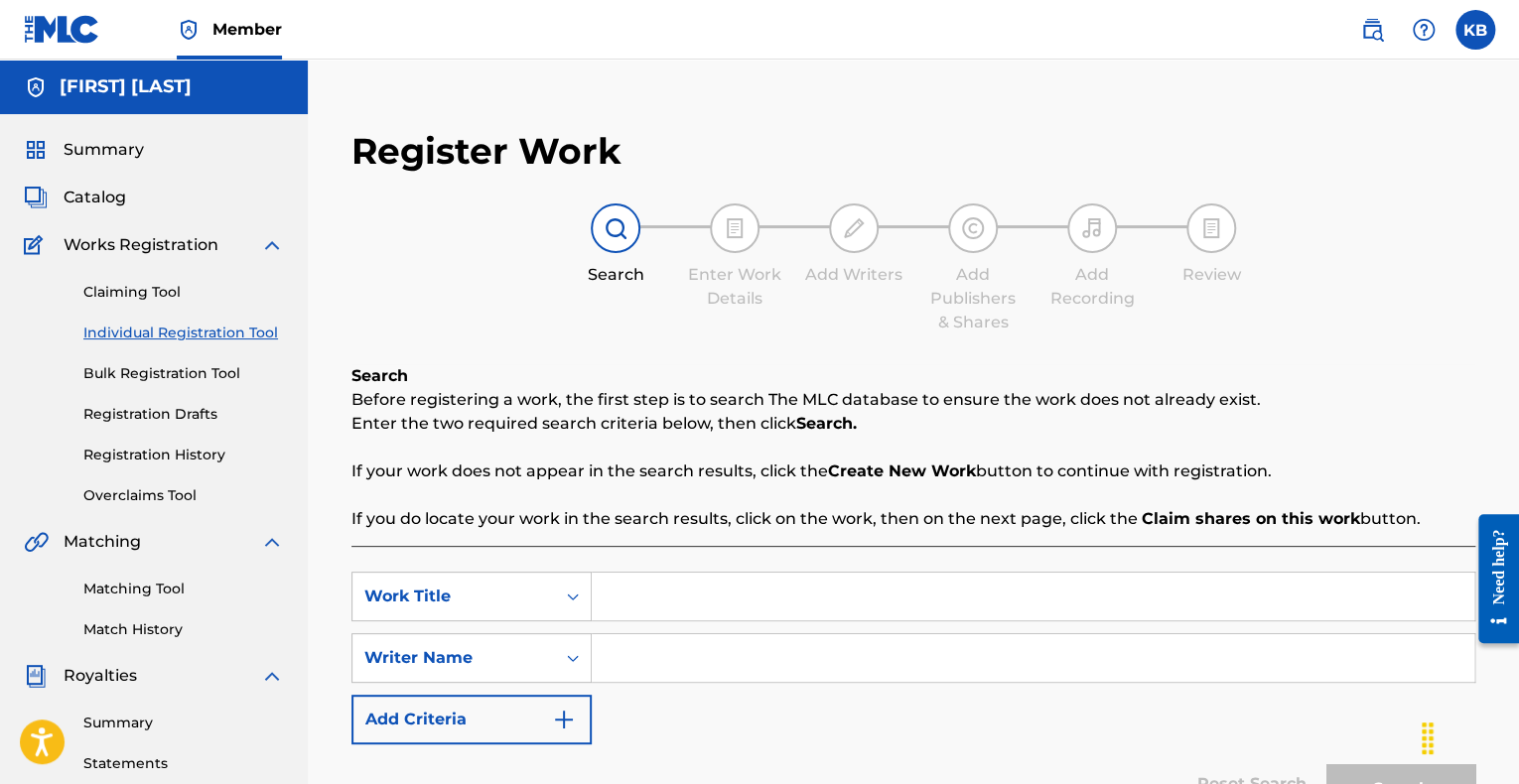 click at bounding box center (1033, 596) 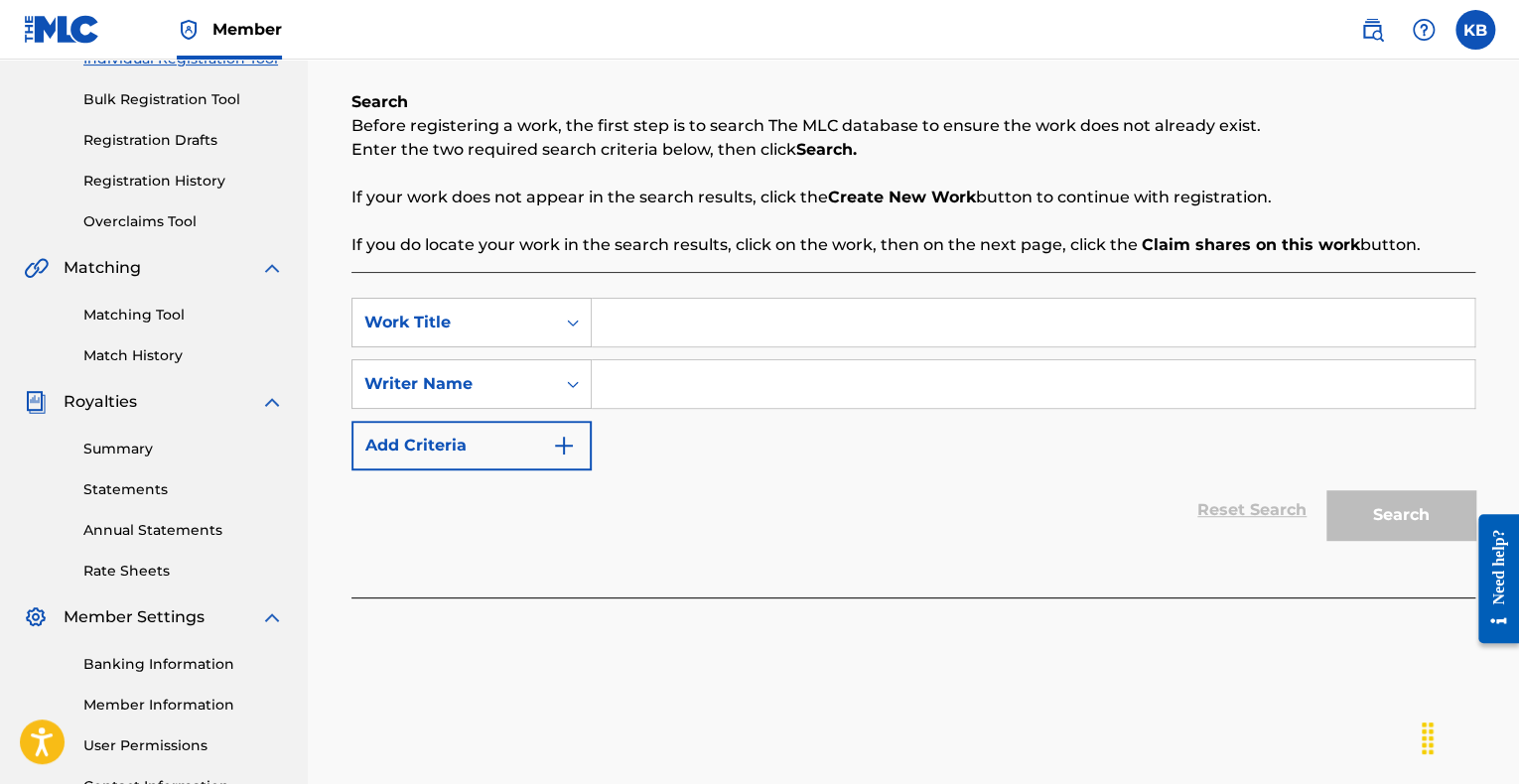 scroll, scrollTop: 0, scrollLeft: 0, axis: both 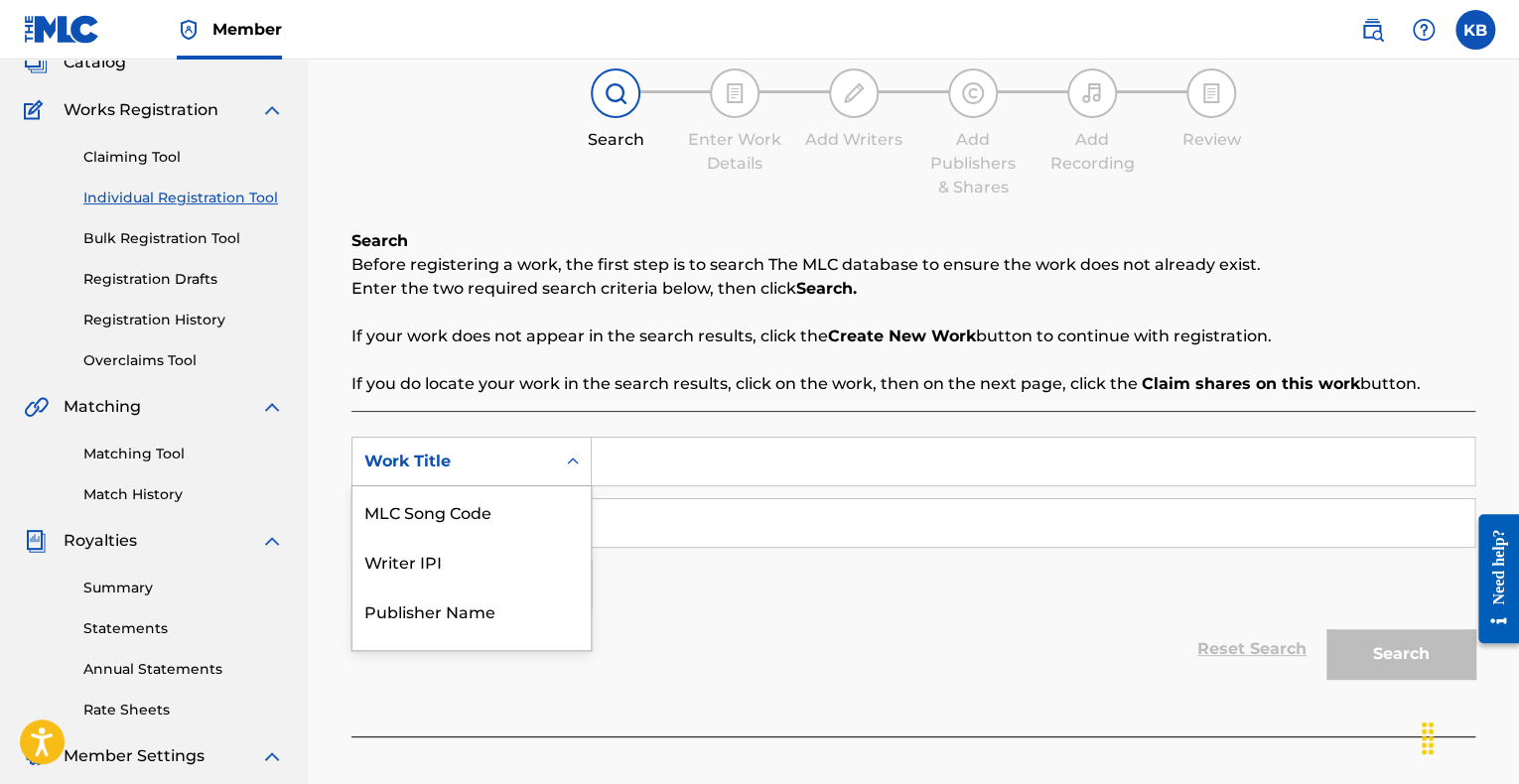 drag, startPoint x: 576, startPoint y: 605, endPoint x: 576, endPoint y: 588, distance: 17 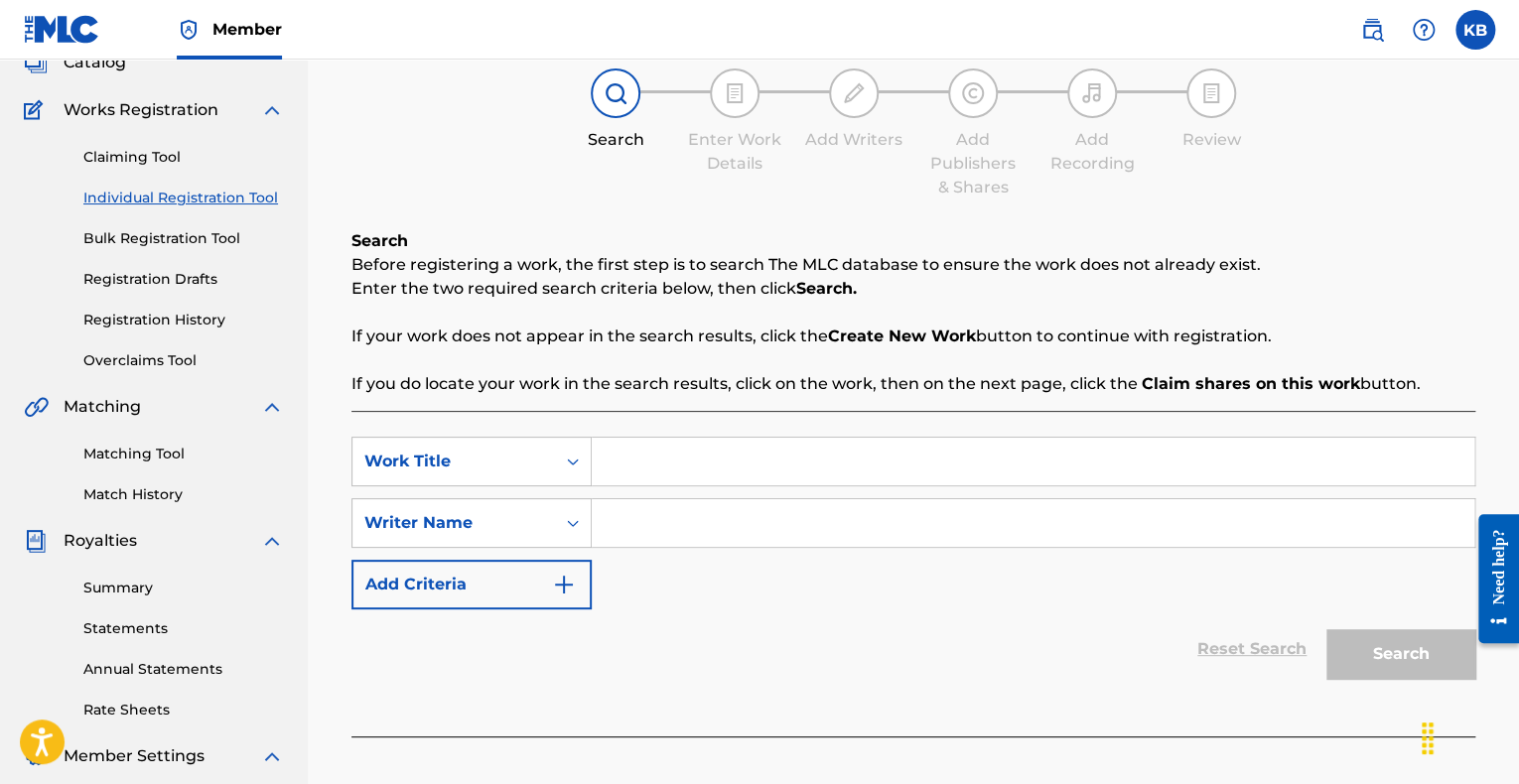 click on "Reset Search Search" at bounding box center [913, 649] 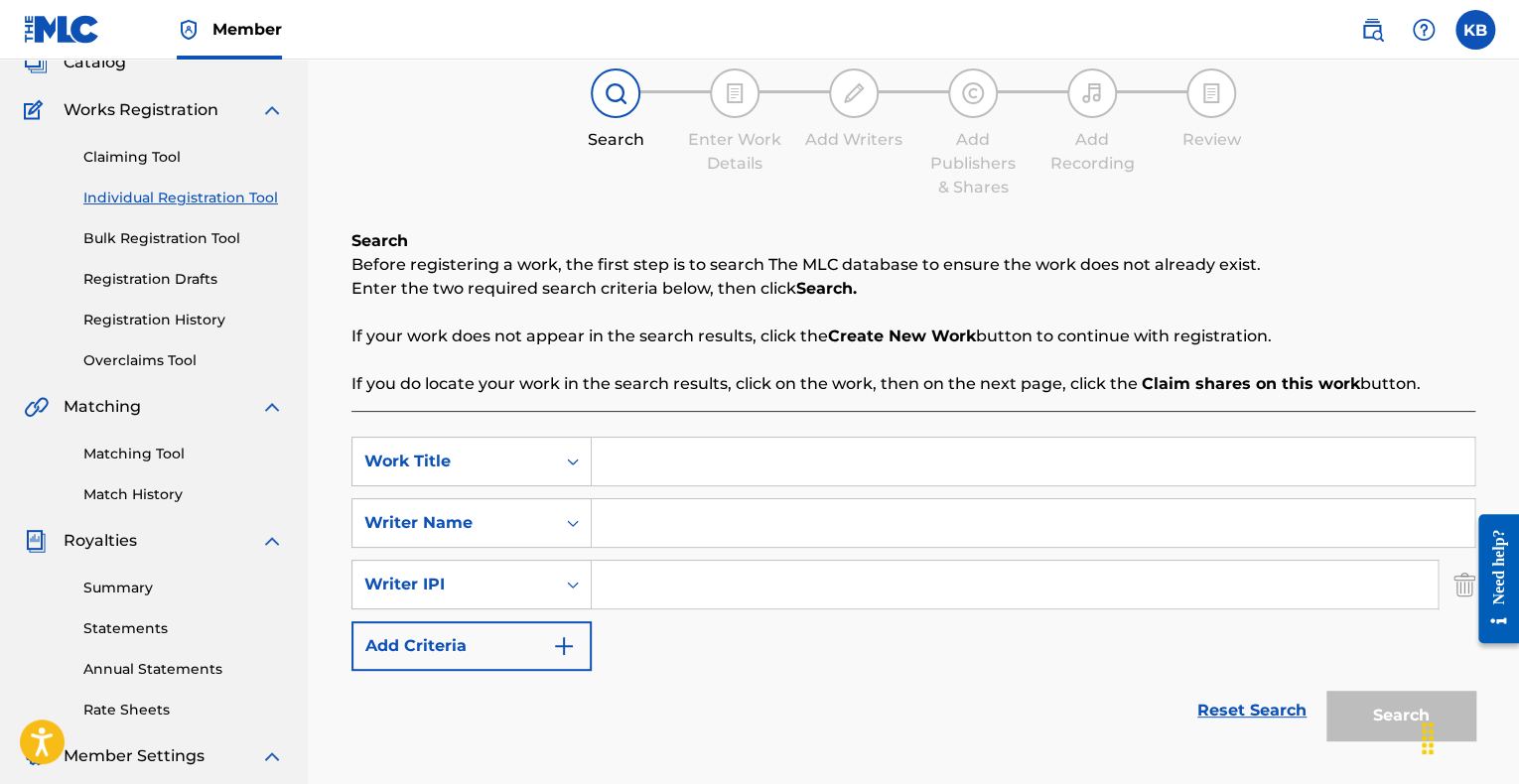click on "Reset Search" at bounding box center (1252, 711) 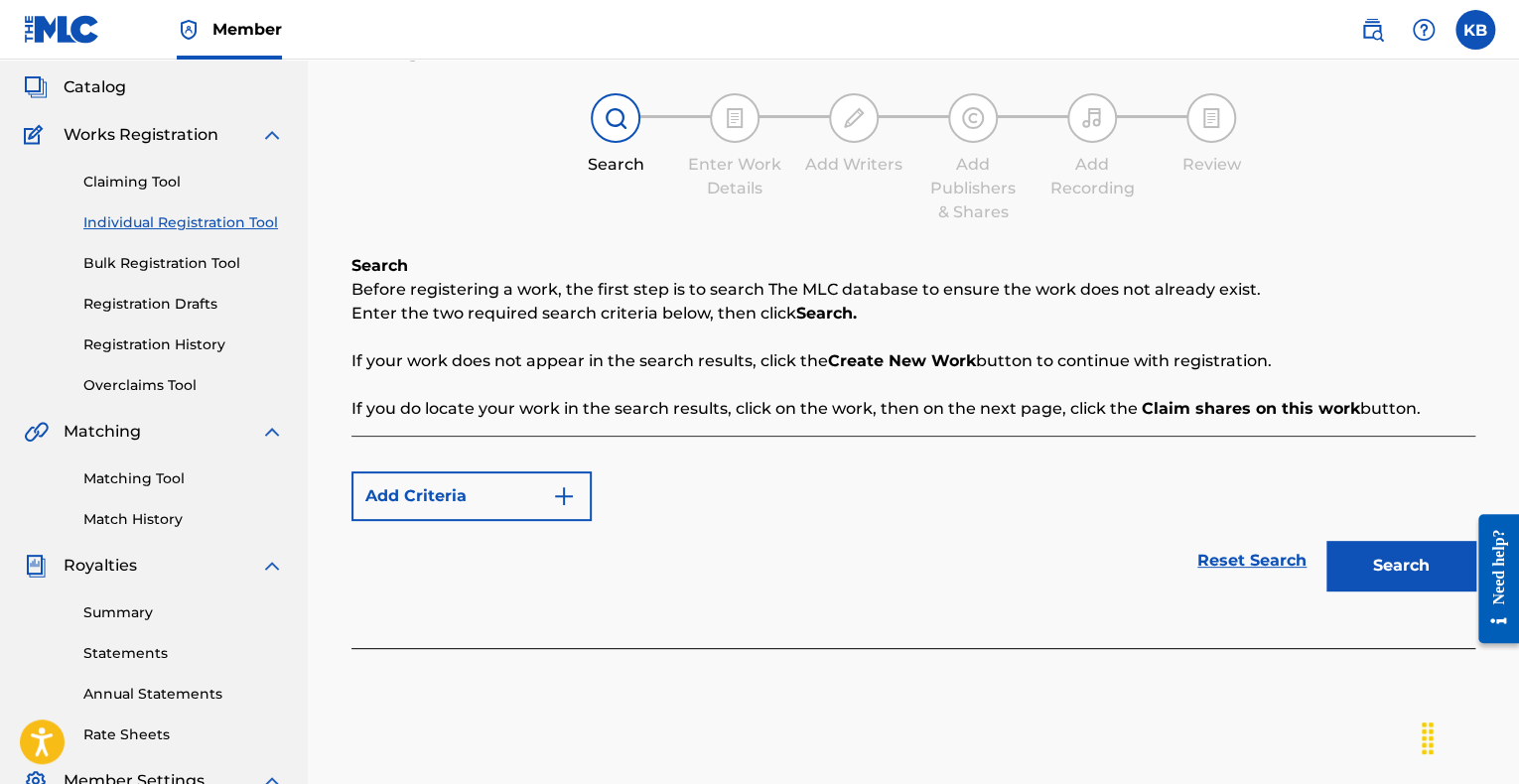 scroll, scrollTop: 0, scrollLeft: 0, axis: both 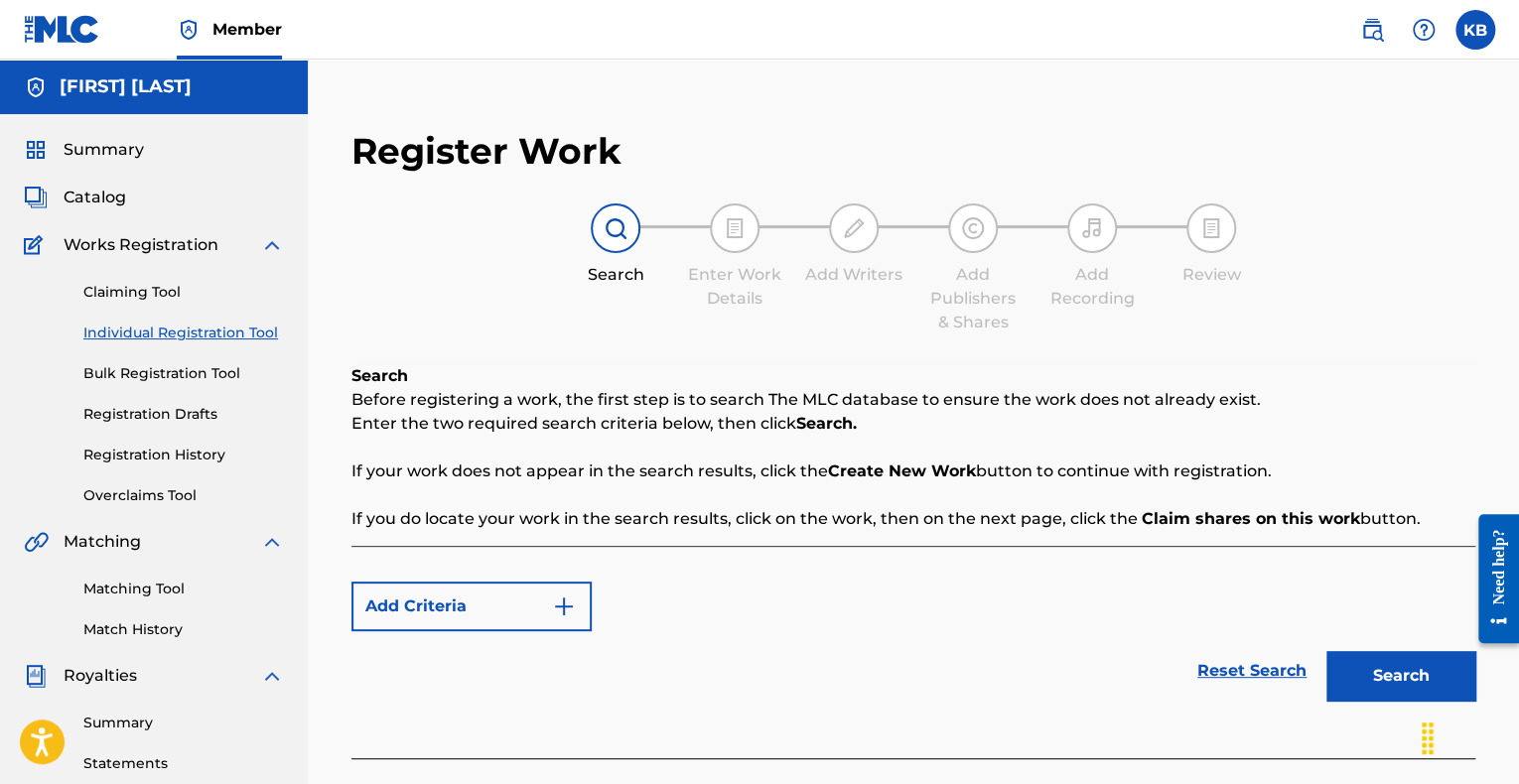 click on "Registration Drafts" at bounding box center (184, 414) 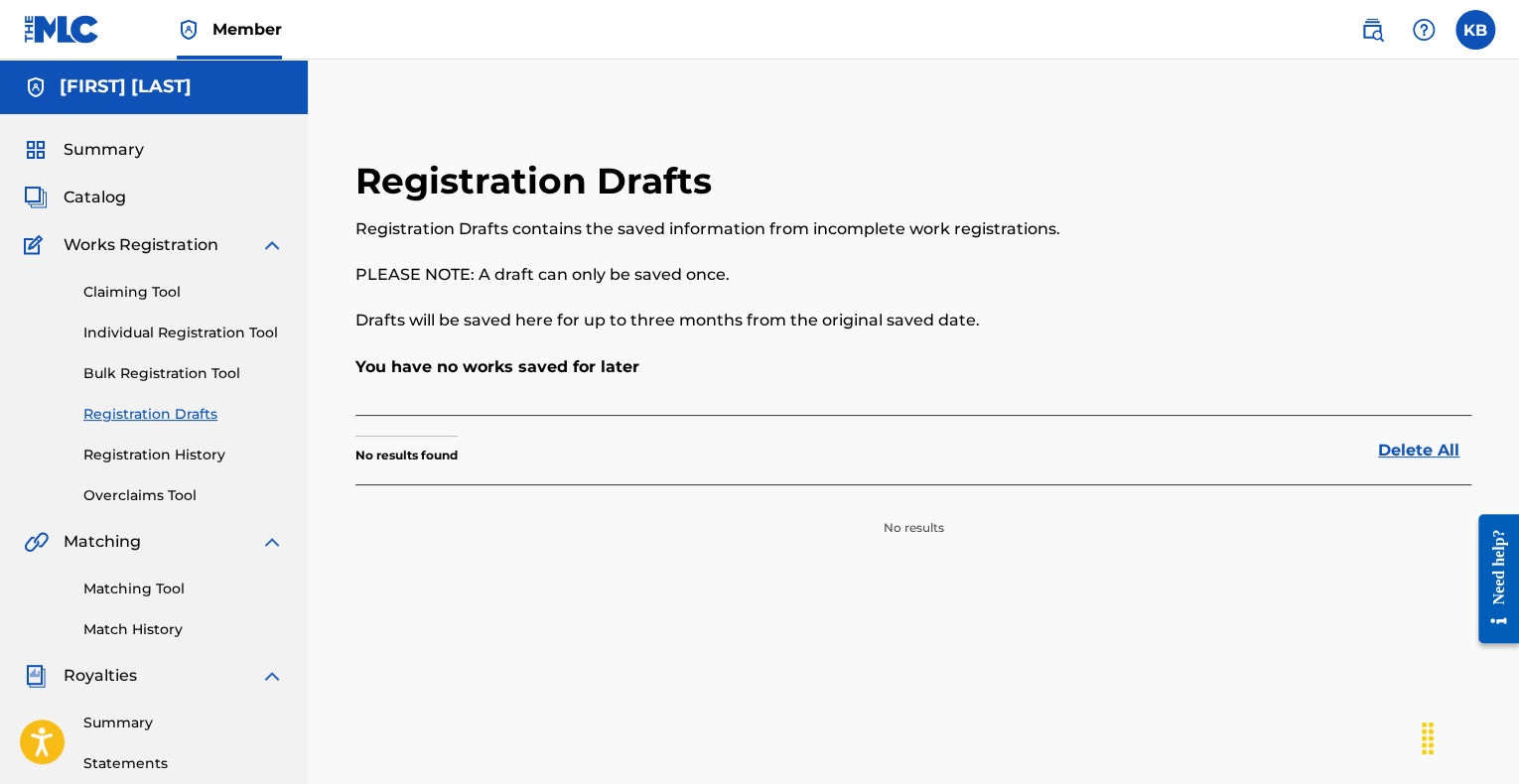click on "Registration History" at bounding box center [184, 455] 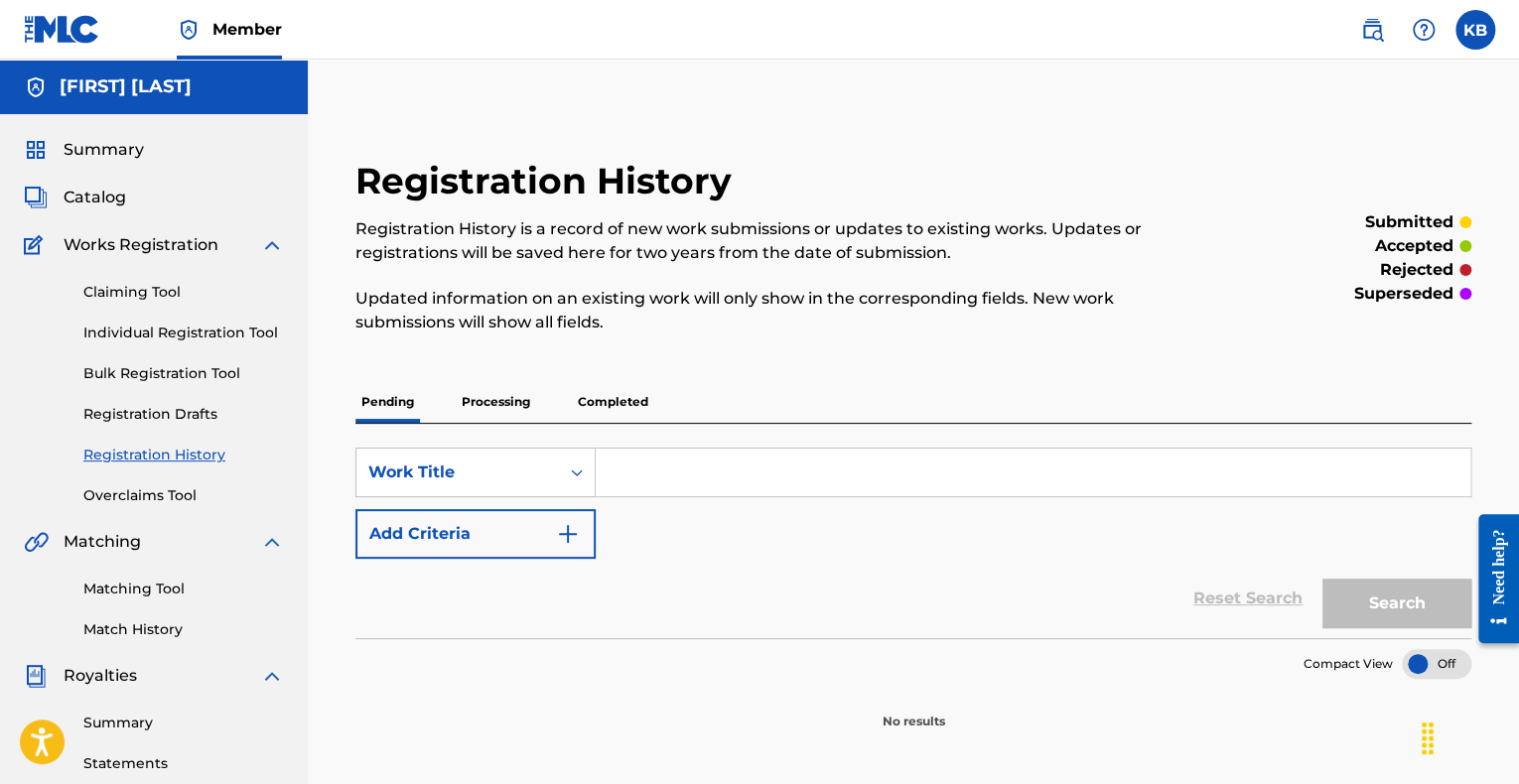 click on "Claiming Tool" at bounding box center (184, 292) 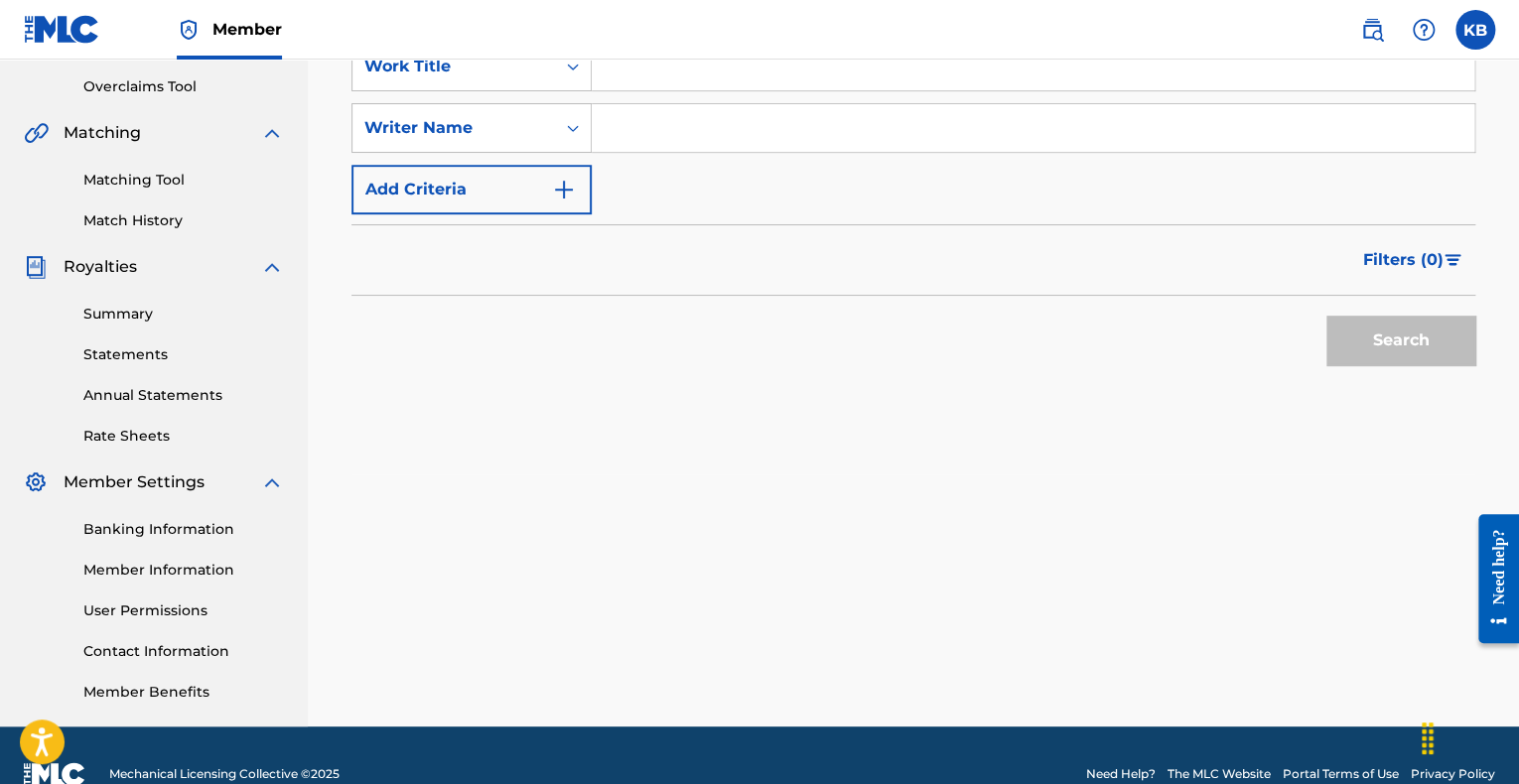 scroll, scrollTop: 446, scrollLeft: 0, axis: vertical 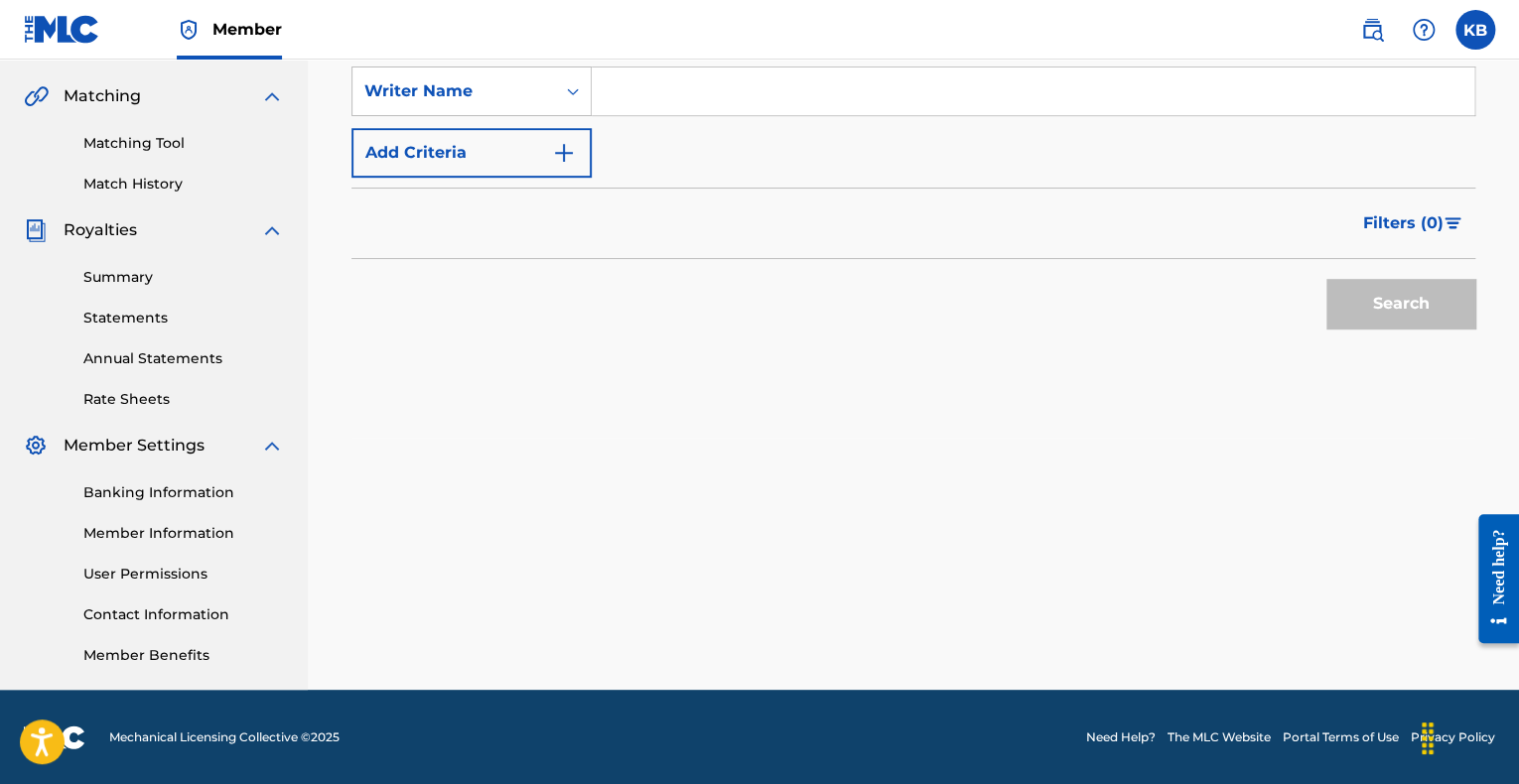 click at bounding box center (1475, 30) 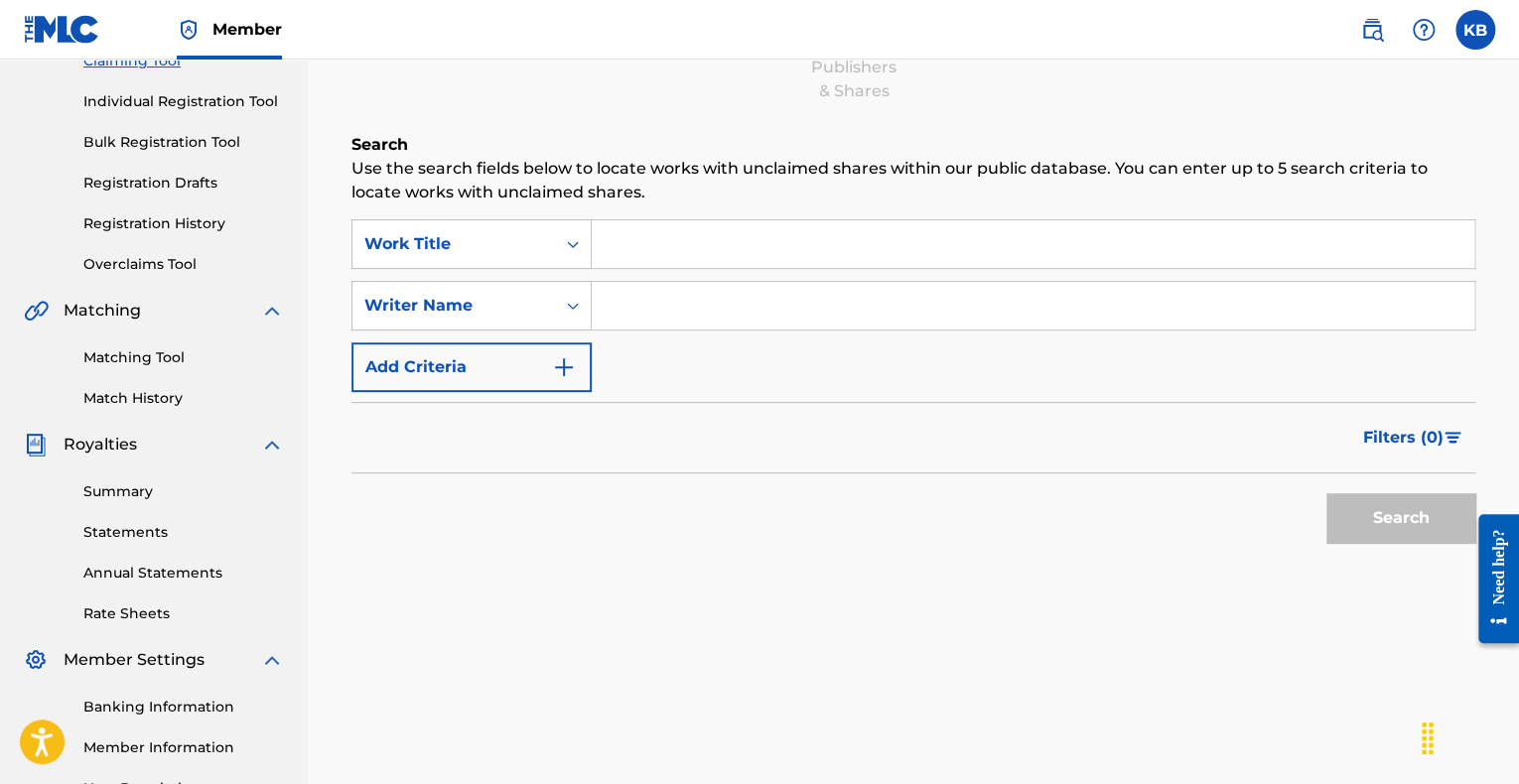 scroll, scrollTop: 0, scrollLeft: 0, axis: both 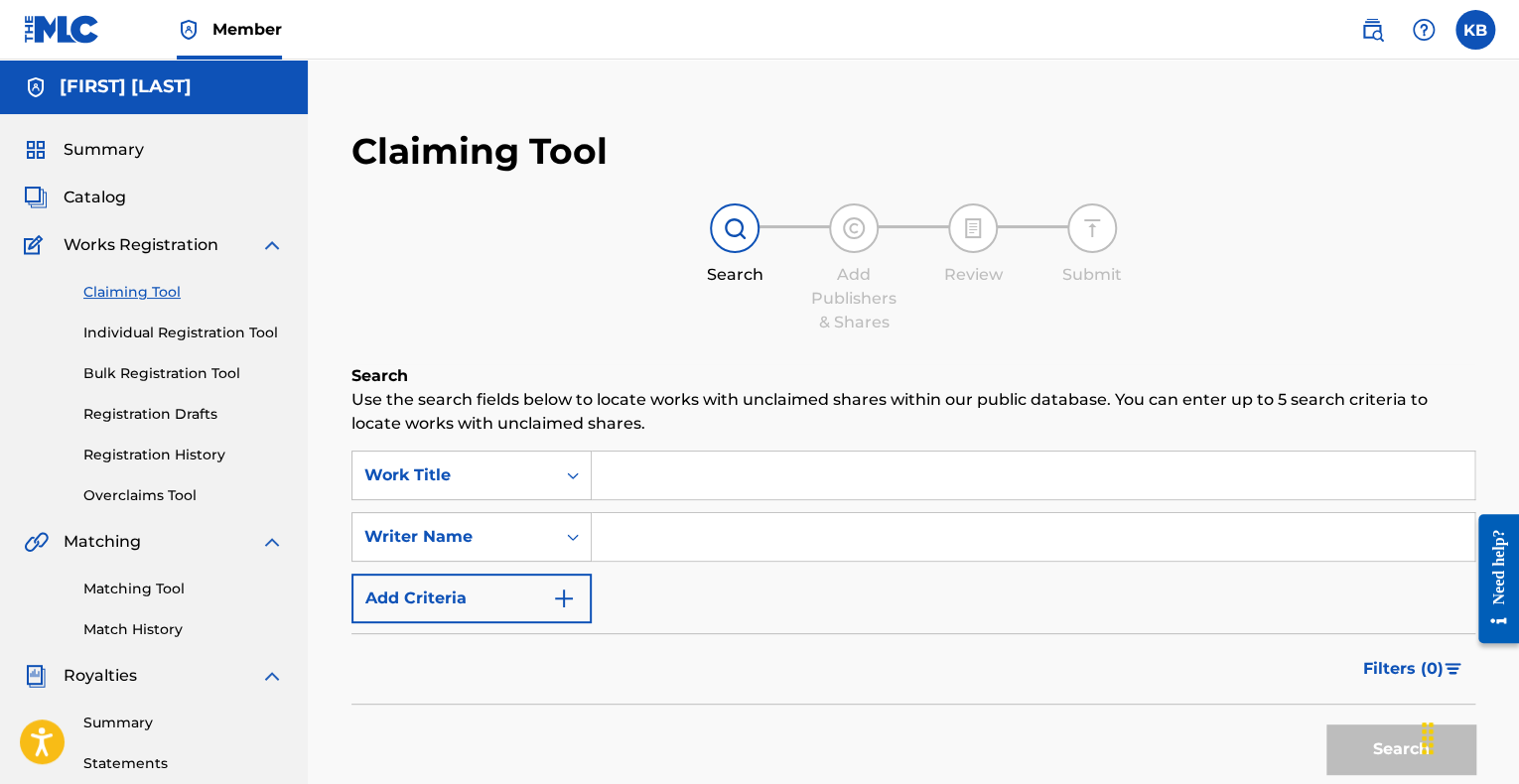 click on "Individual Registration Tool" at bounding box center (184, 332) 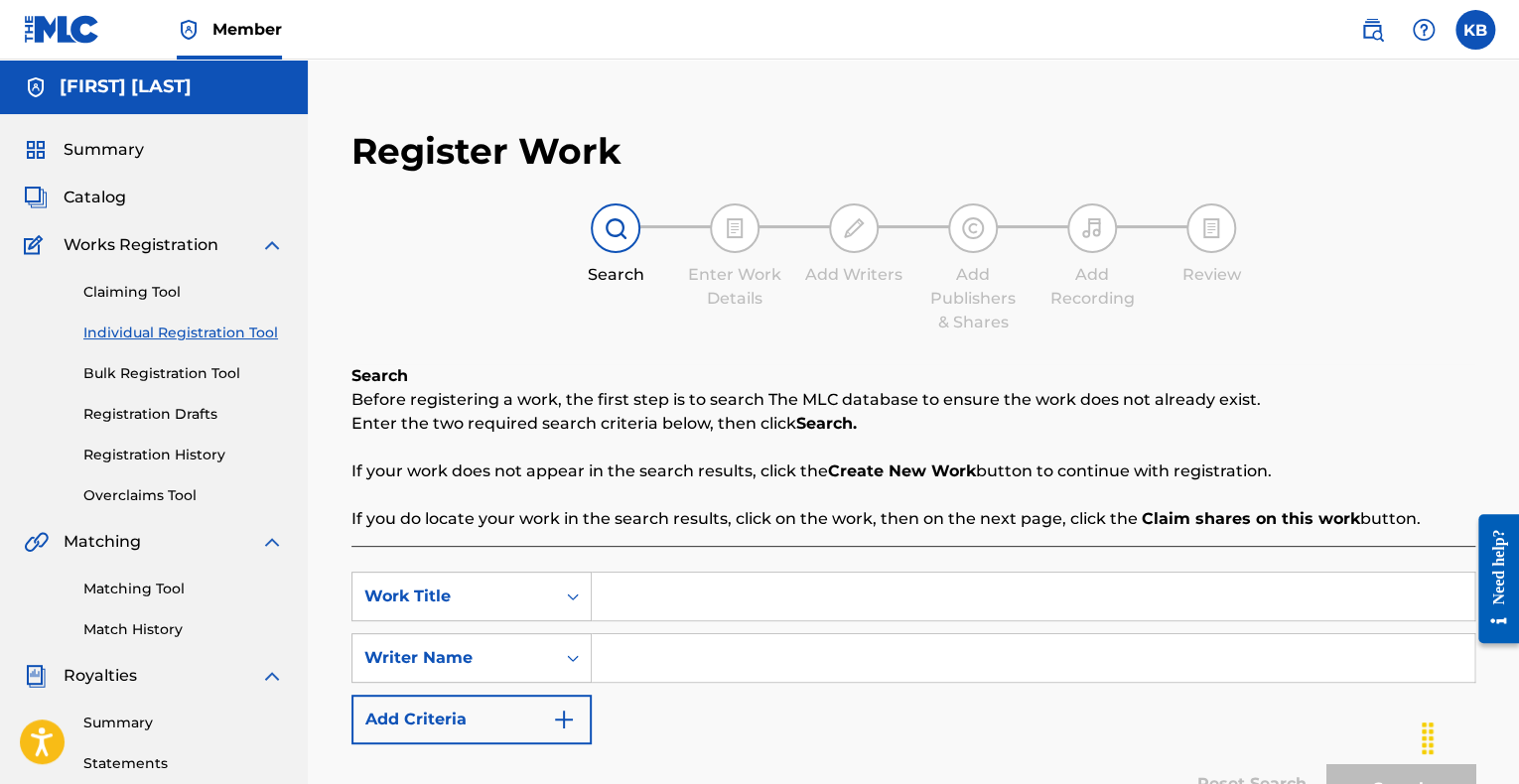 click on "Bulk Registration Tool" at bounding box center [184, 373] 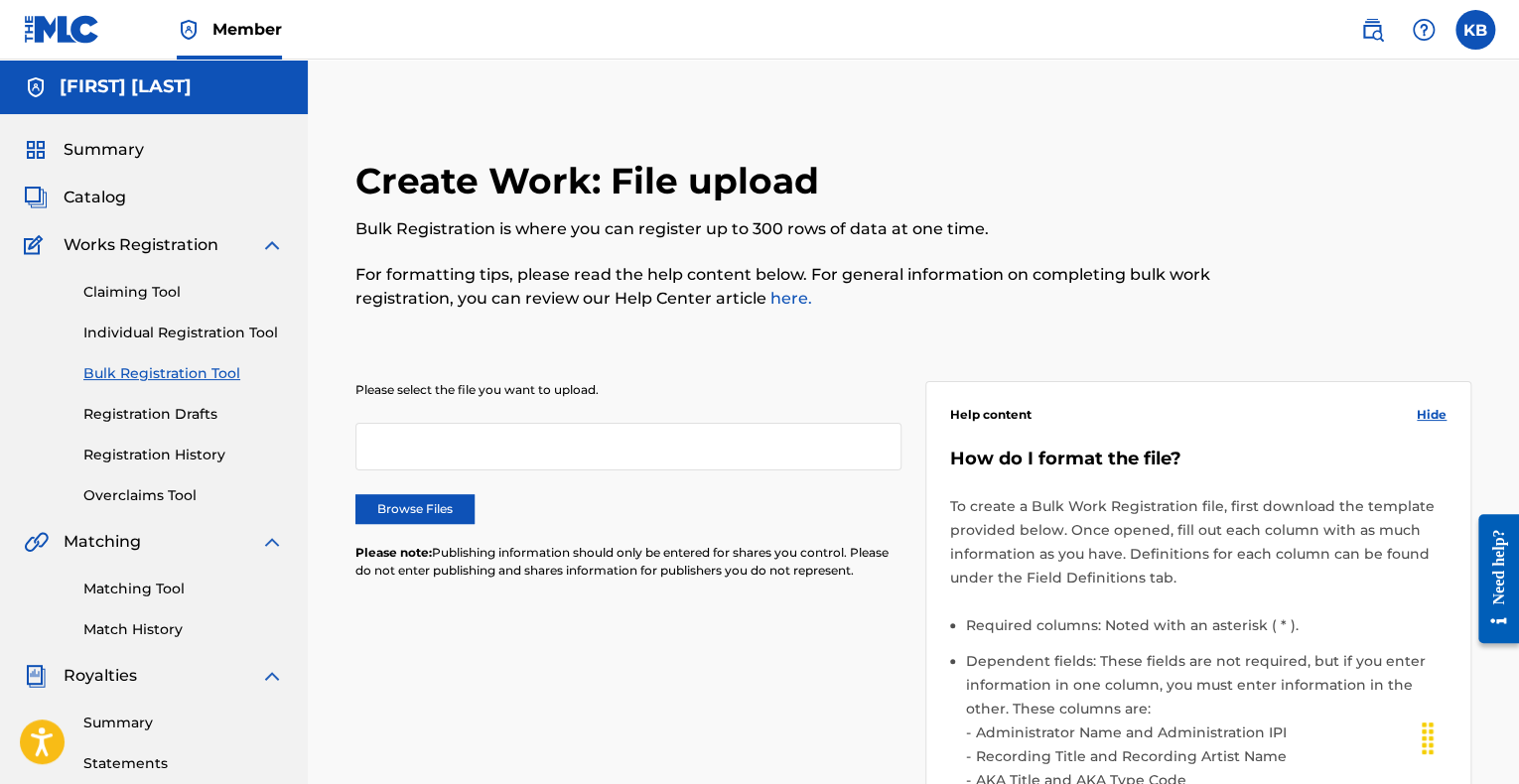 click on "Individual Registration Tool" at bounding box center [184, 332] 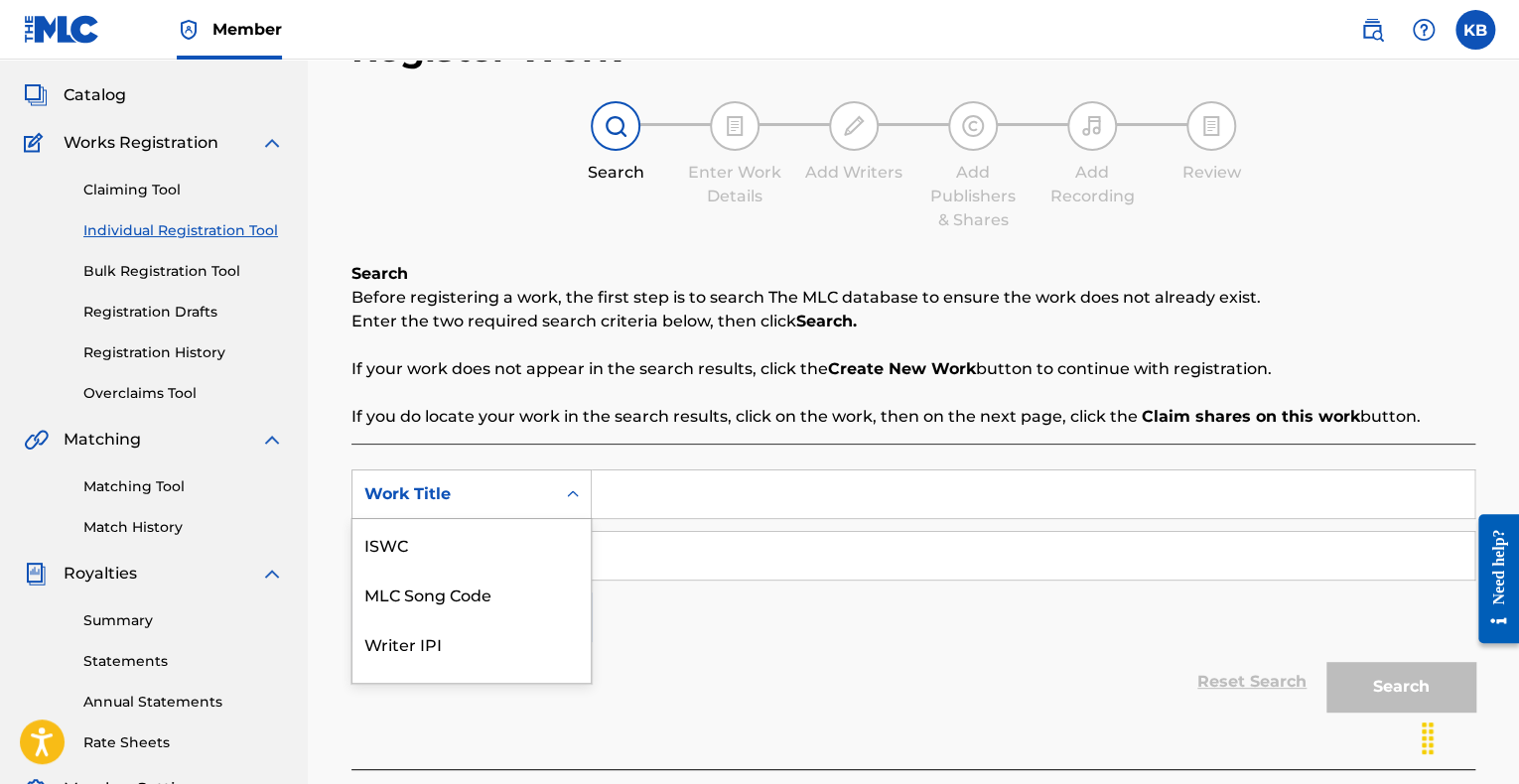 click on "7 results available. Use Up and Down to choose options, press Enter to select the currently focused option, press Escape to exit the menu, press Tab to select the option and exit the menu. Work Title ISWC MLC Song Code Writer IPI Publisher Name Publisher IPI MLC Publisher Number Work Title" at bounding box center (472, 494) 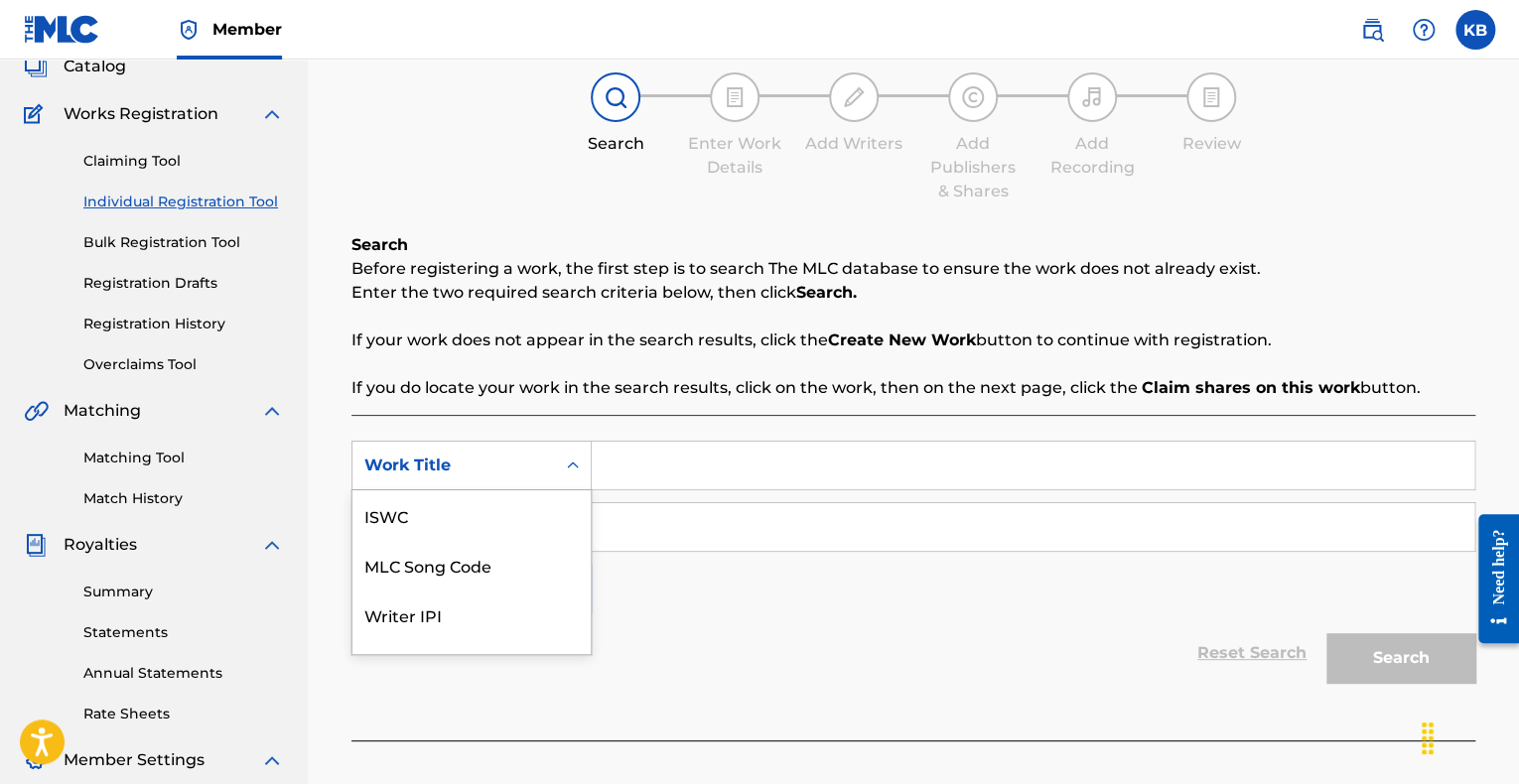 scroll, scrollTop: 50, scrollLeft: 0, axis: vertical 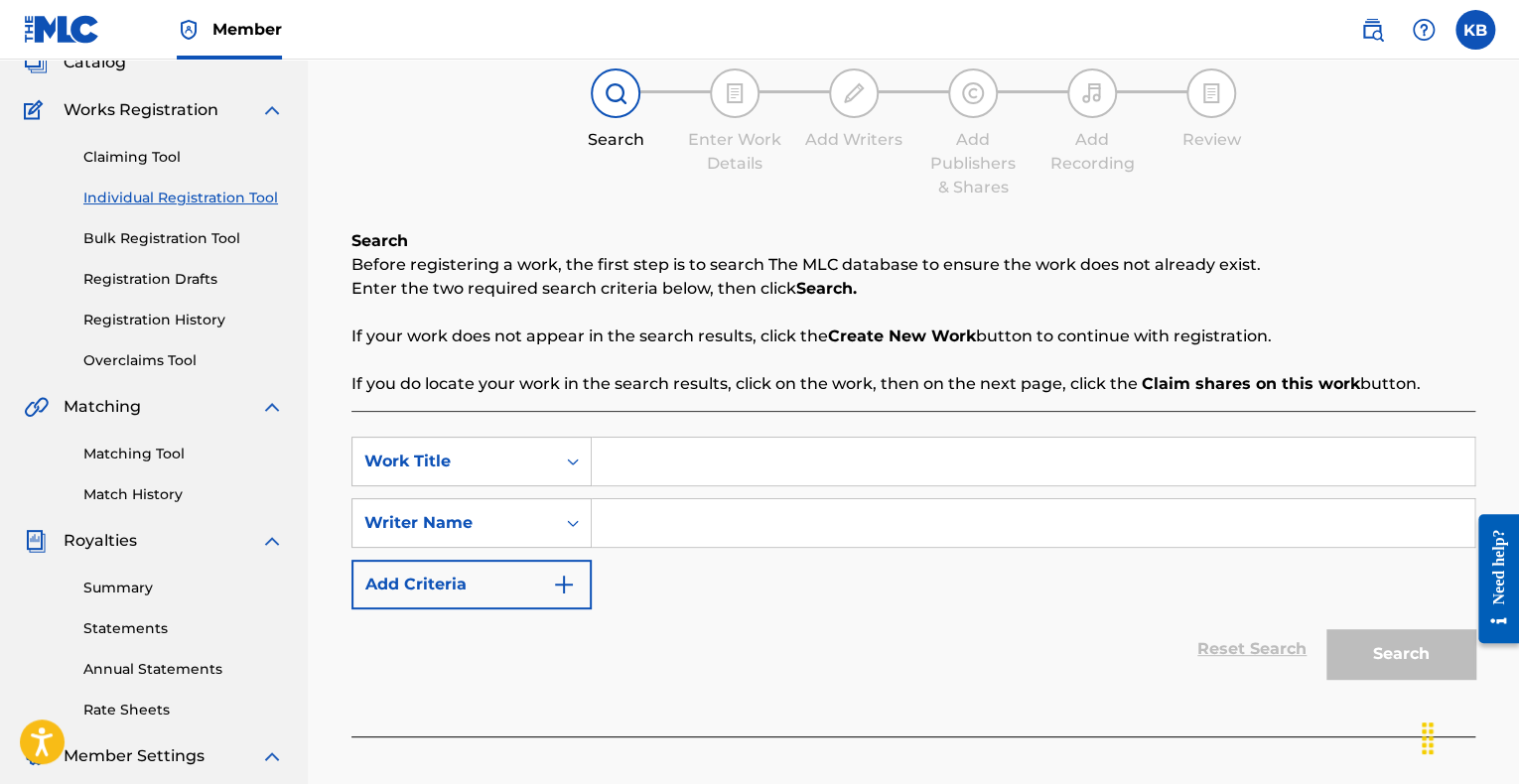 click on "SearchWithCriteria[ID] Work Title SearchWithCriteria[ID] Writer Name Add Criteria Reset Search Search" at bounding box center [913, 574] 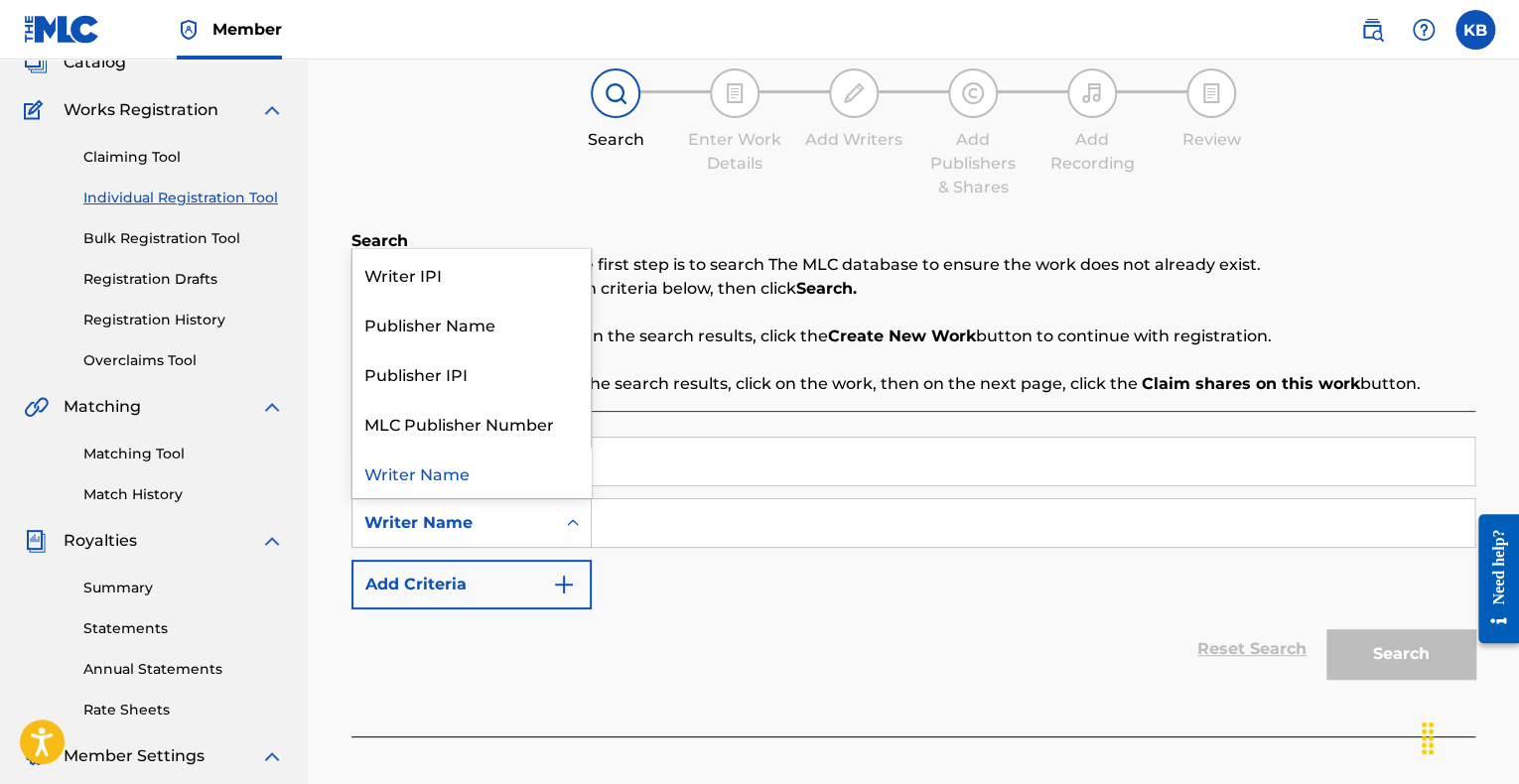 click at bounding box center (573, 523) 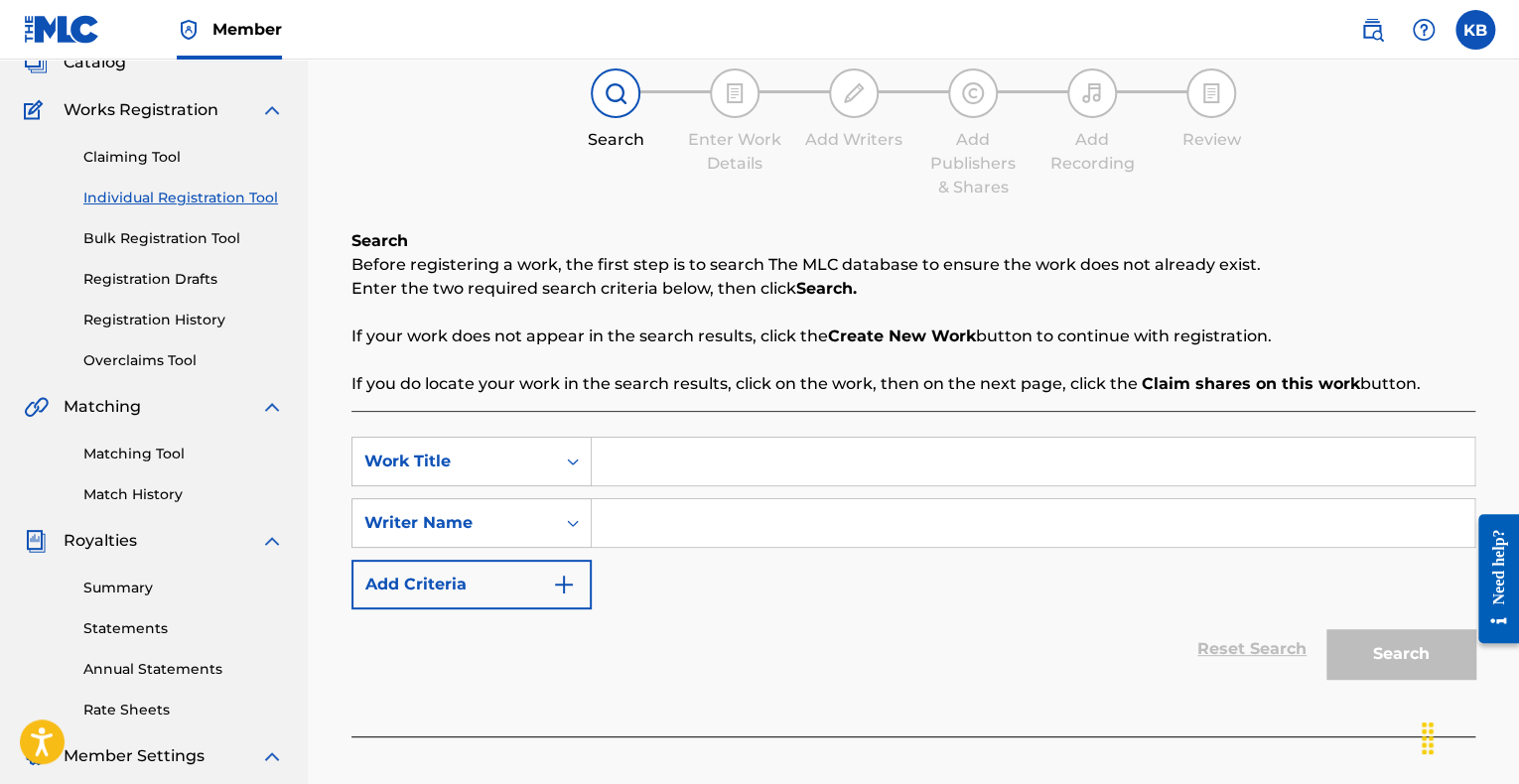 drag, startPoint x: 929, startPoint y: 294, endPoint x: 913, endPoint y: 325, distance: 34.88553 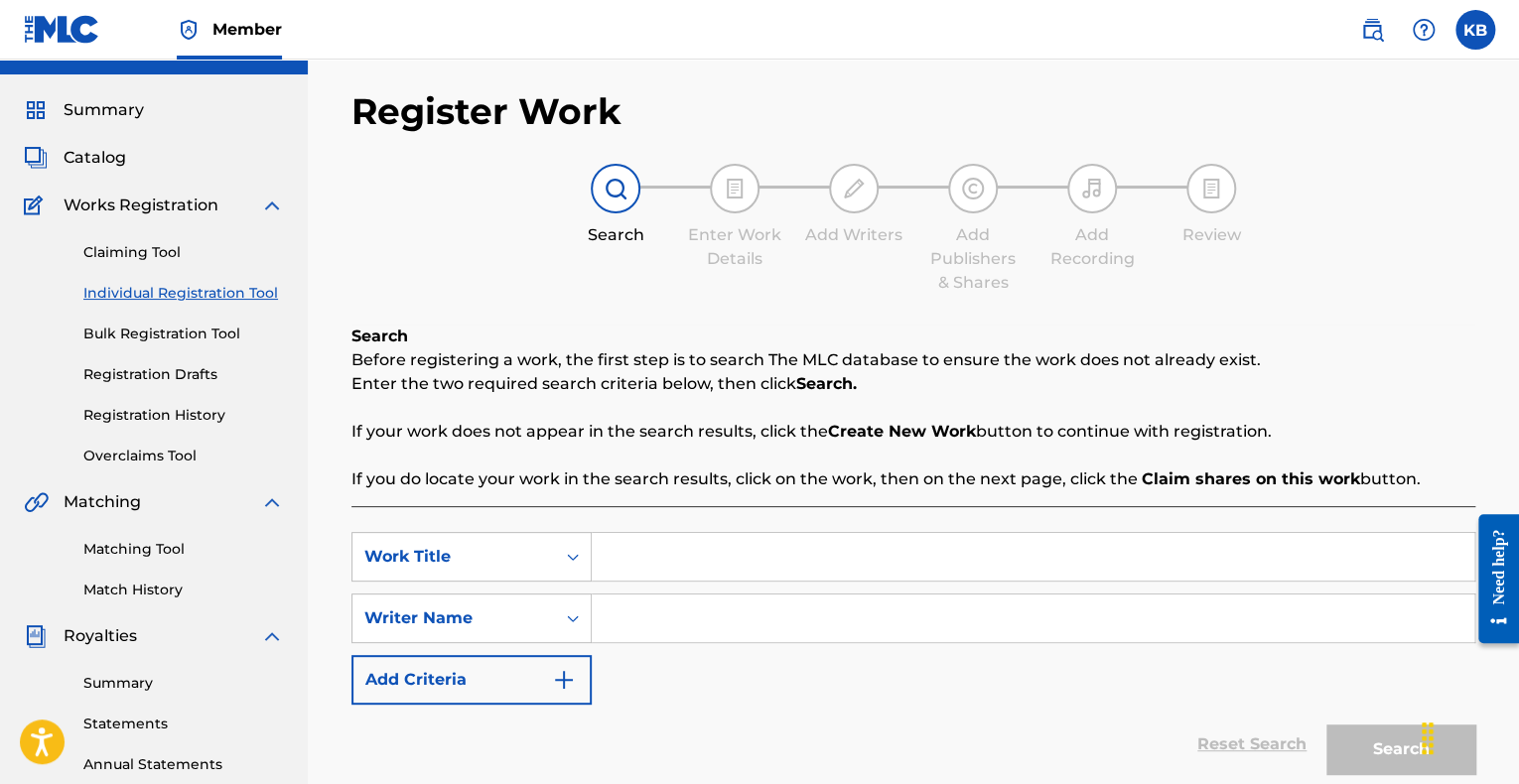 scroll, scrollTop: 0, scrollLeft: 0, axis: both 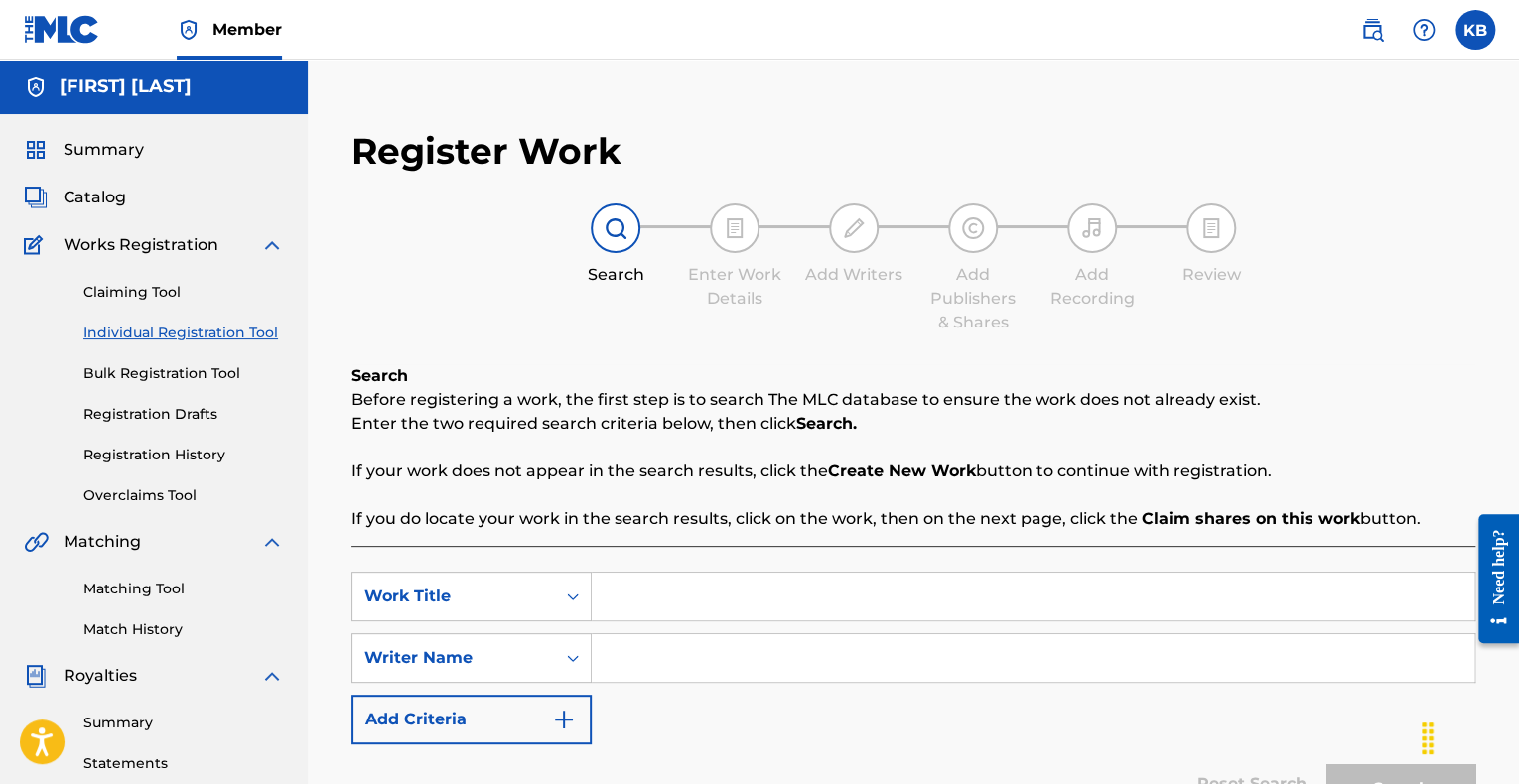 click on "Catalog" at bounding box center [94, 197] 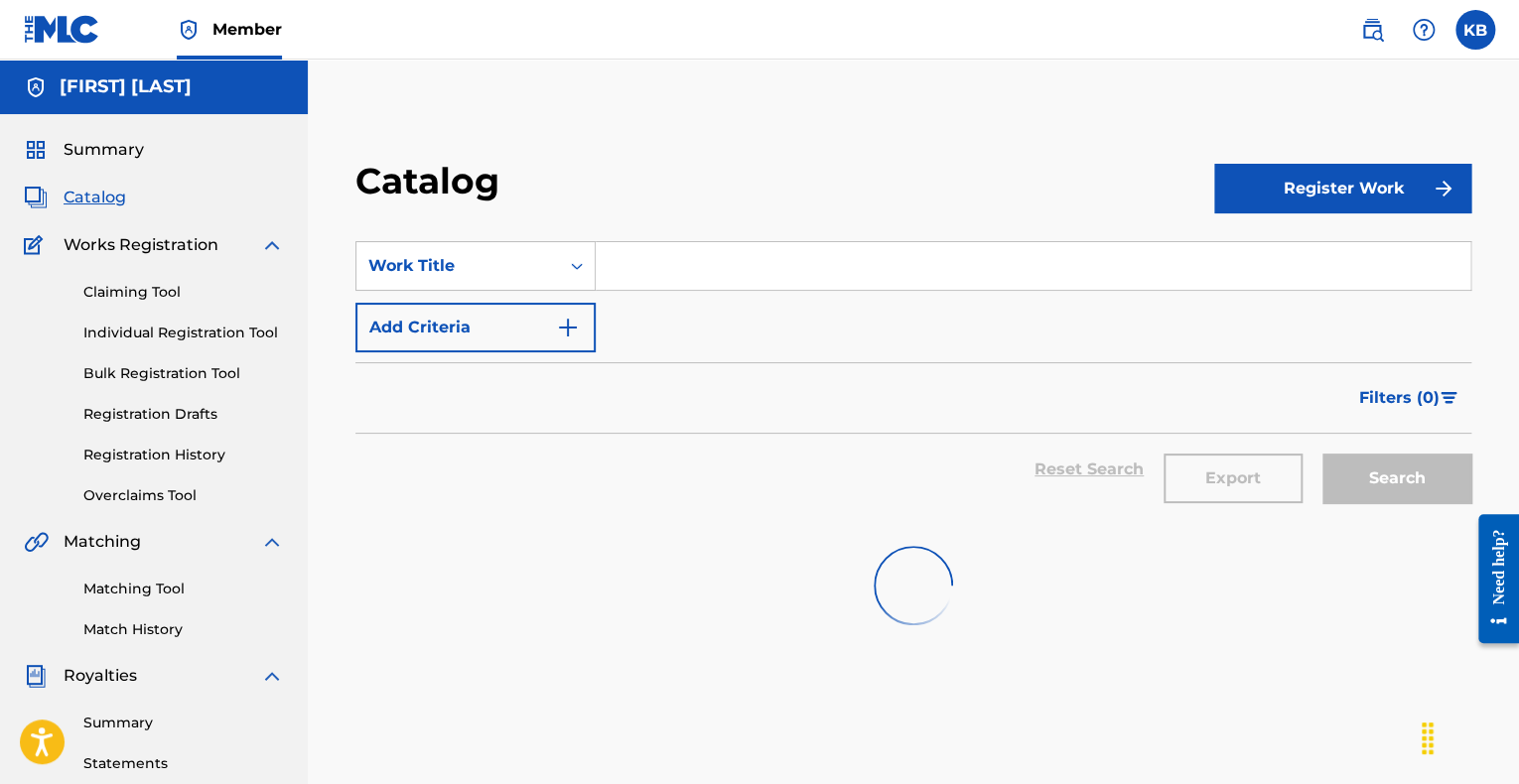 click on "Catalog" at bounding box center [94, 197] 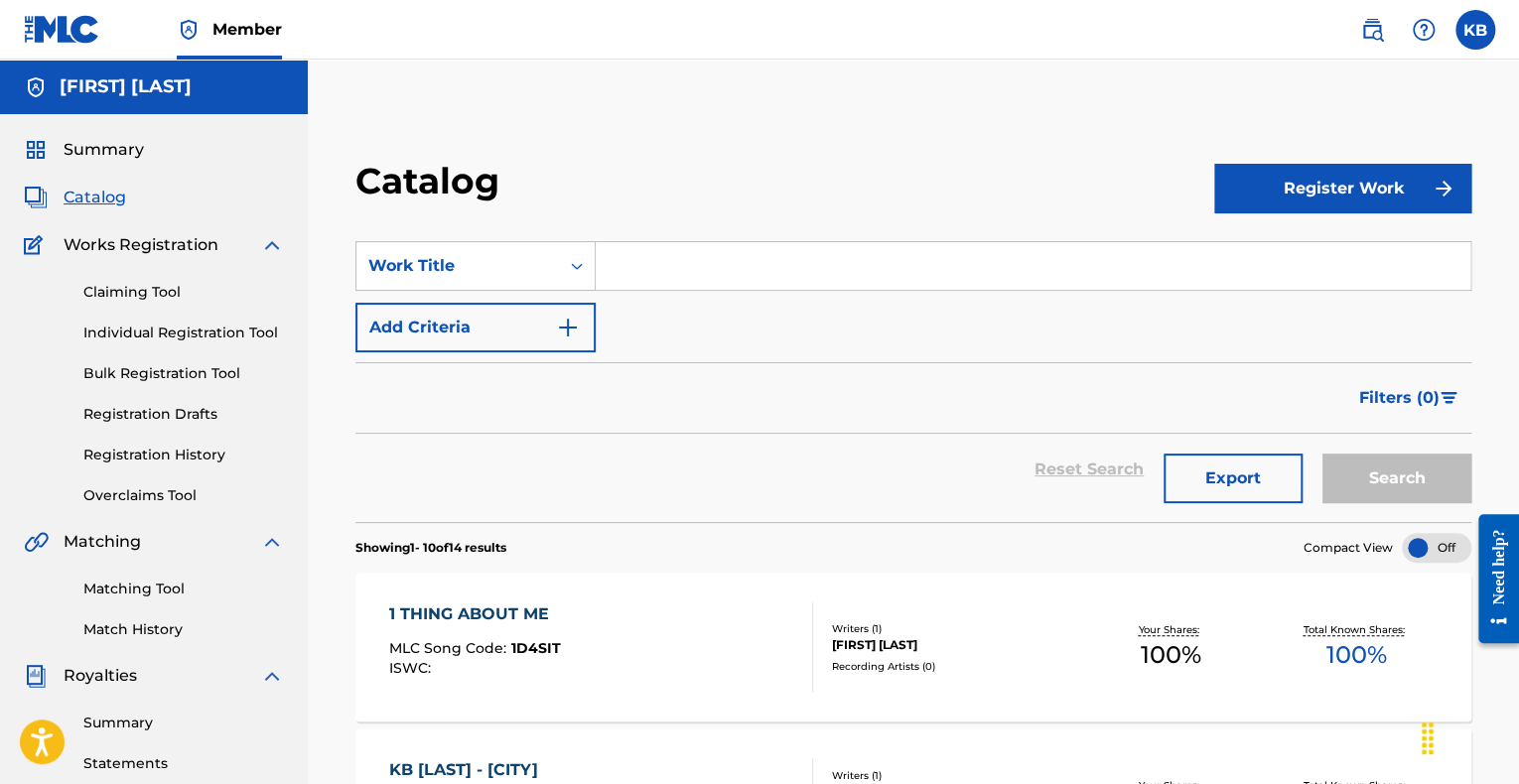 click on "Register Work" at bounding box center [1342, 189] 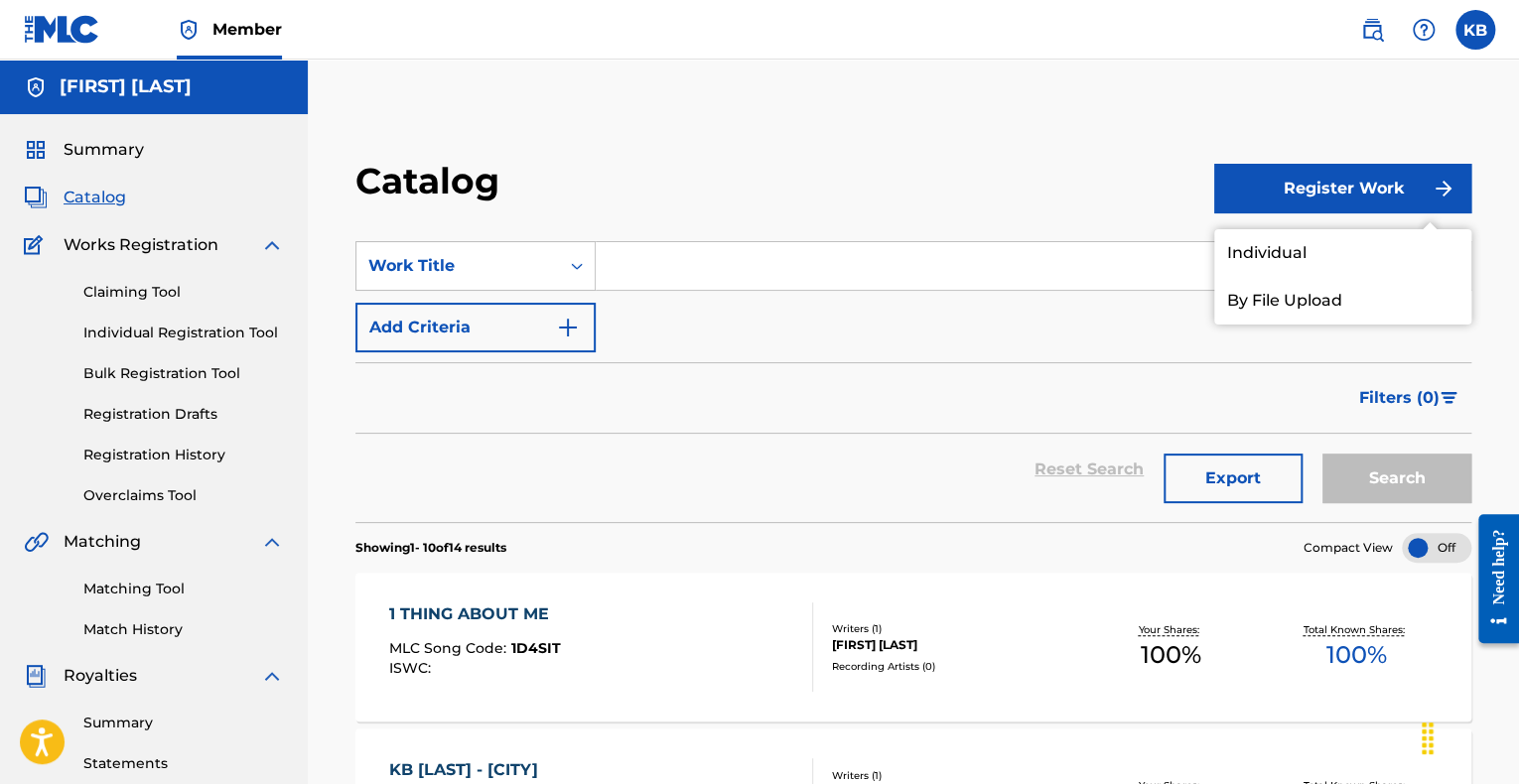 click on "Individual" at bounding box center (1342, 253) 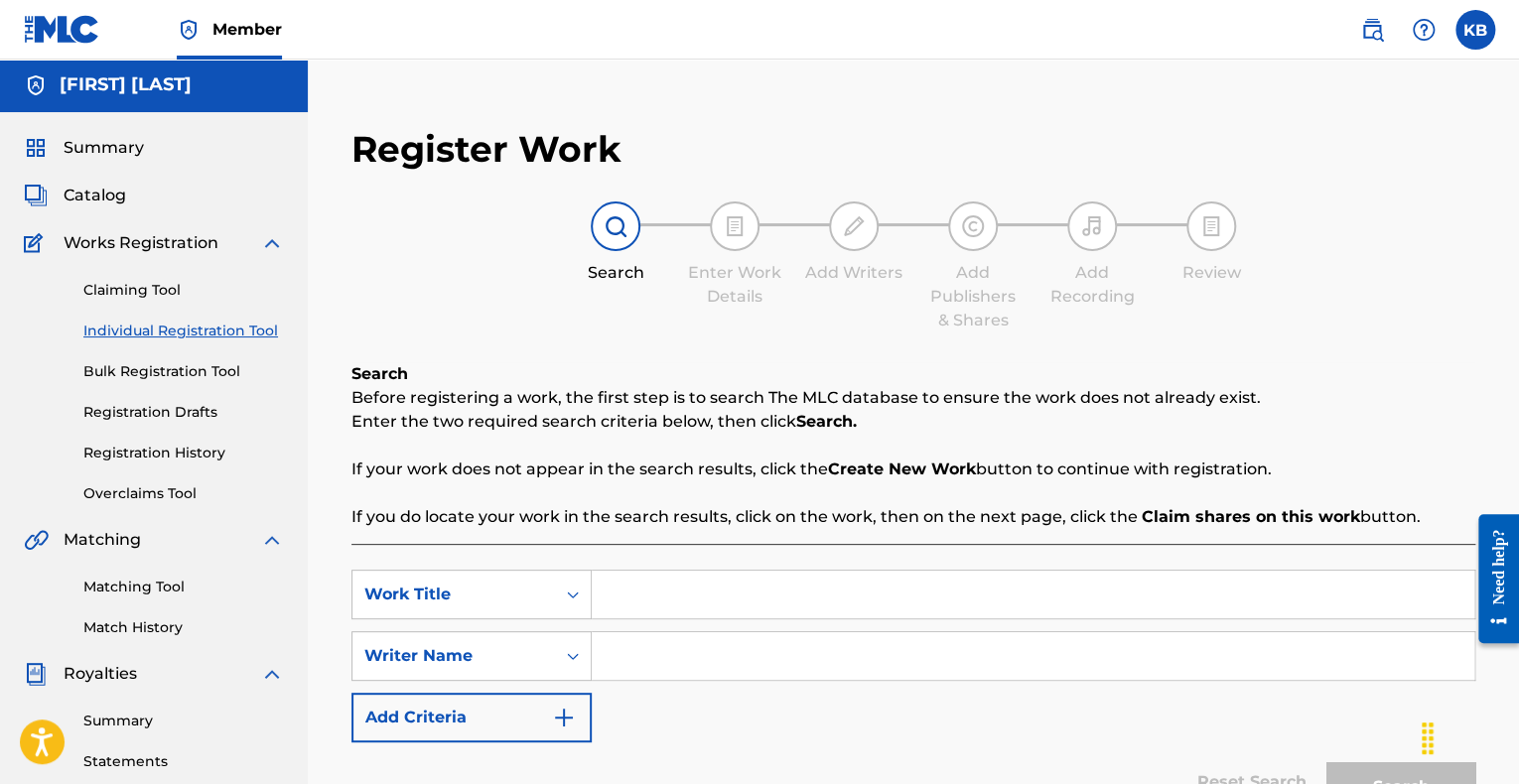 scroll, scrollTop: 0, scrollLeft: 0, axis: both 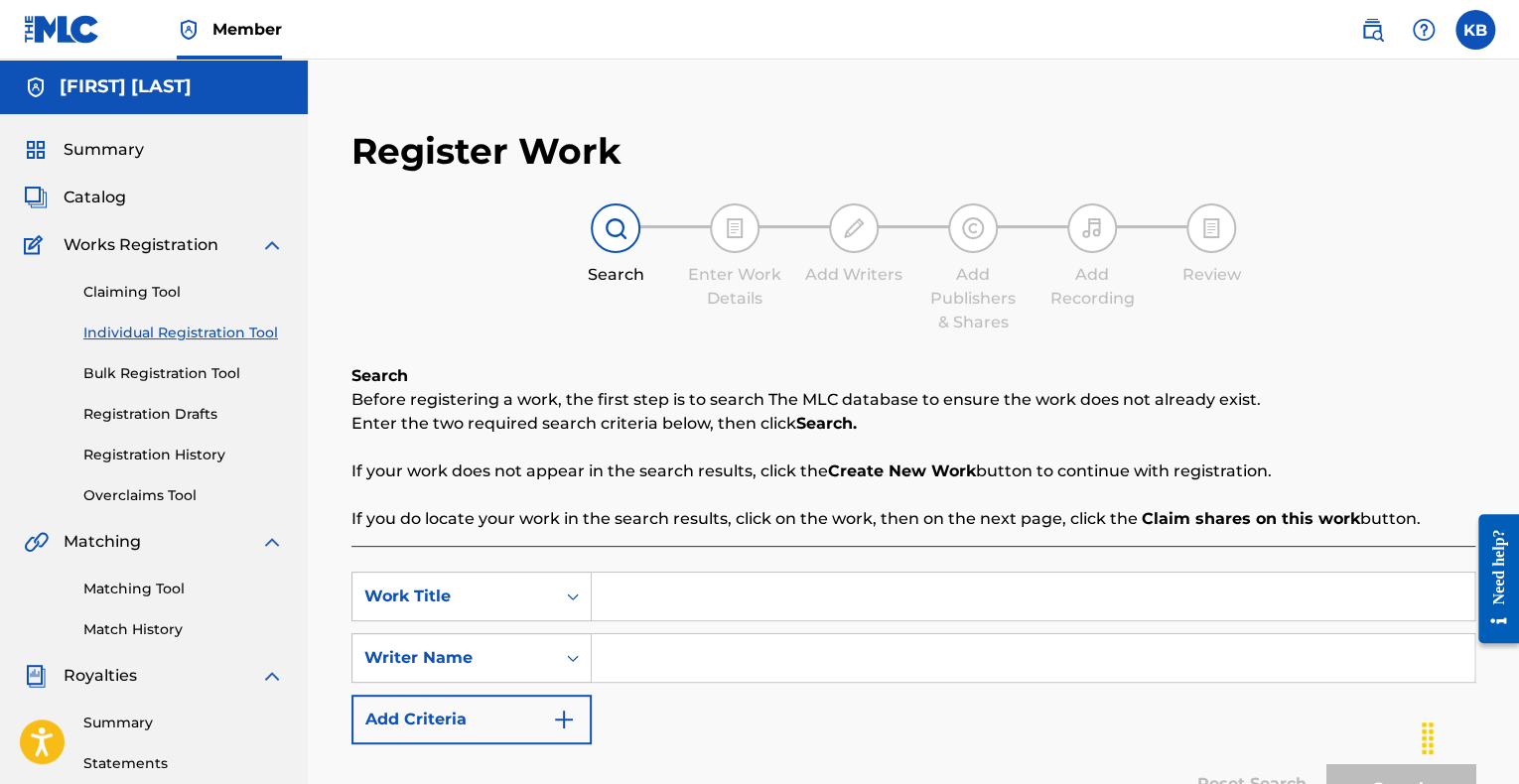 click on "Create New Work" at bounding box center [901, 470] 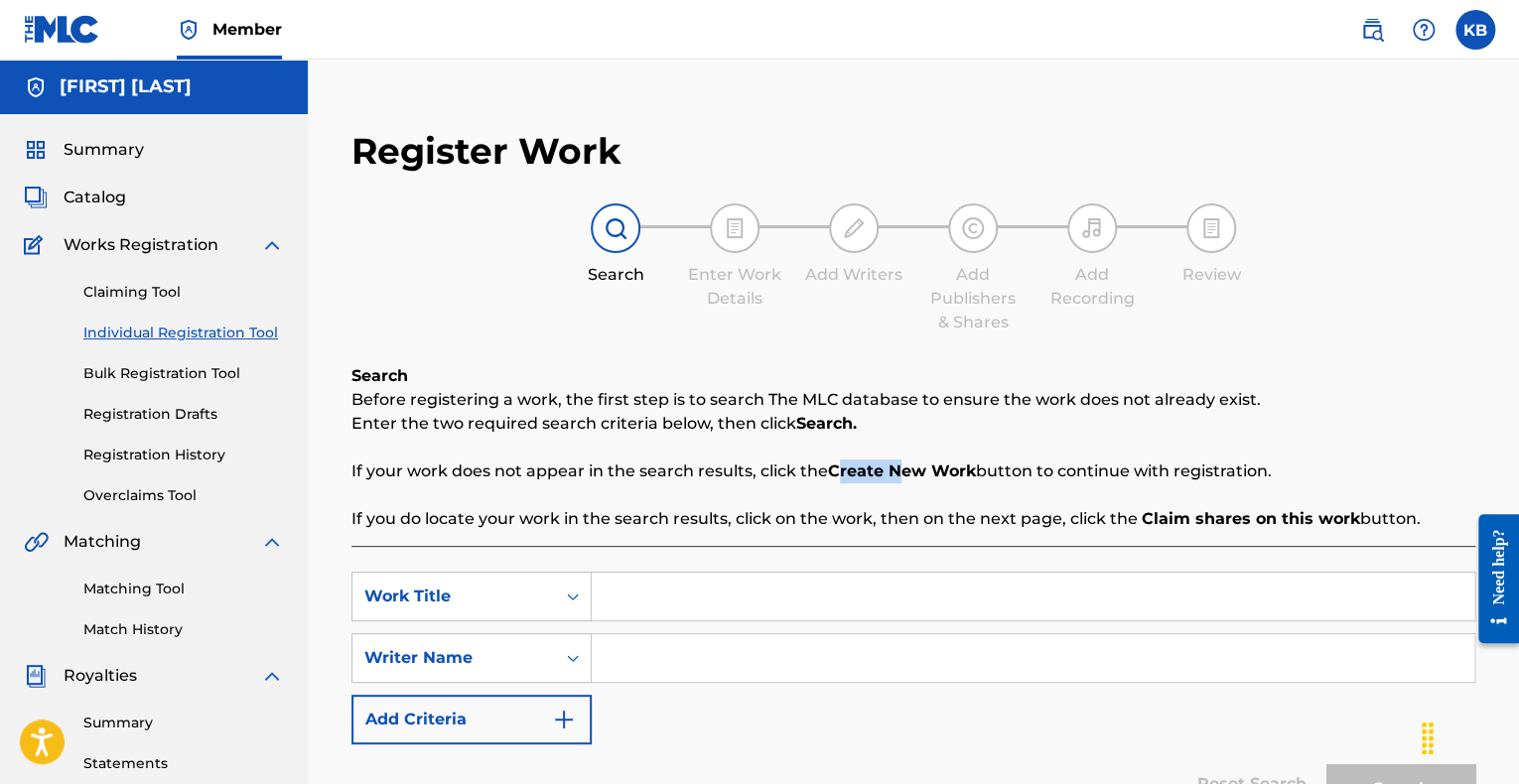 click on "Create New Work" at bounding box center [901, 470] 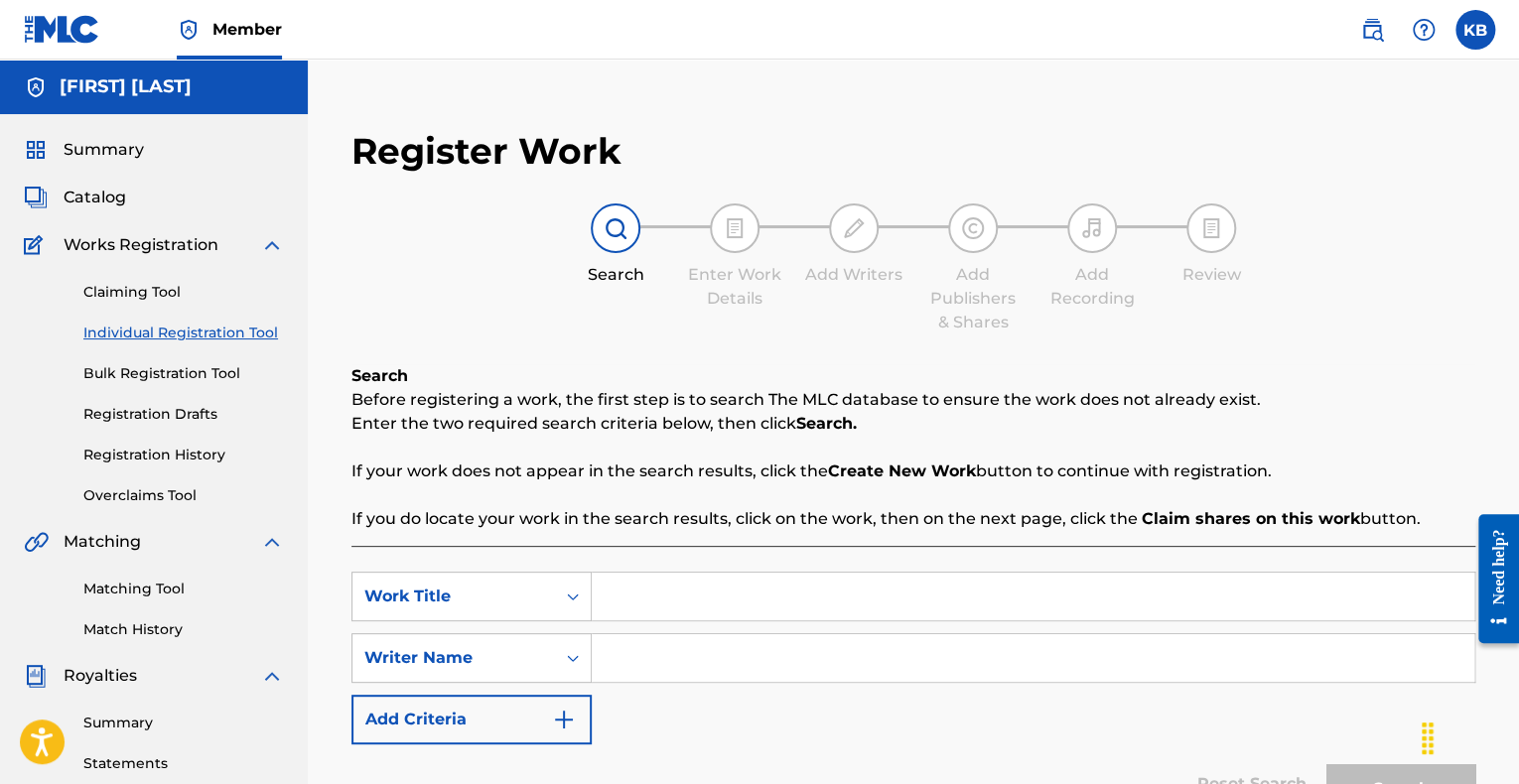 click on "Search Enter Work Details Add Writers Add Publishers & Shares Add Recording Review" at bounding box center [913, 269] 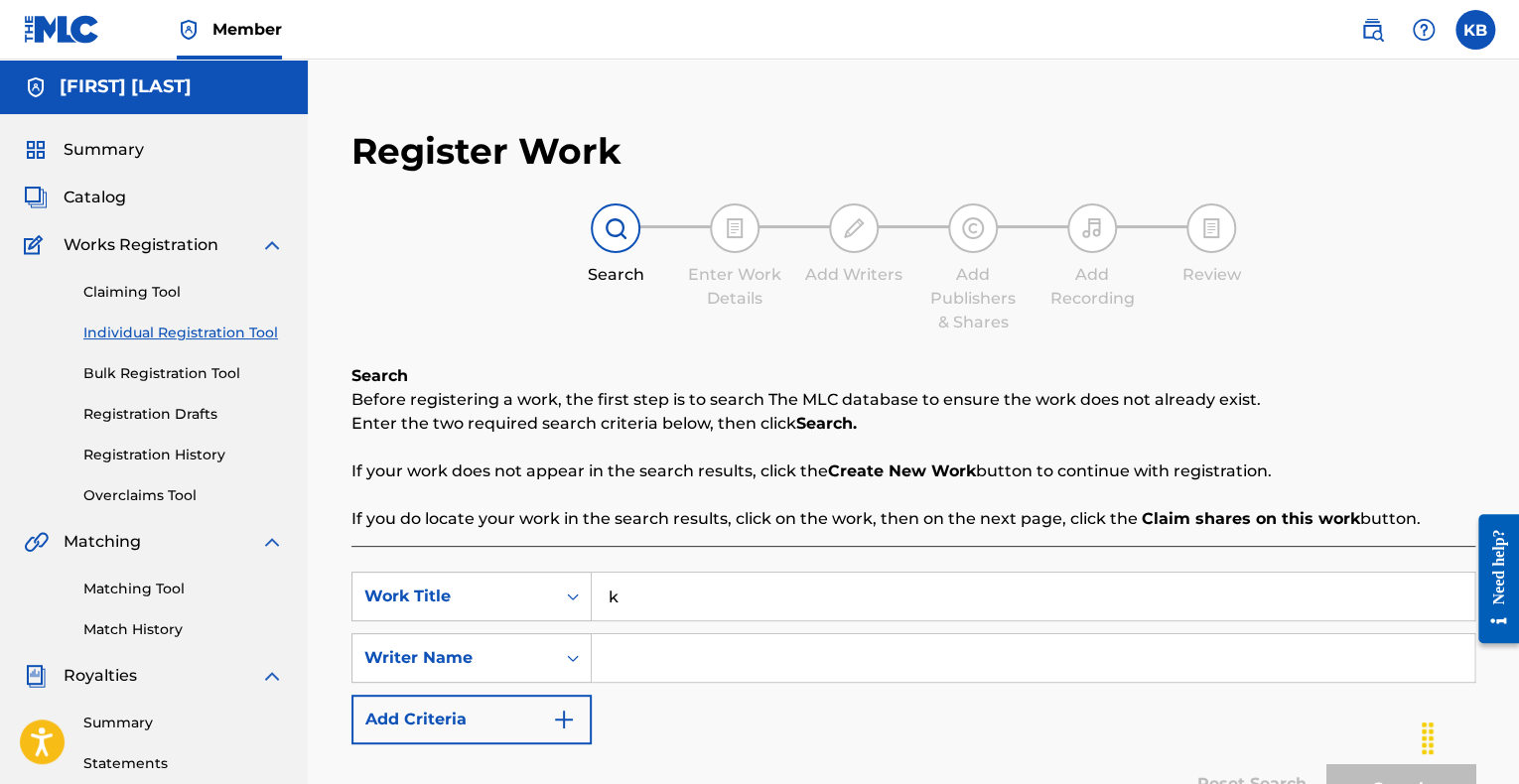 type on "k" 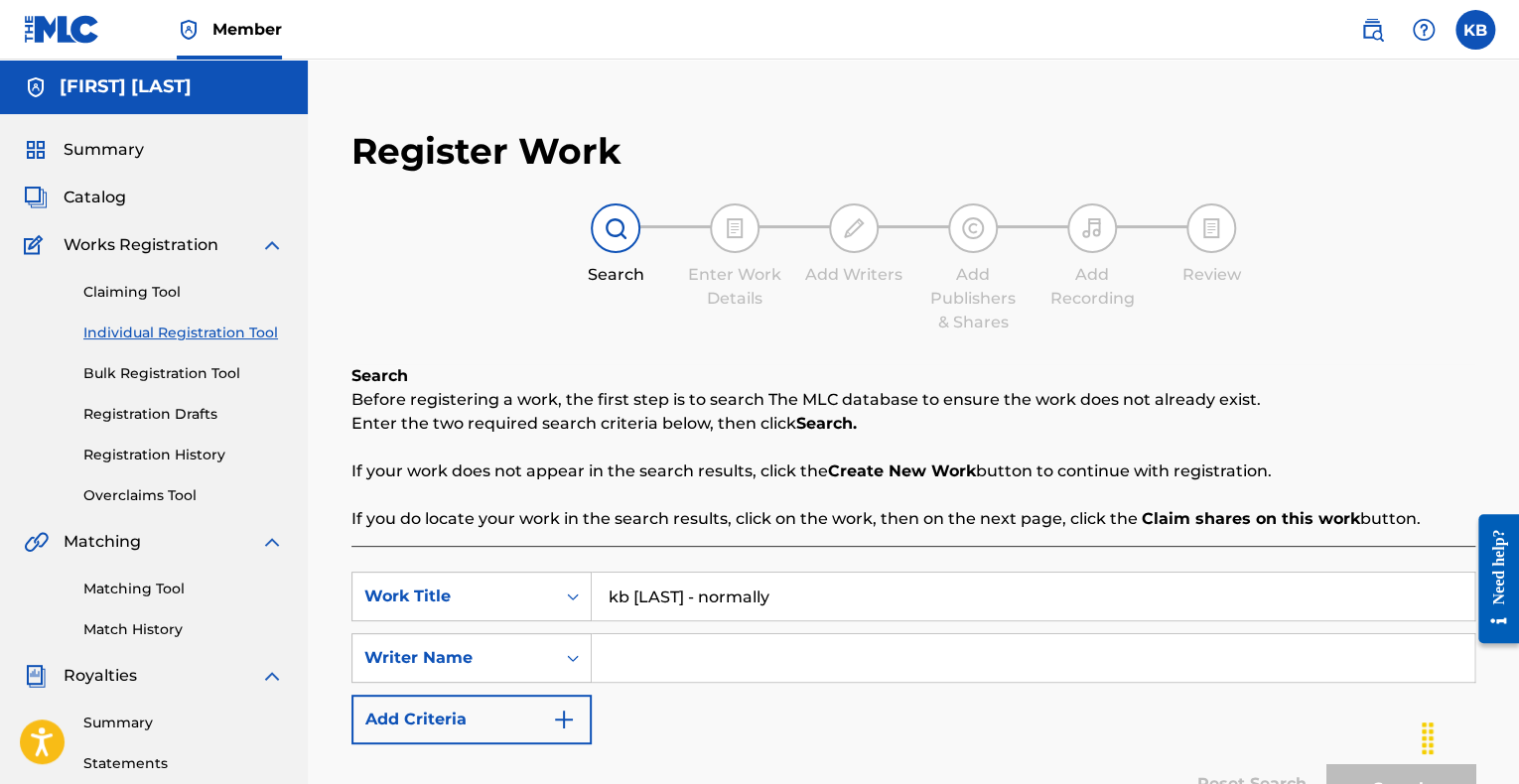 type on "kb [LAST] - normally" 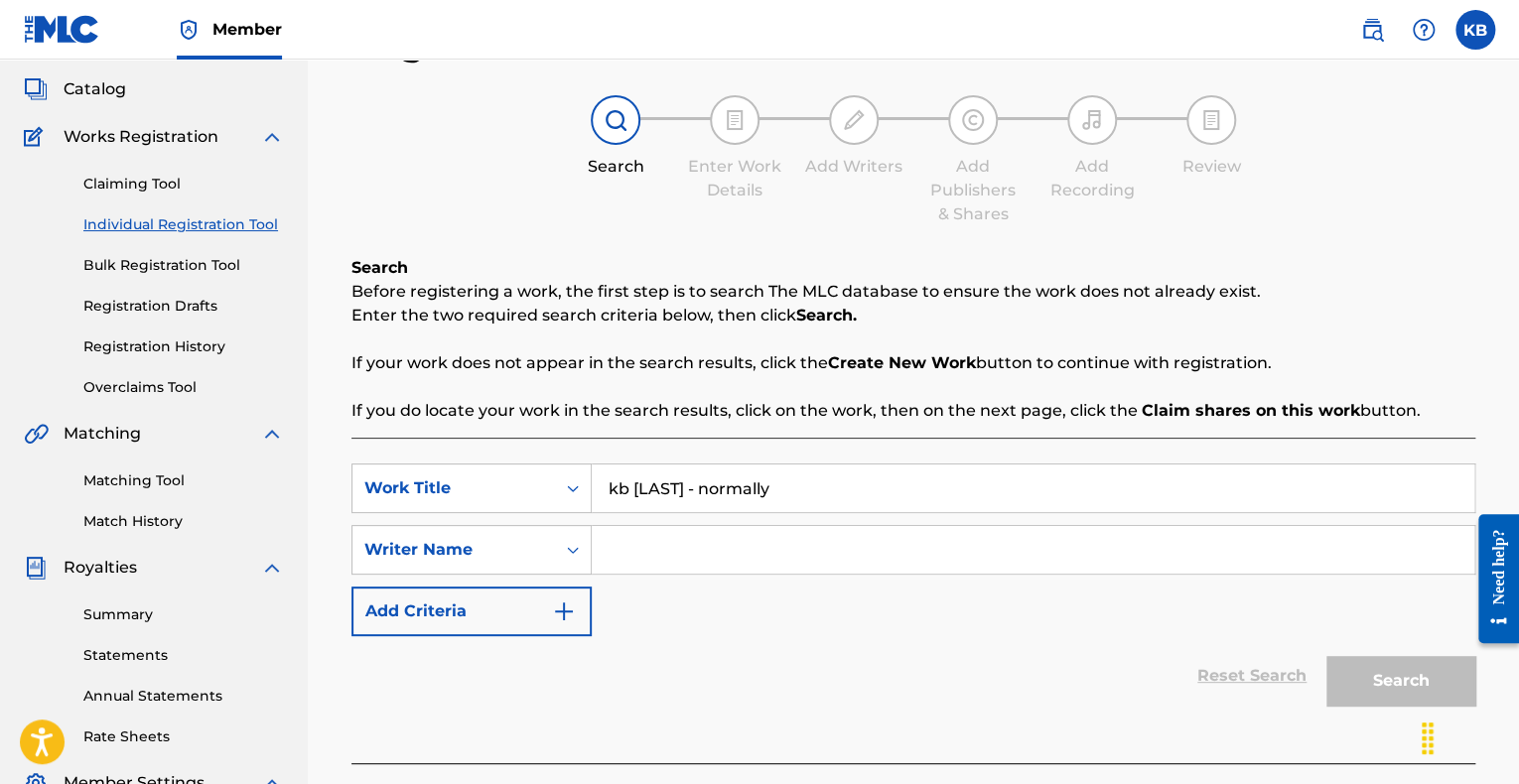 scroll, scrollTop: 103, scrollLeft: 0, axis: vertical 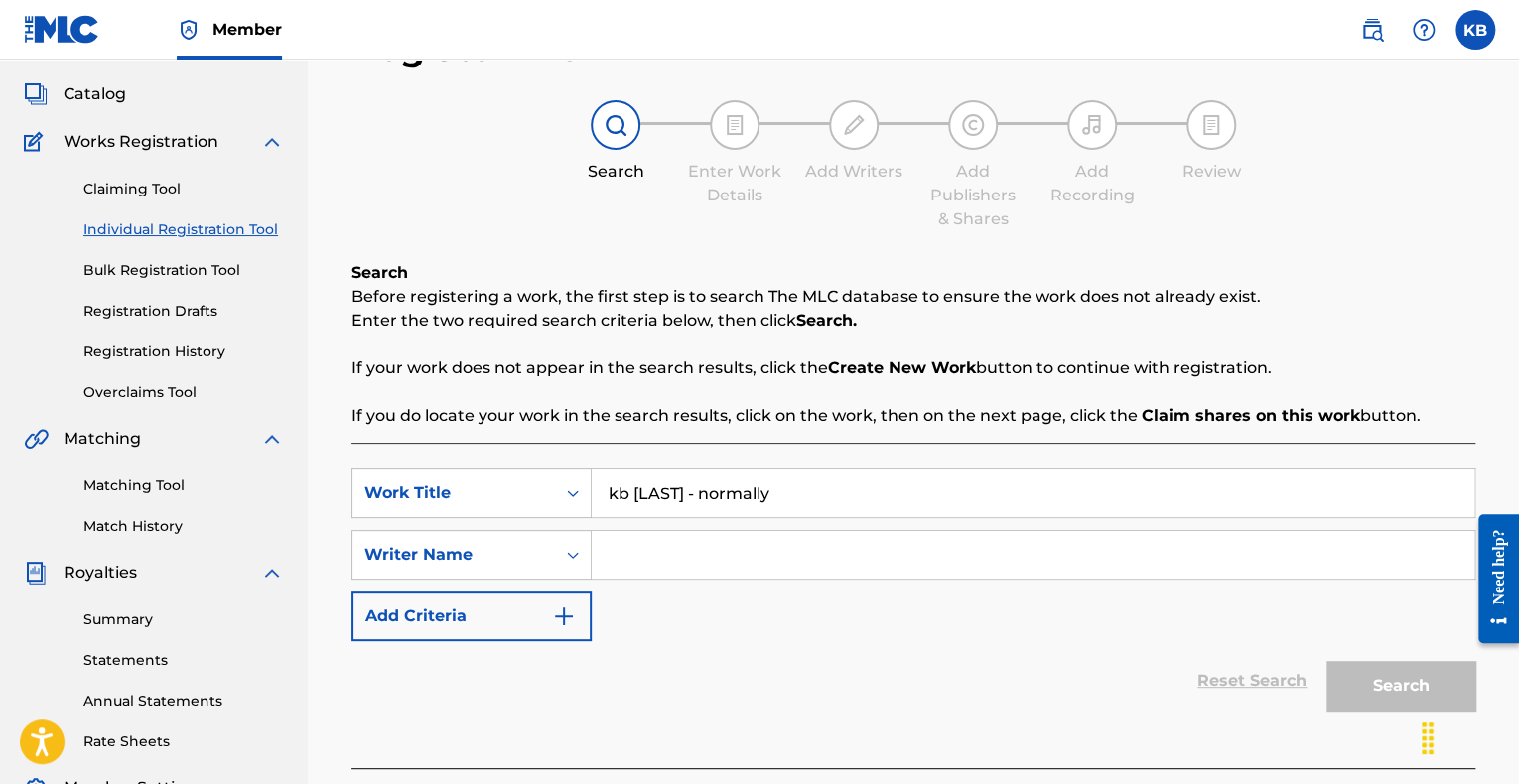 click at bounding box center (1033, 555) 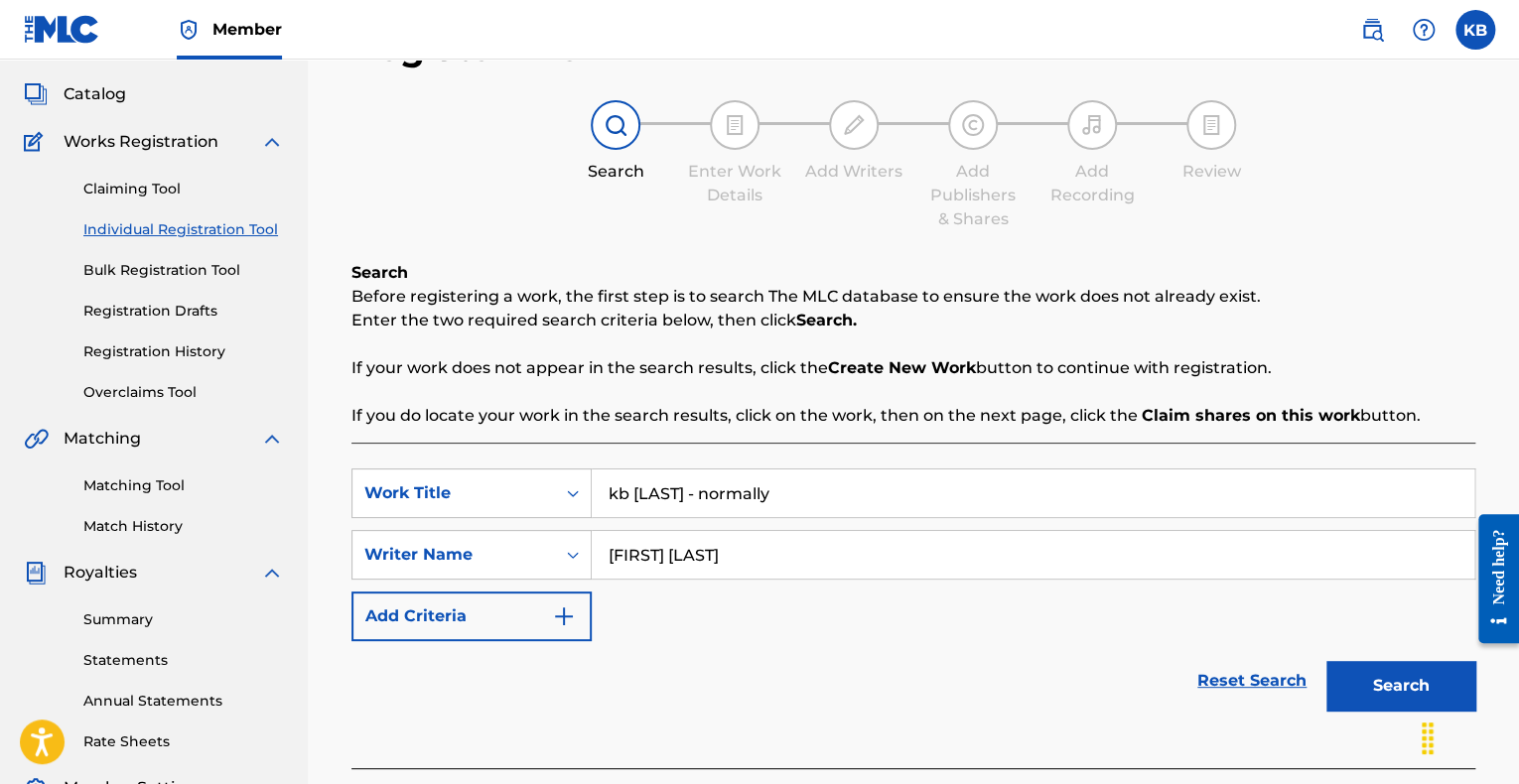type on "[FIRST] [LAST]" 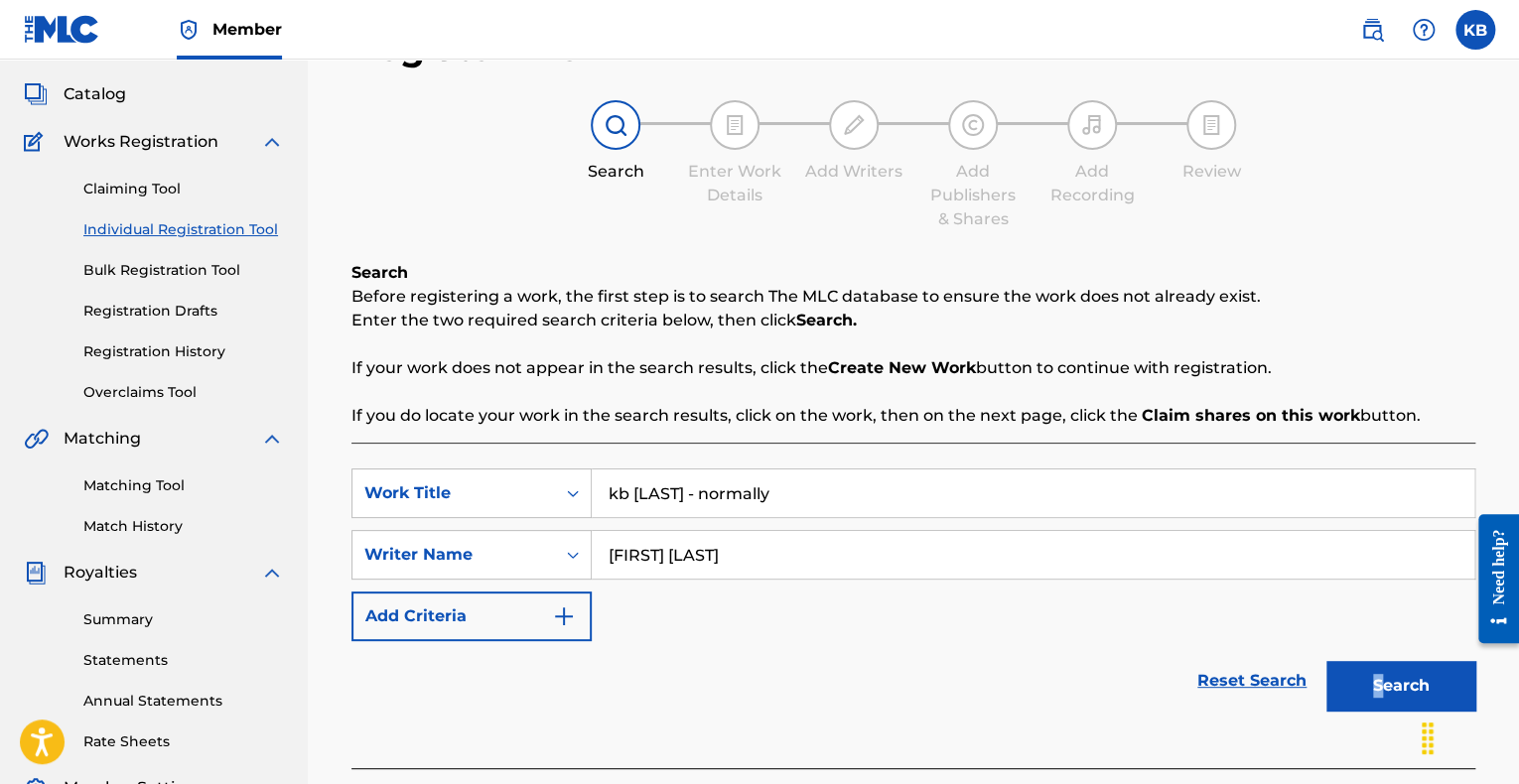 drag, startPoint x: 1386, startPoint y: 656, endPoint x: 1387, endPoint y: 691, distance: 35.014283 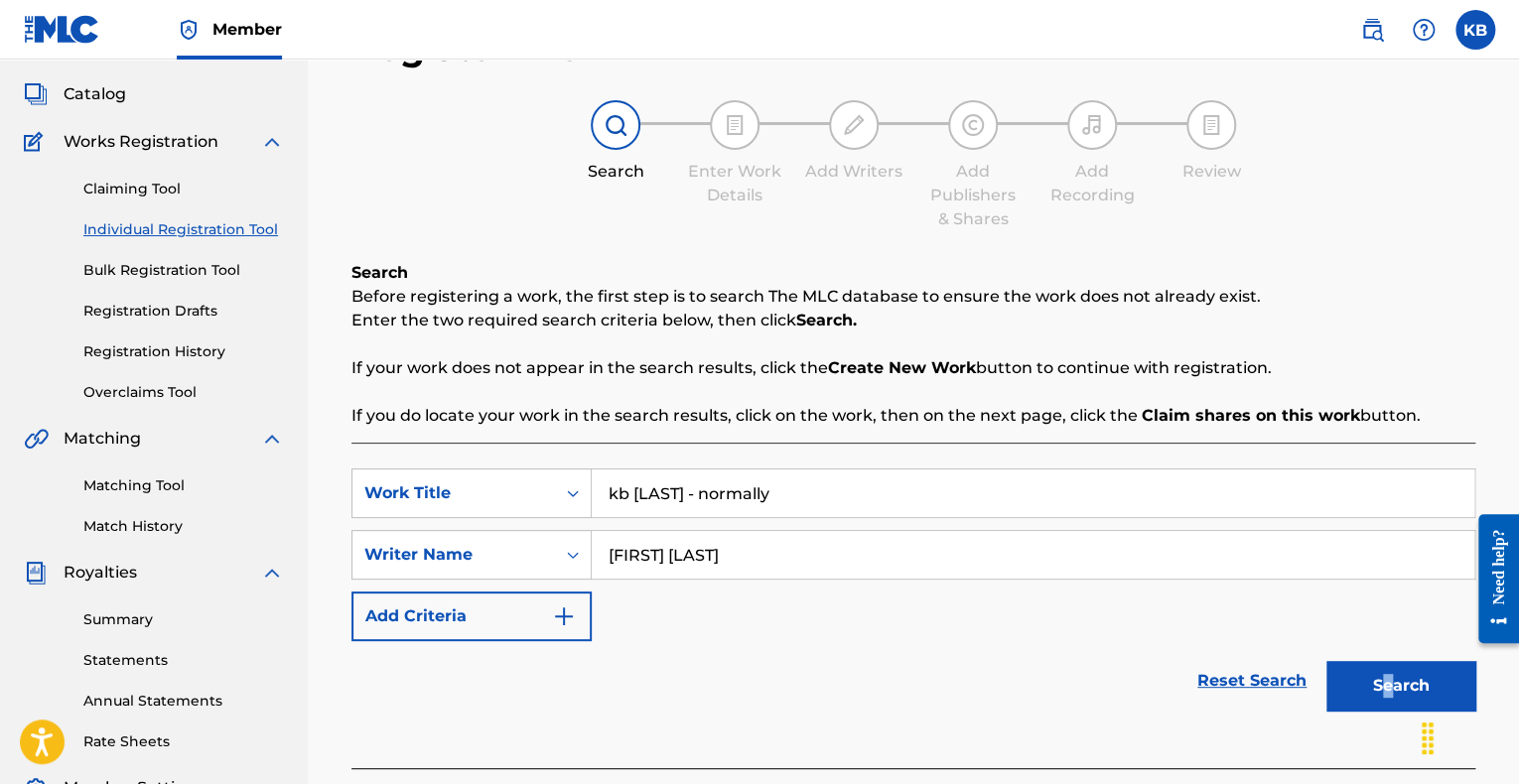 click on "Search" at bounding box center (1401, 686) 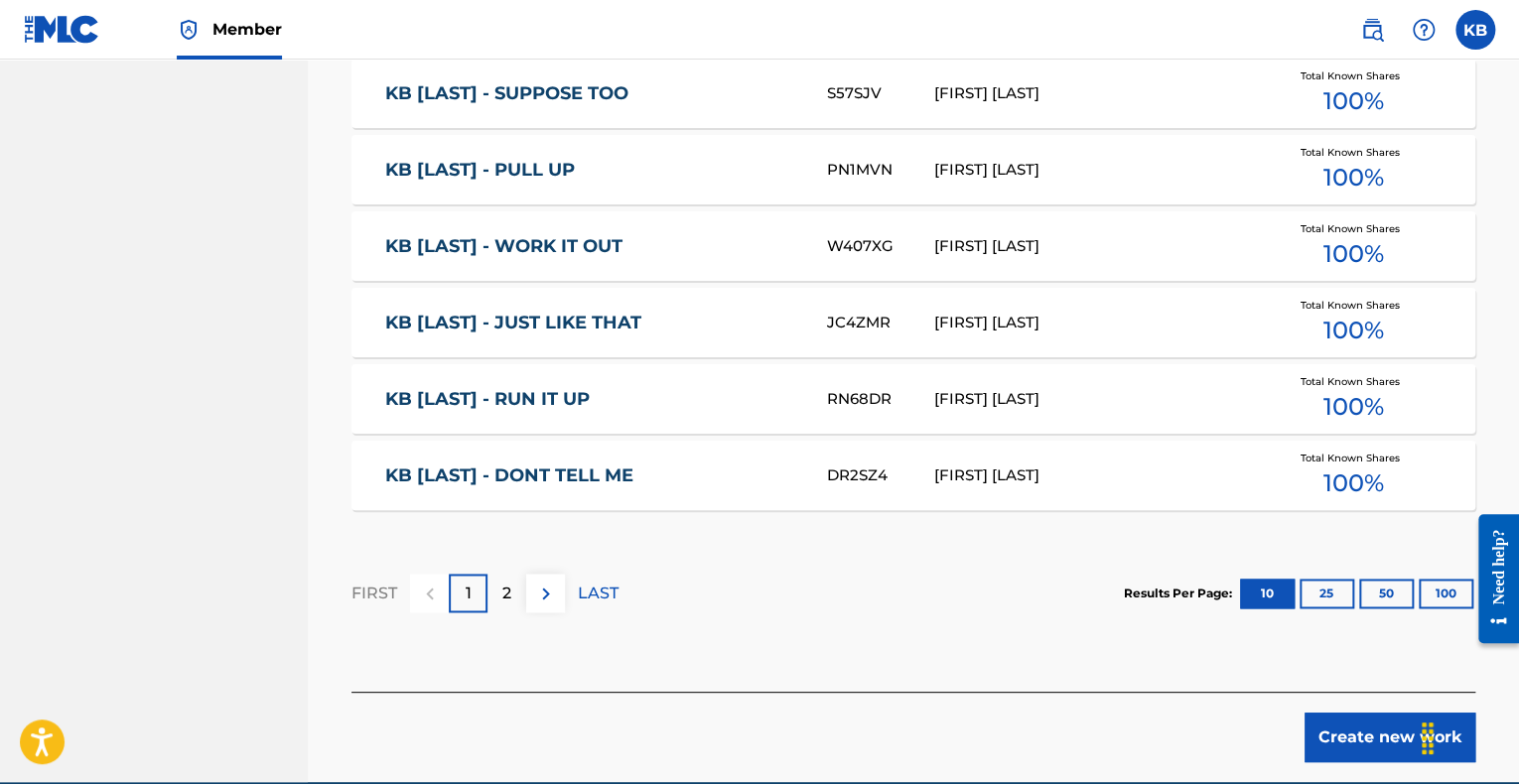 scroll, scrollTop: 1286, scrollLeft: 0, axis: vertical 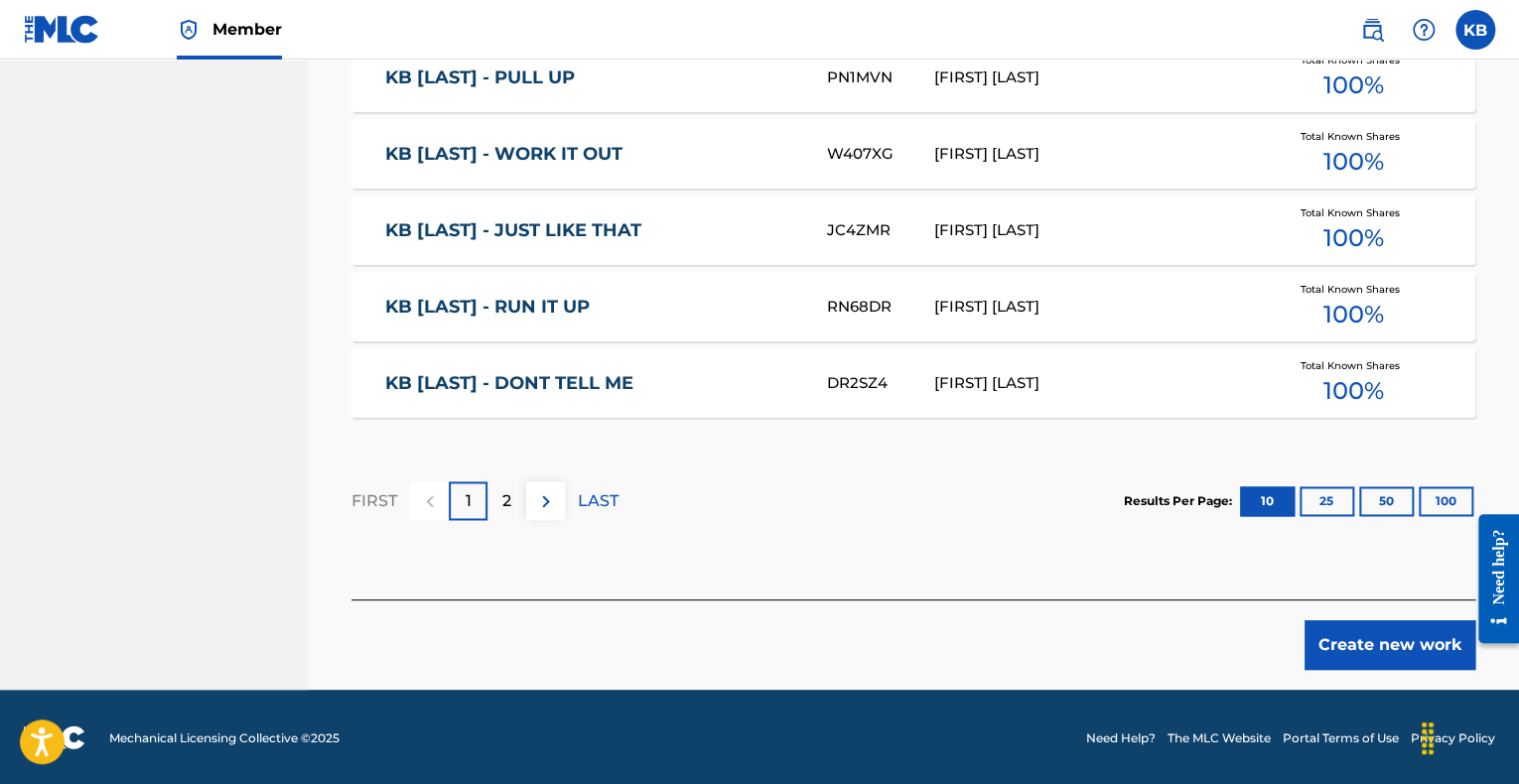 click on "Create new work" at bounding box center [1390, 645] 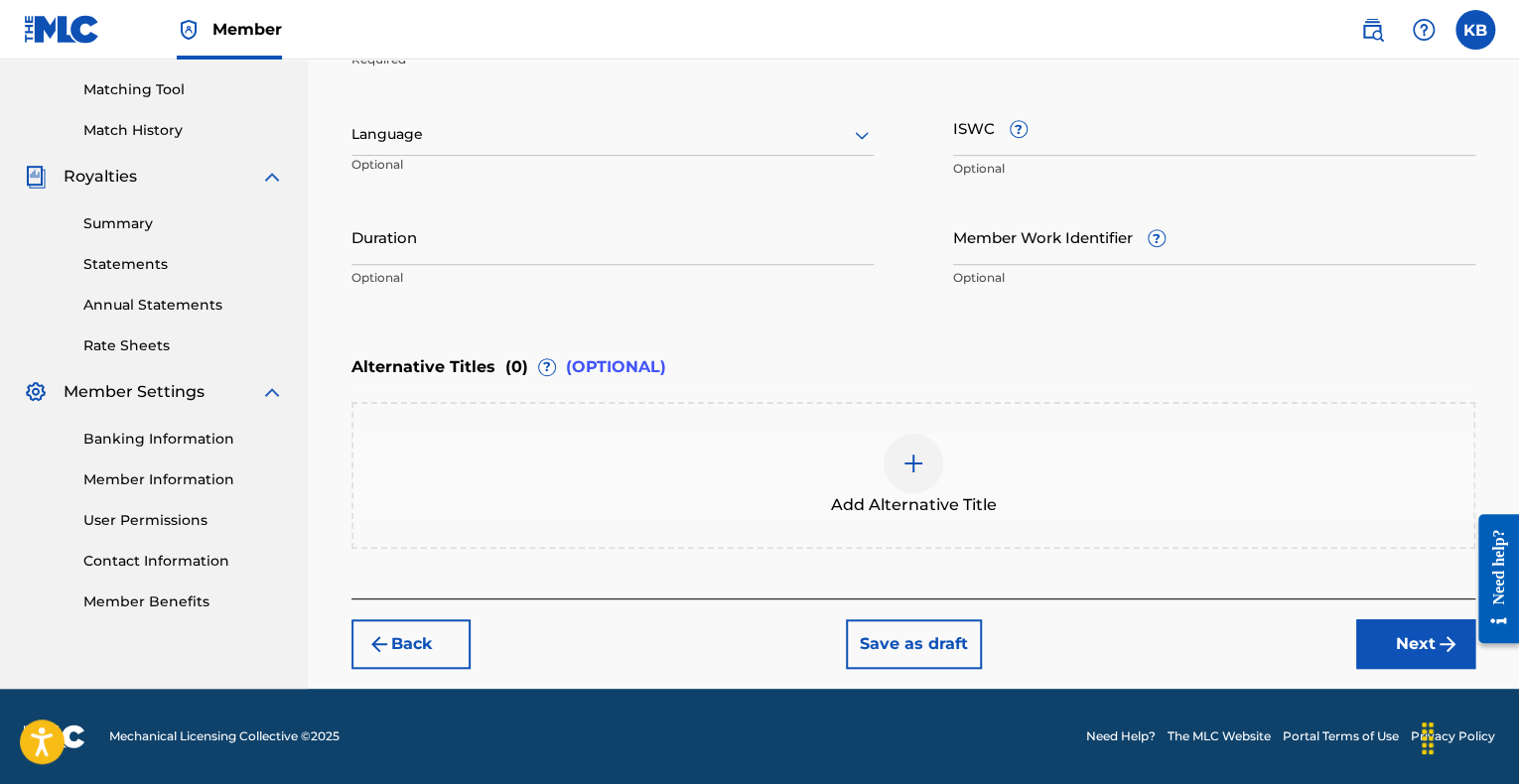 scroll, scrollTop: 496, scrollLeft: 0, axis: vertical 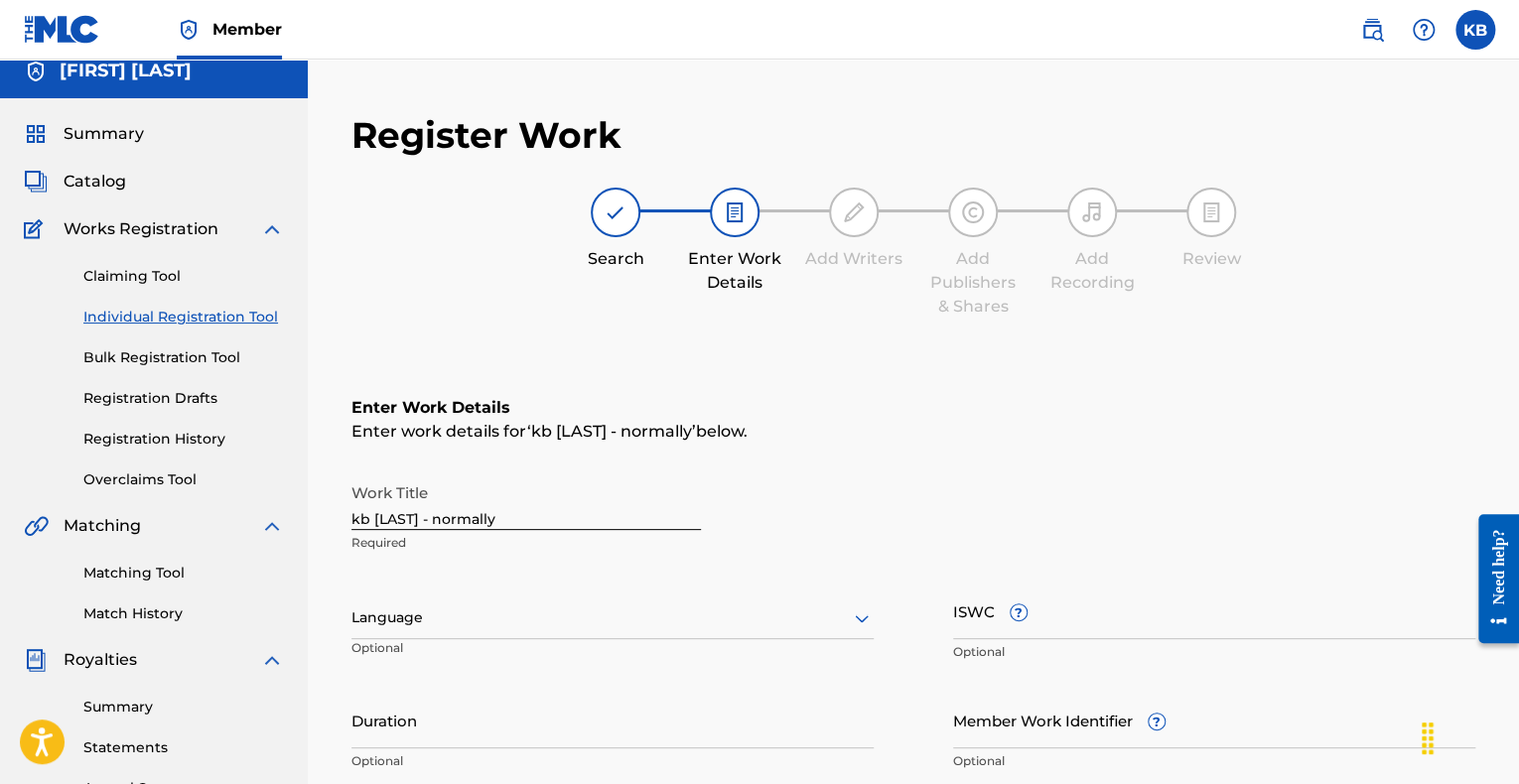 click on "Register Work Search Enter Work Details Add Writers Add Publishers & Shares Add Recording Review Enter Work Details Enter work details for ‘ kb [LAST] - normally ’ below. Work Title kb [LAST] - normally Required Language Optional ISWC ? Optional Duration Optional Member Work Identifier ? Optional Alternative Titles ( 0 ) ? (OPTIONAL) Add Alternative Title Back Save as draft Next" at bounding box center [913, 632] 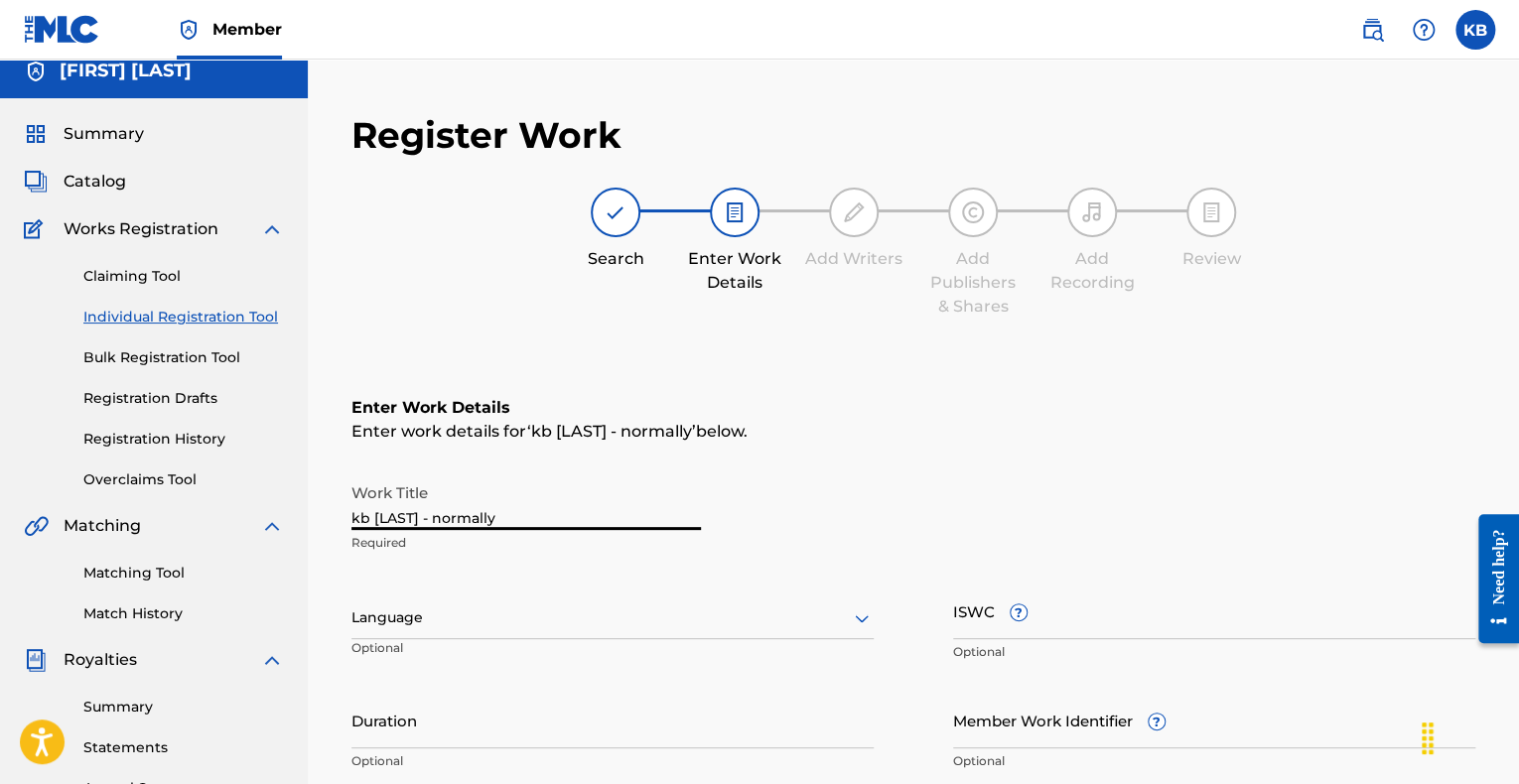 click on "kb [LAST] - normally" at bounding box center (526, 501) 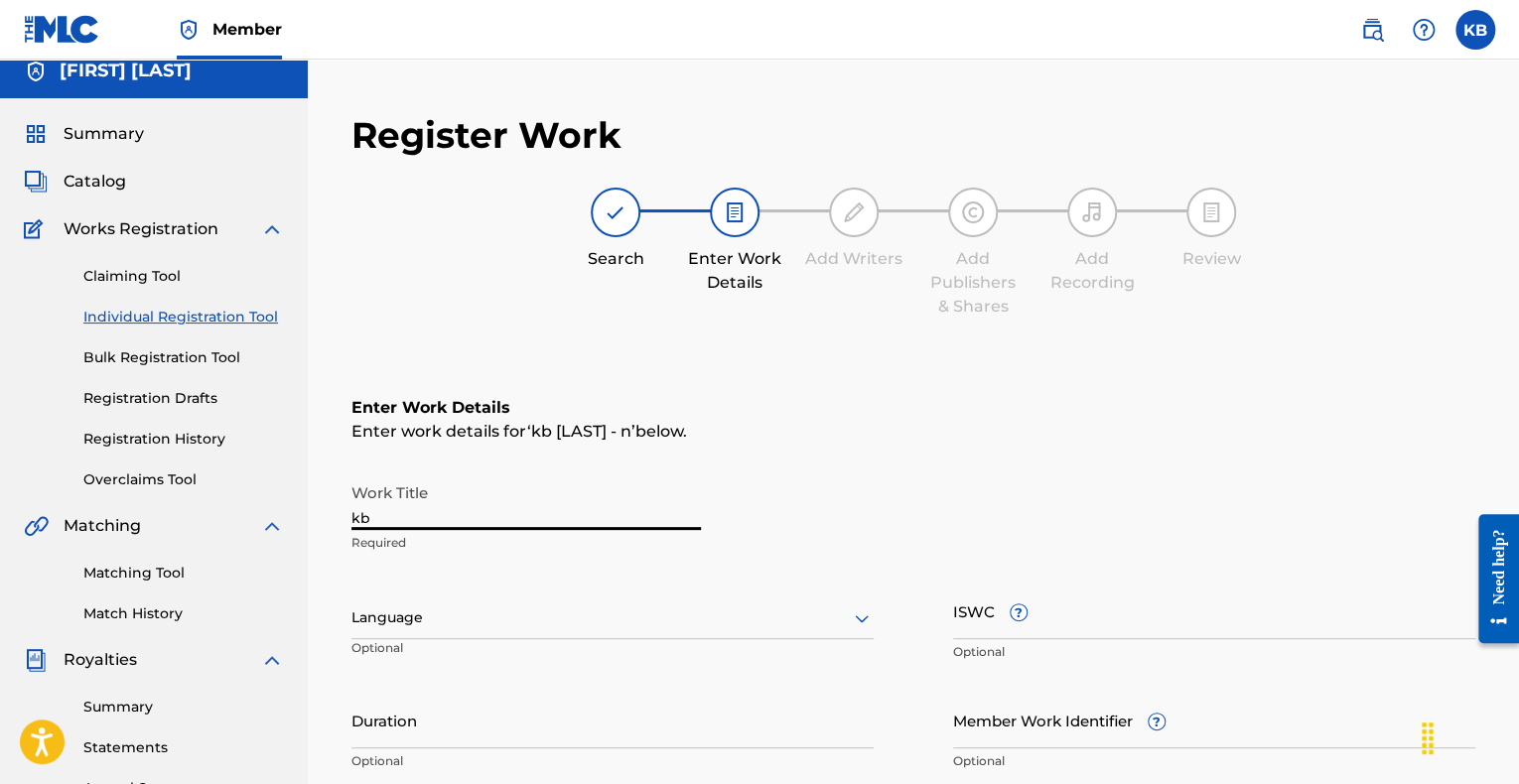 type on "k" 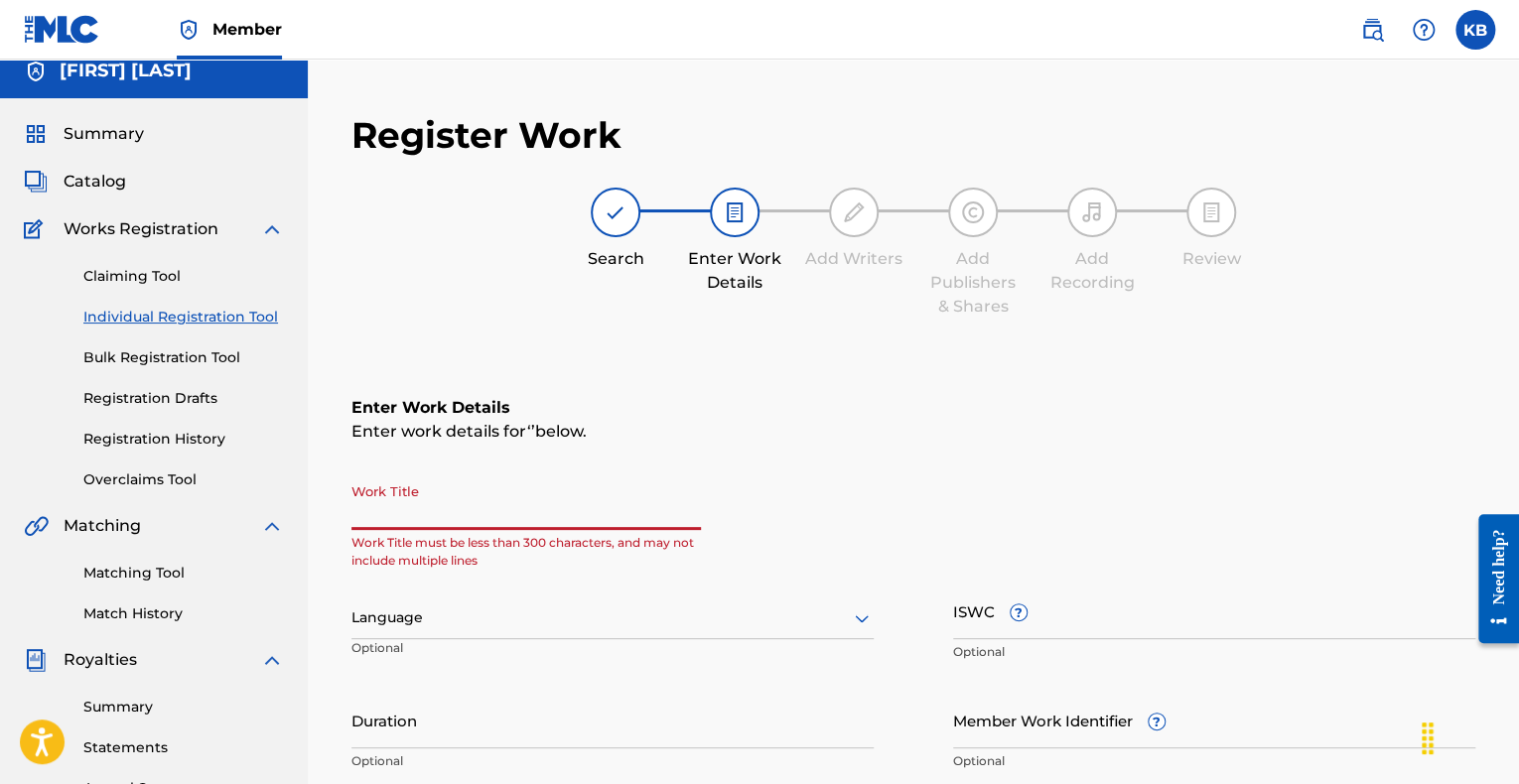 click on "Work Title" at bounding box center (526, 501) 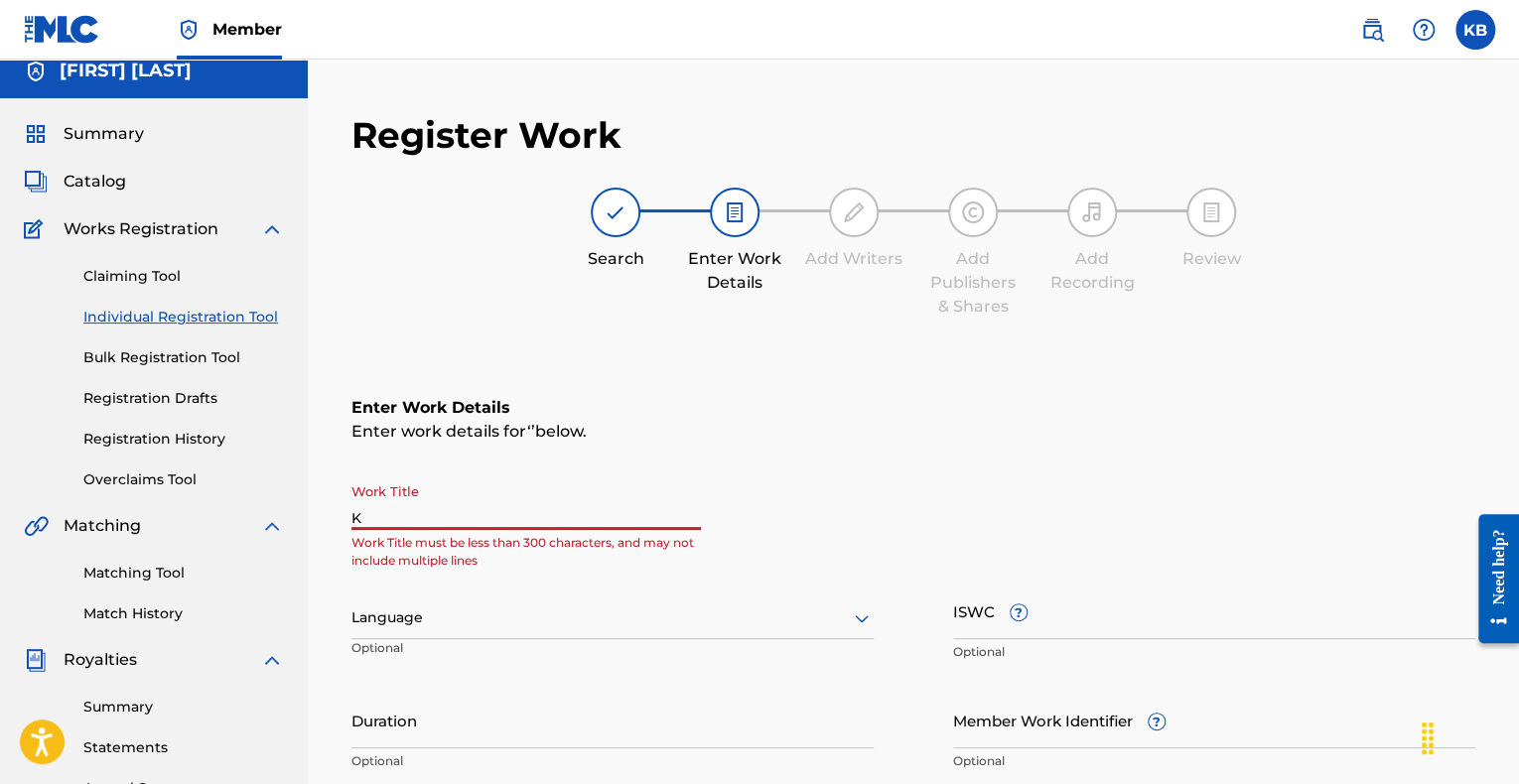 click on "K" at bounding box center [526, 501] 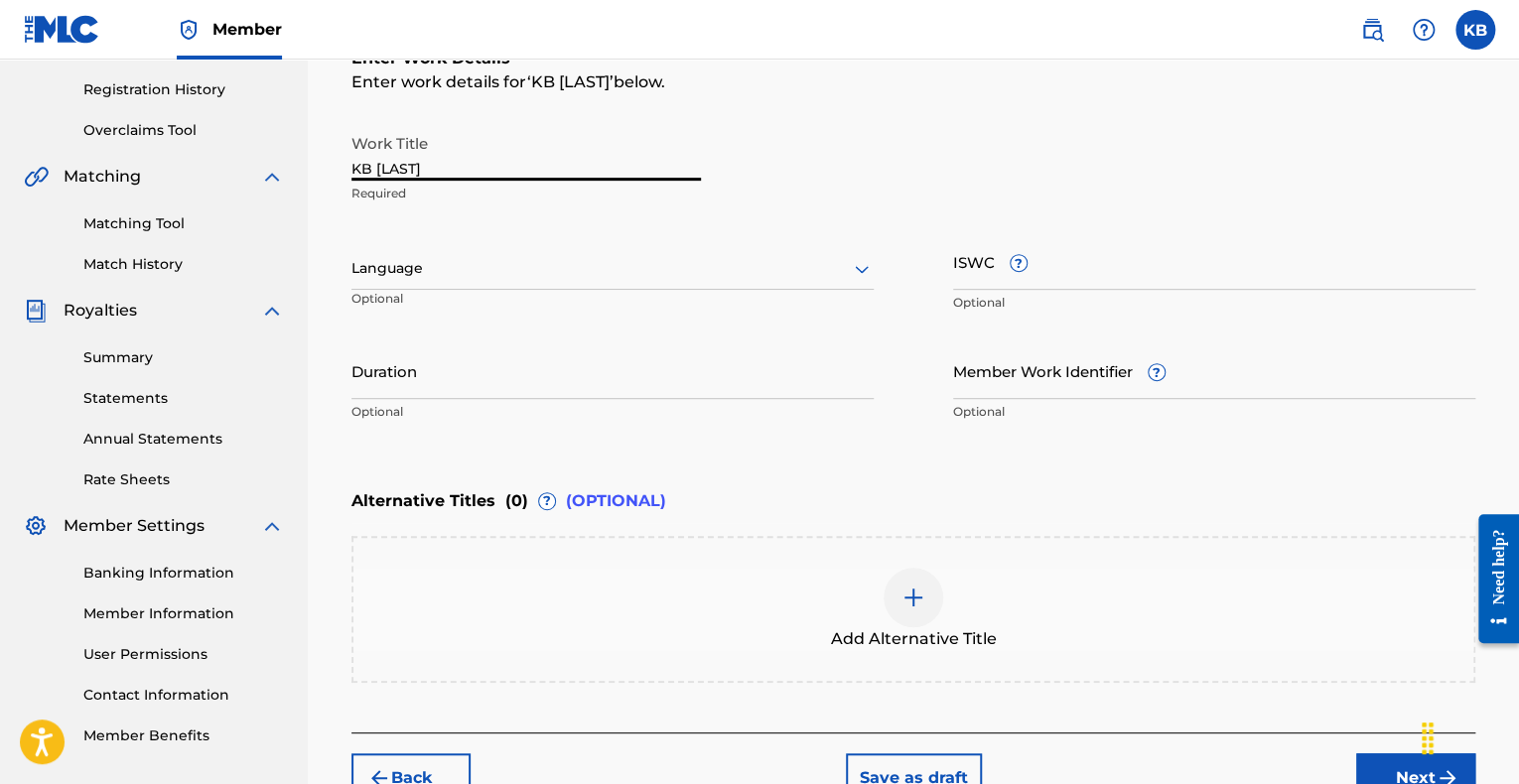 scroll, scrollTop: 393, scrollLeft: 0, axis: vertical 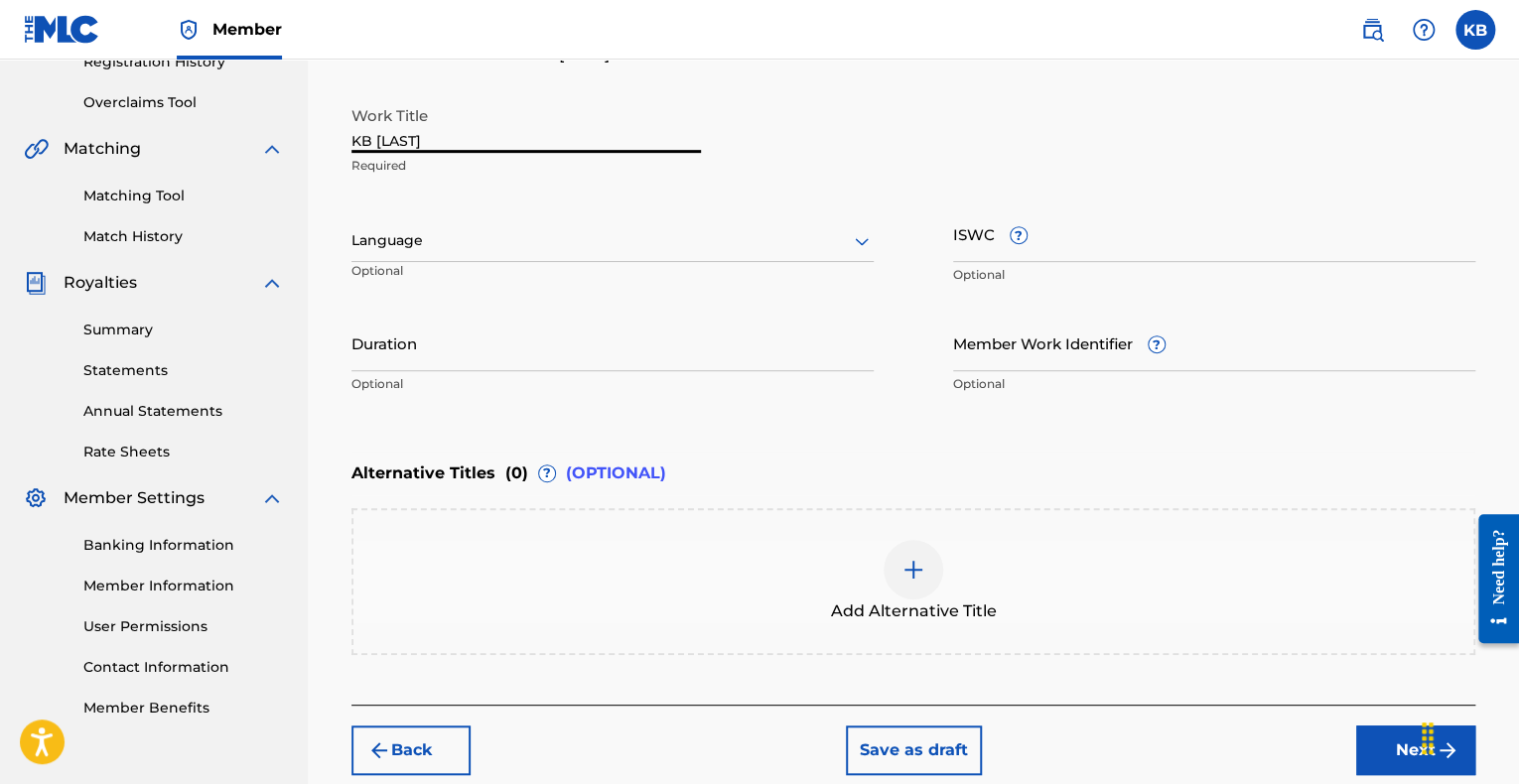 type on "KB [LAST]" 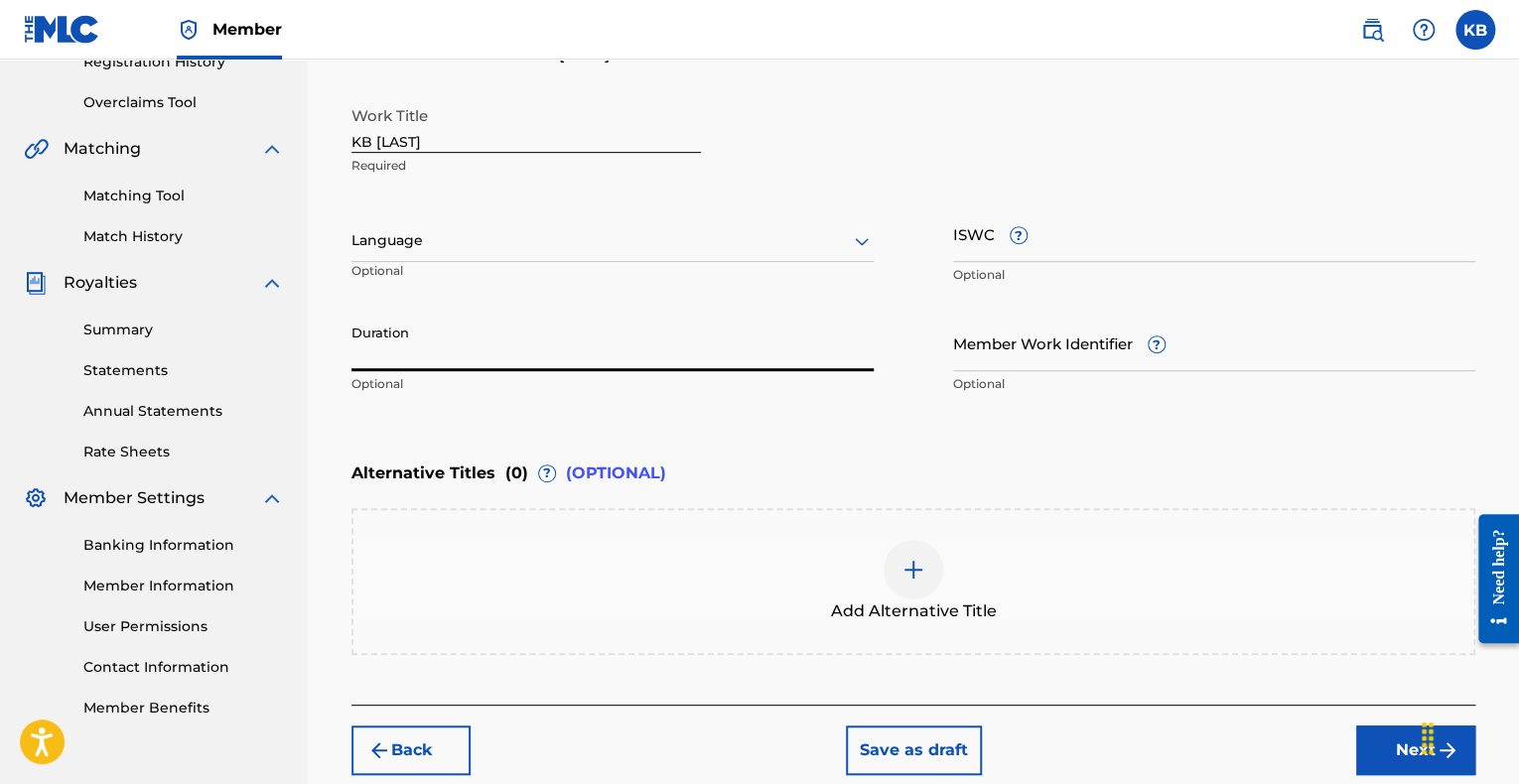 click on "Duration" at bounding box center (613, 342) 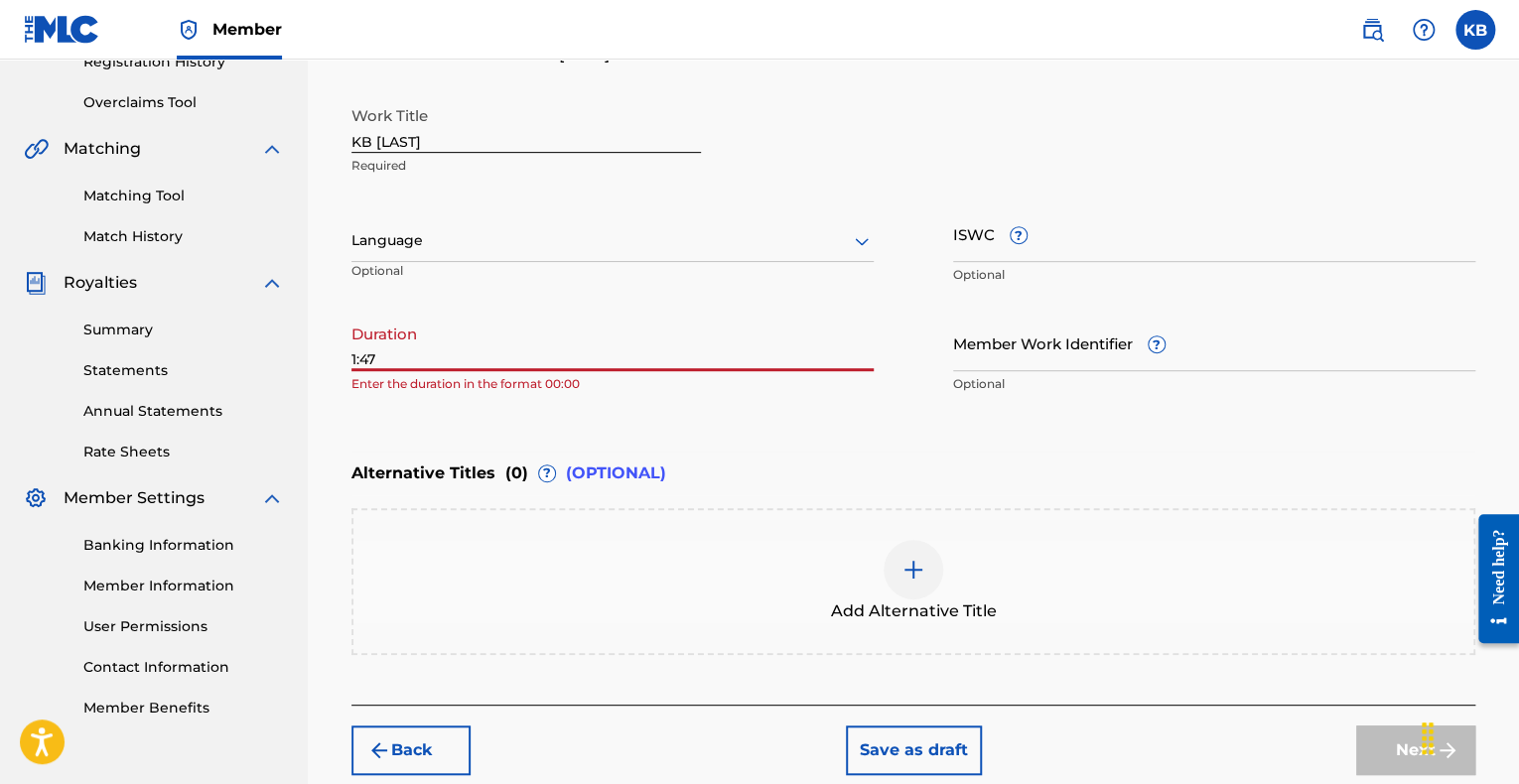click on "Register Work Search Enter Work Details Add Writers Add Publishers & Shares Add Recording Review Enter Work Details Enter work details for ‘ KB [LAST] ’ below. Work Title KB [LAST] Required Language Optional ISWC ? Optional Duration 1:47 Enter the duration in the format 00:00 Member Work Identifier ? Optional Alternative Titles ( 0 ) ? (OPTIONAL) Add Alternative Title Back Save as draft Next" at bounding box center (913, 255) 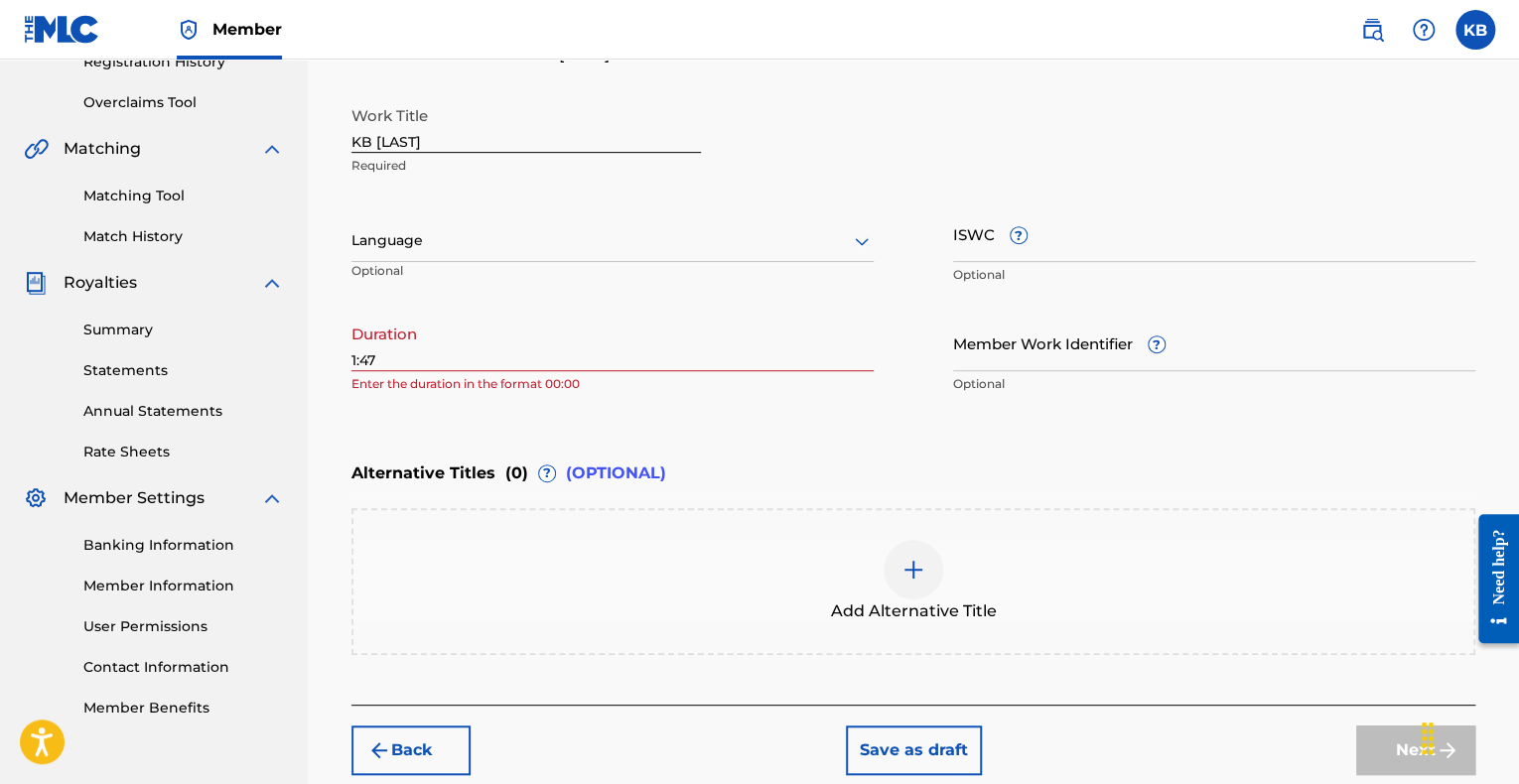 click on "Register Work Search Enter Work Details Add Writers Add Publishers & Shares Add Recording Review Enter Work Details Enter work details for ‘ KB [LAST] ’ below. Work Title KB [LAST] Required Language Optional ISWC ? Optional Duration 1:47 Enter the duration in the format 00:00 Member Work Identifier ? Optional Alternative Titles ( 0 ) ? (OPTIONAL) Add Alternative Title Back Save as draft Next" at bounding box center [913, 255] 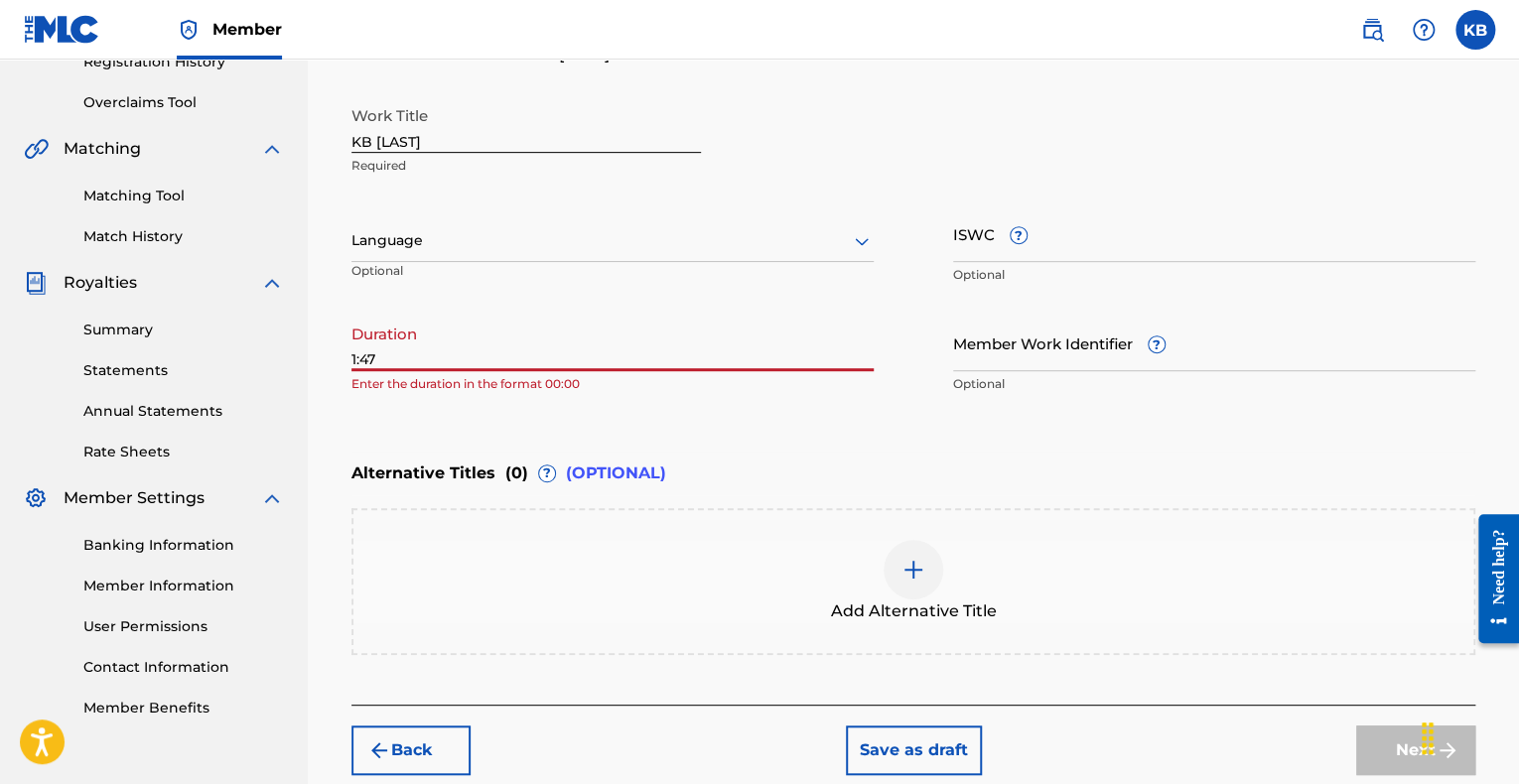 click on "1:47" at bounding box center [613, 342] 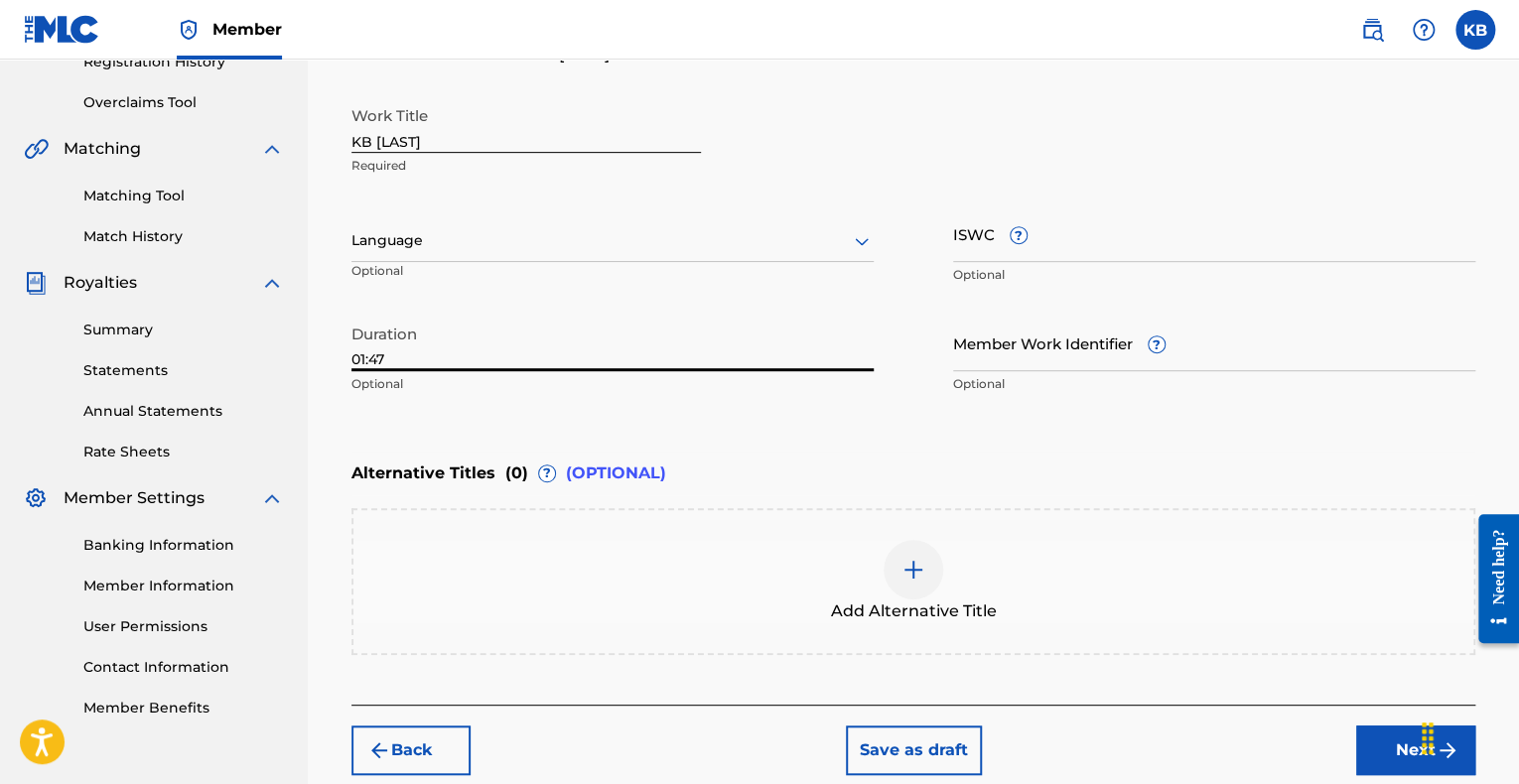 type on "01:47" 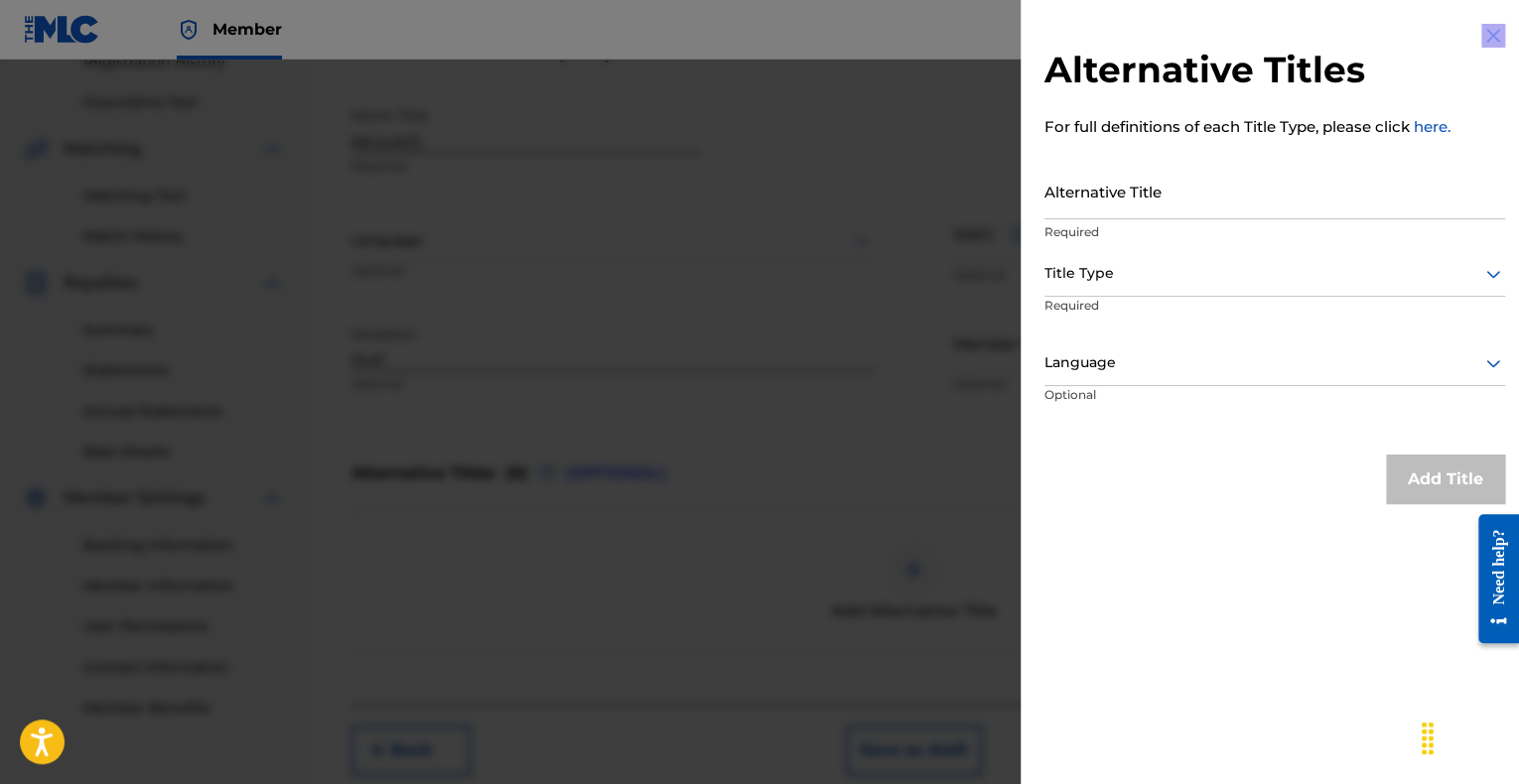 click at bounding box center [760, 452] 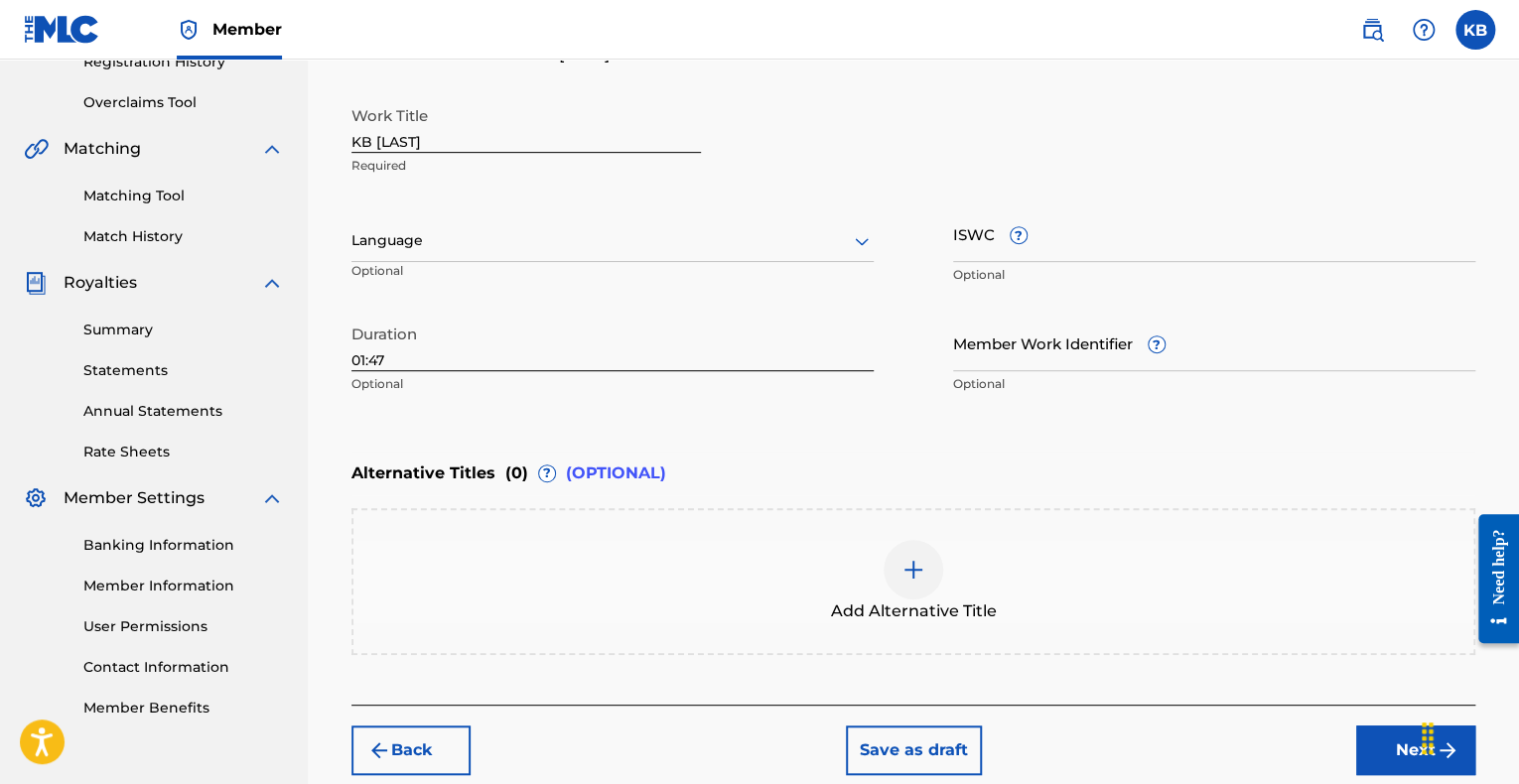 click at bounding box center (613, 240) 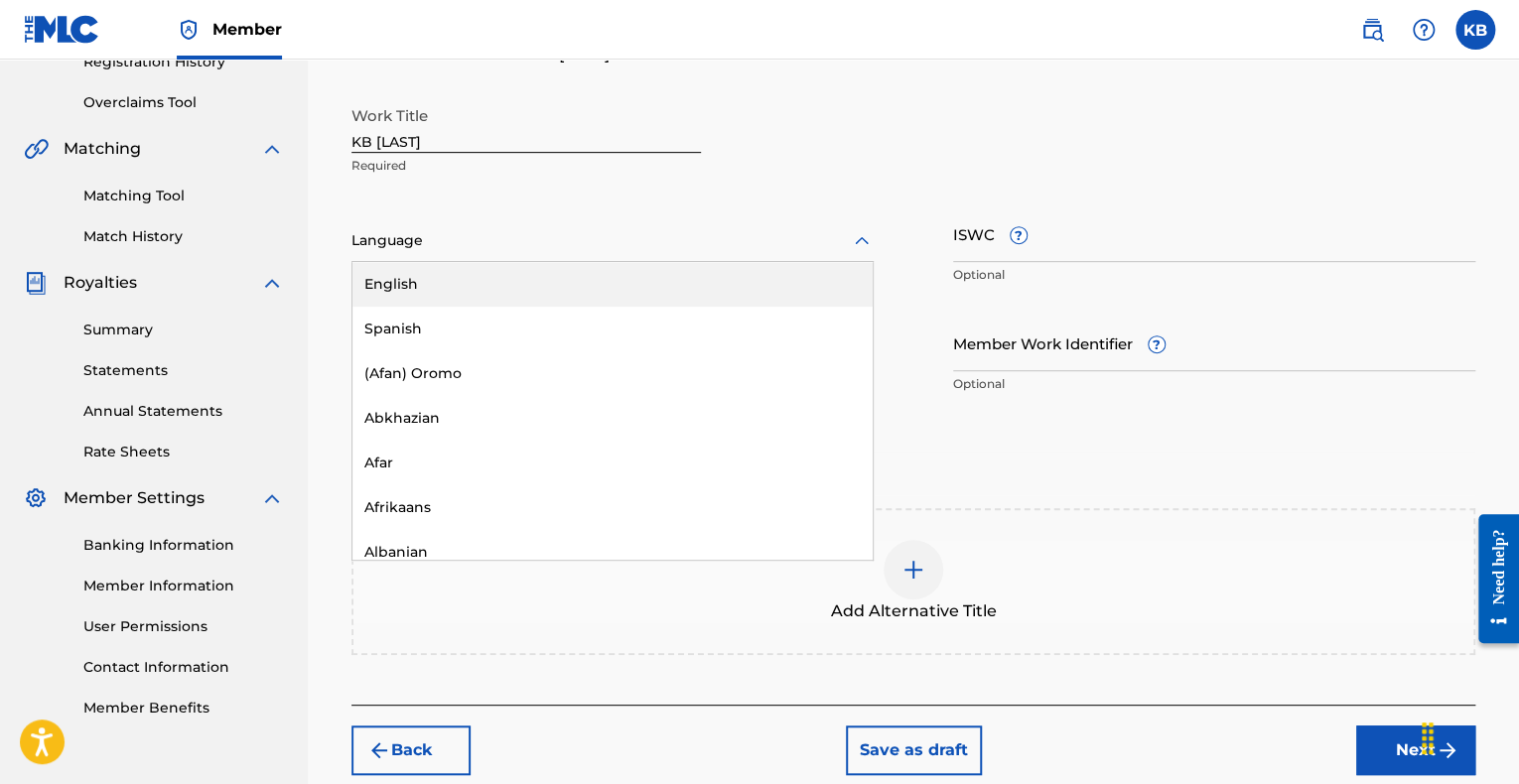 click on "English" at bounding box center [613, 284] 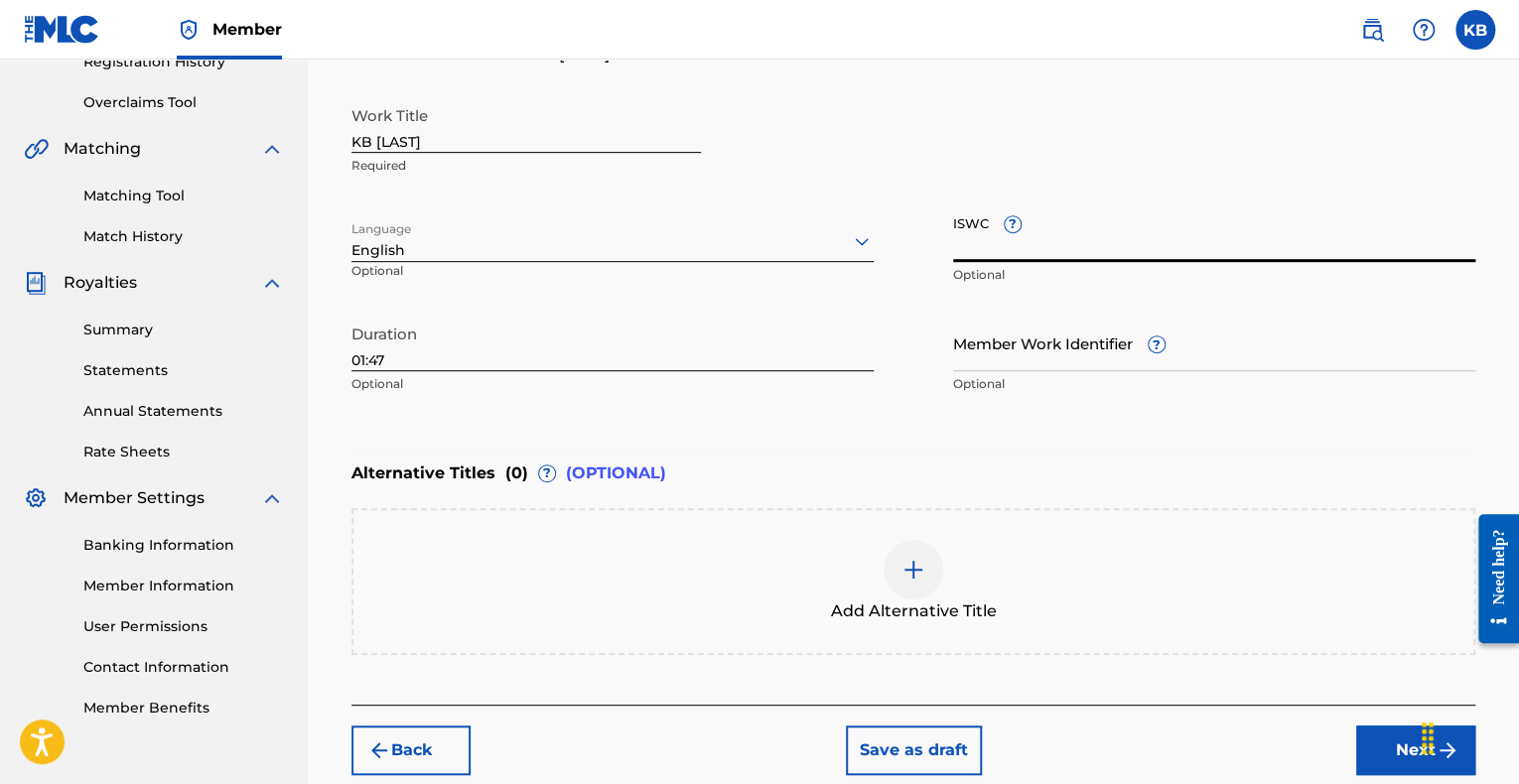 click on "ISWC   ?" at bounding box center [1214, 233] 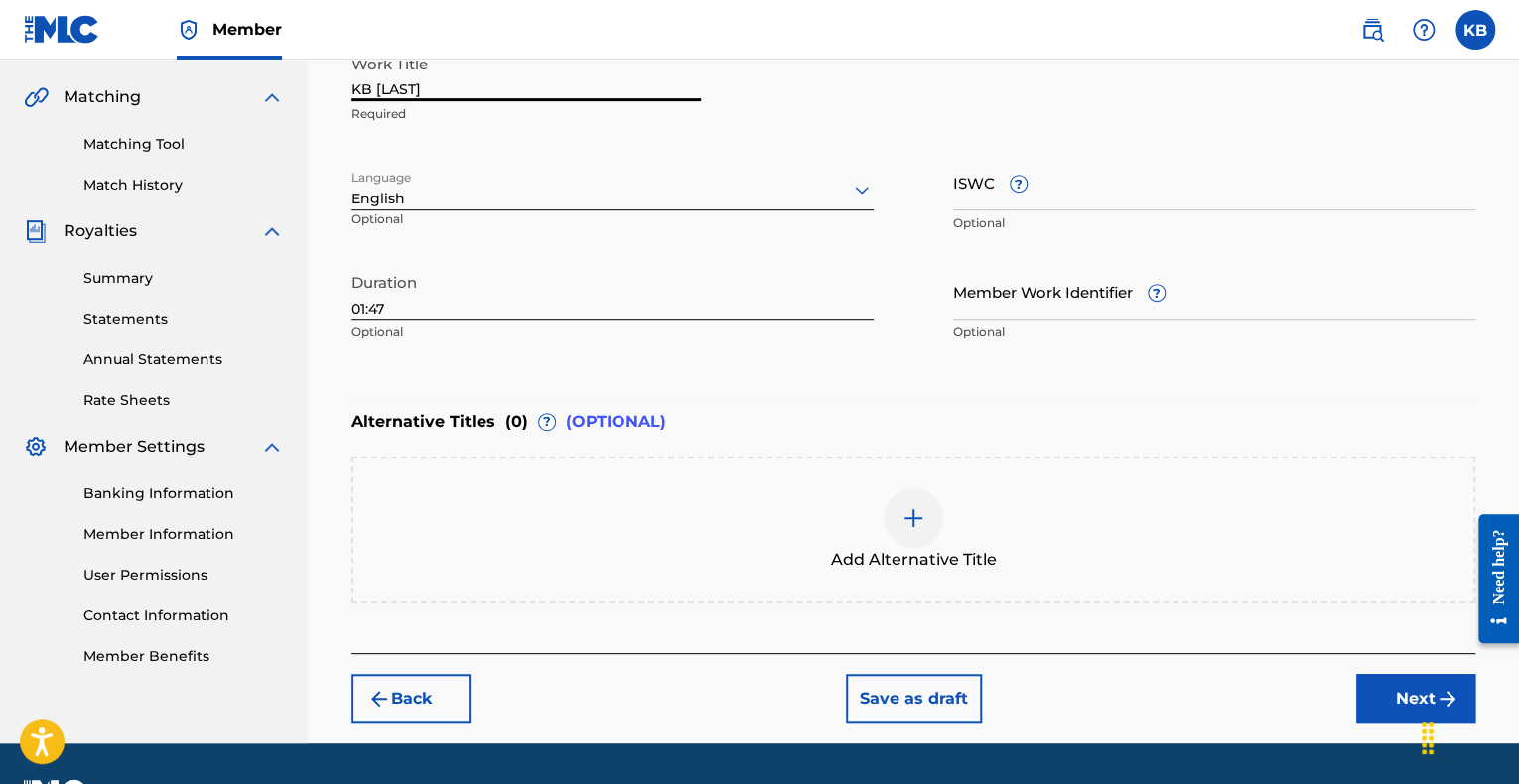 click on "KB [LAST]" at bounding box center (526, 72) 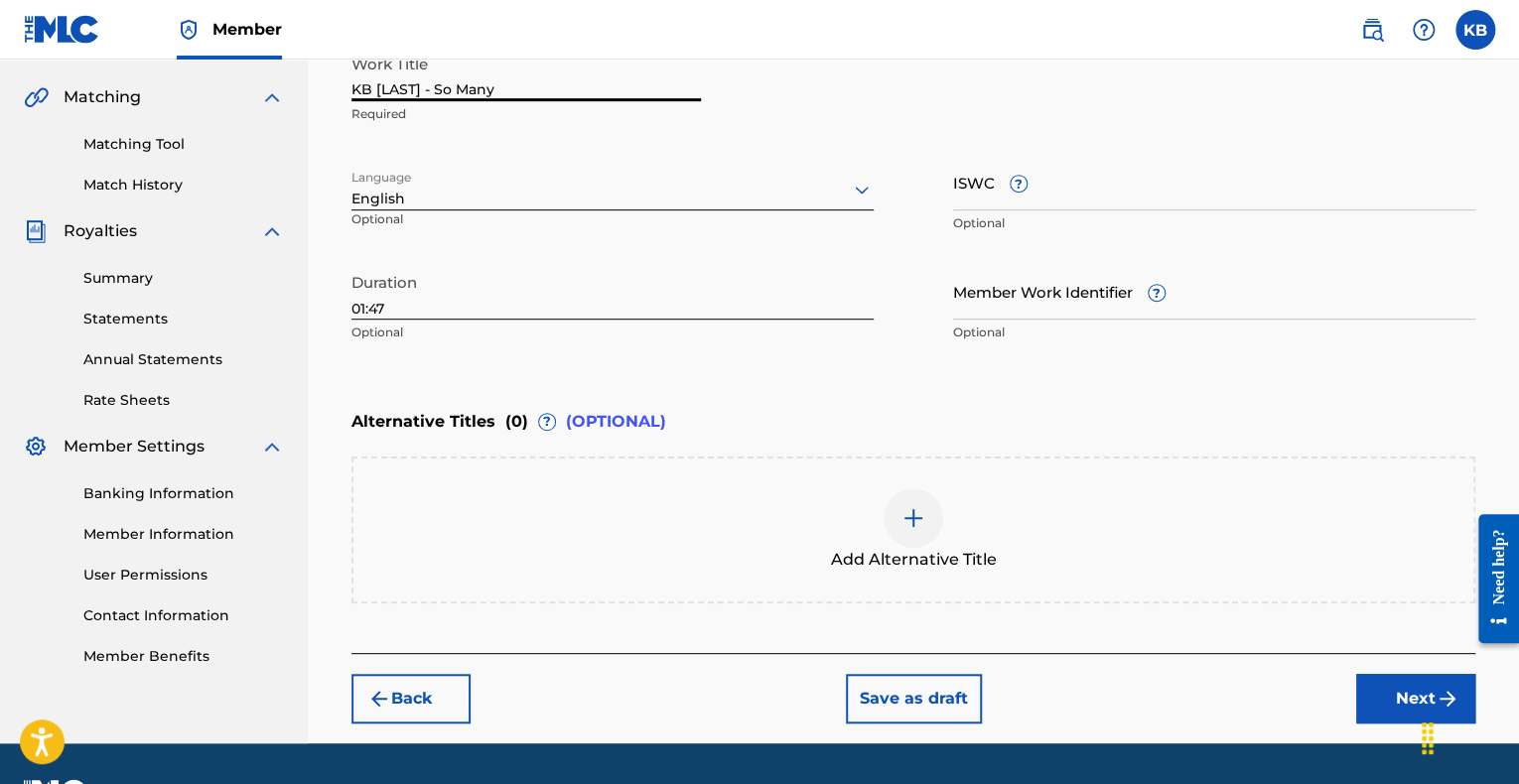 type on "KB [LAST] - So Many" 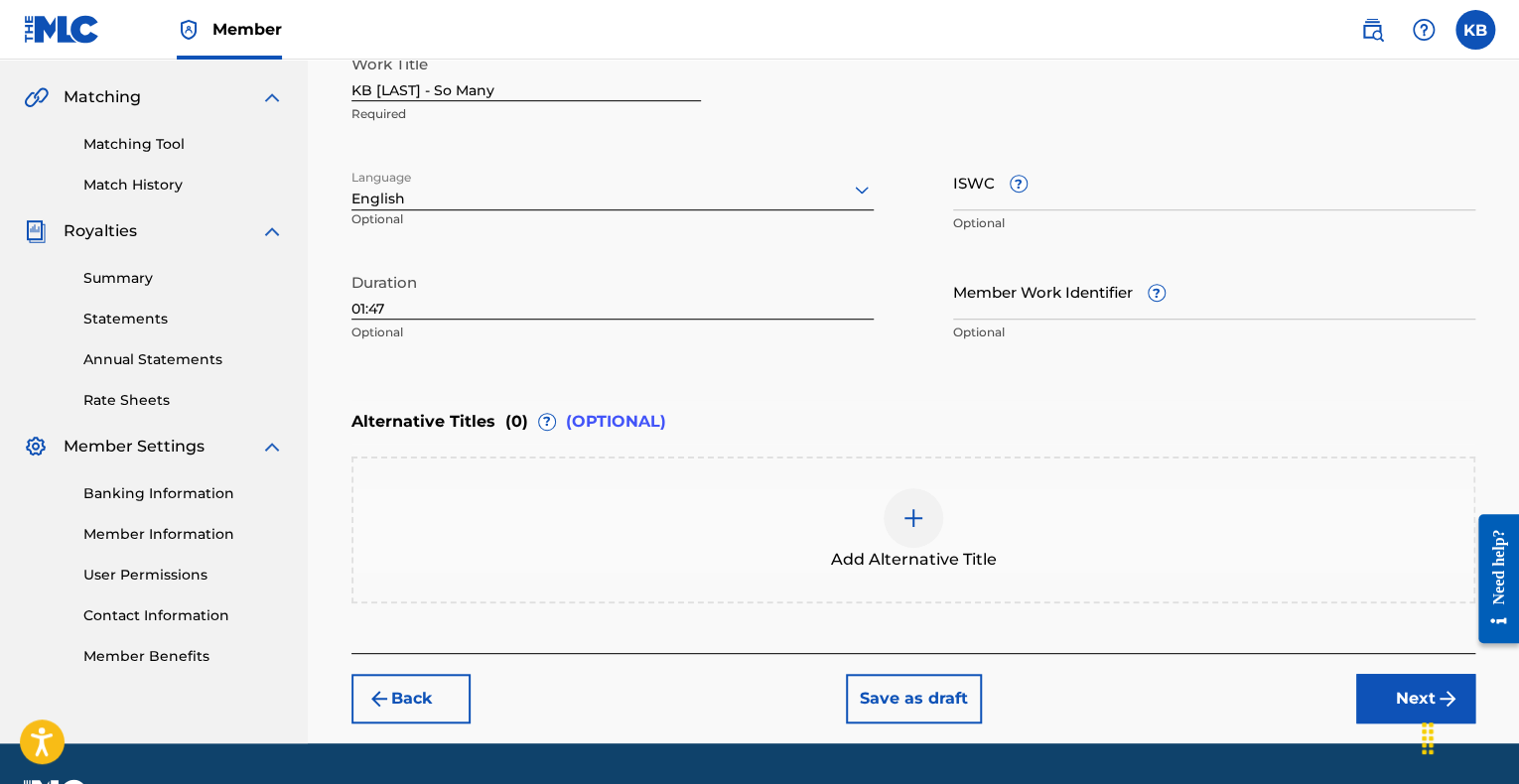 click on "Next" at bounding box center [1416, 699] 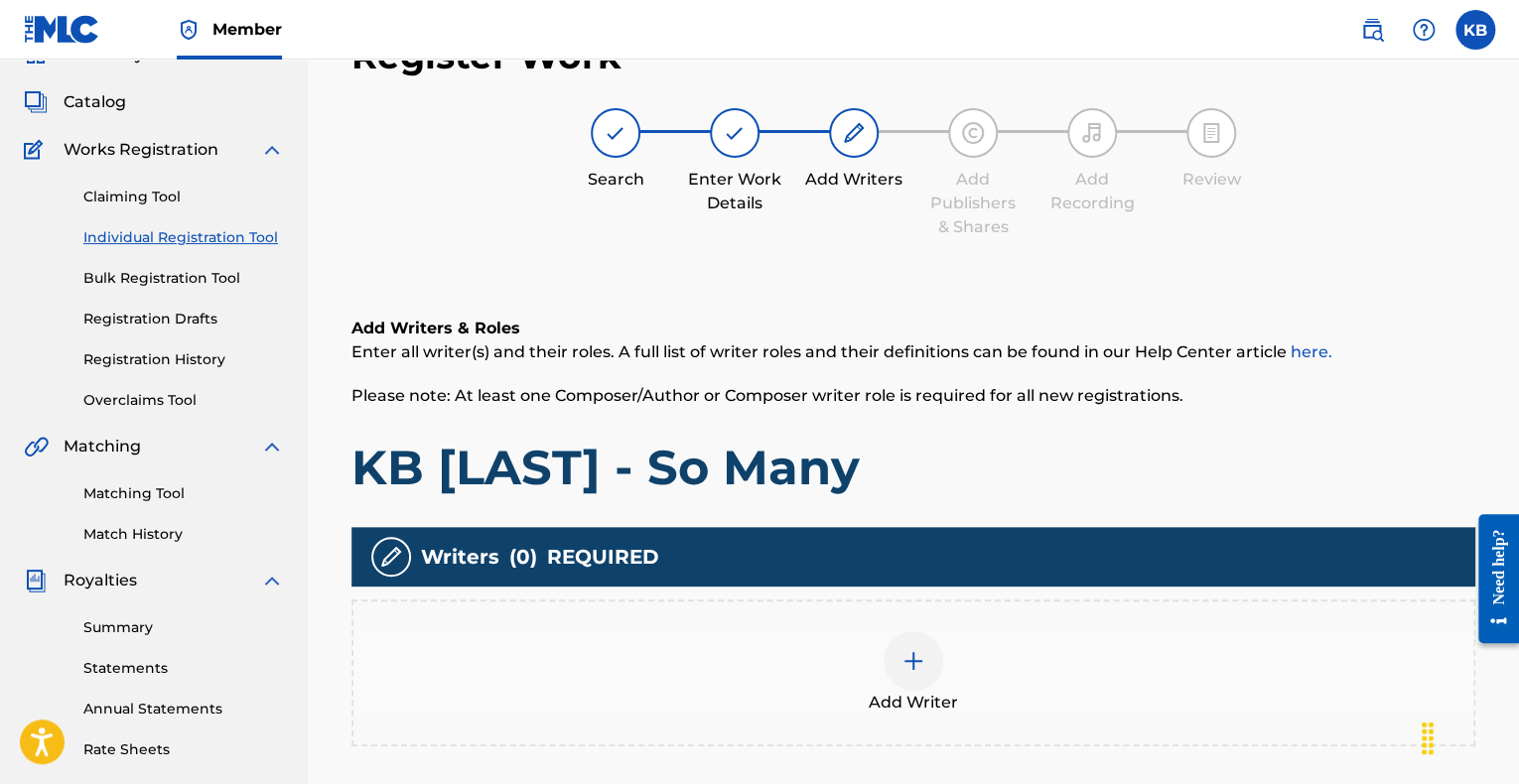 scroll, scrollTop: 88, scrollLeft: 0, axis: vertical 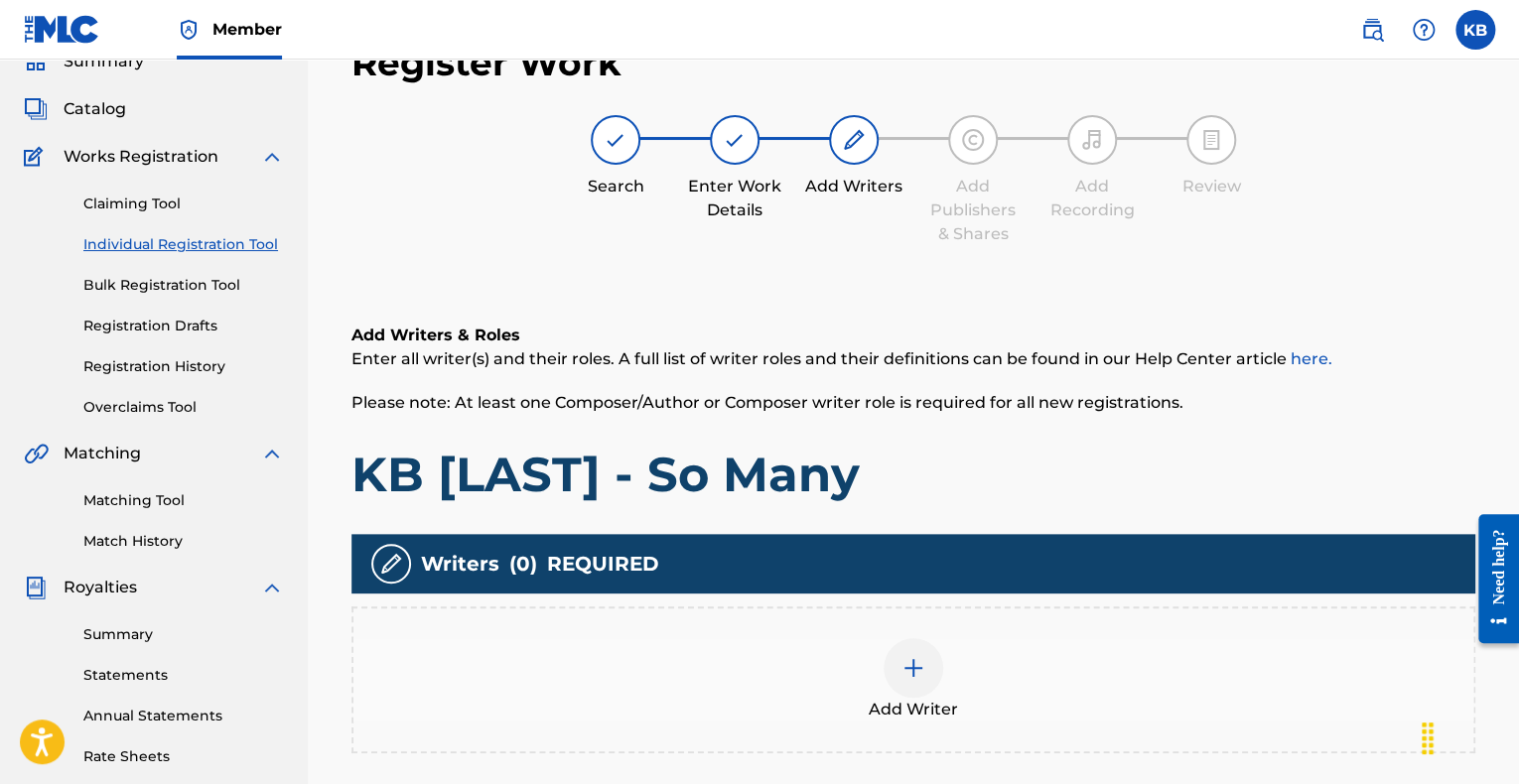 click on "Add Writer" at bounding box center [913, 680] 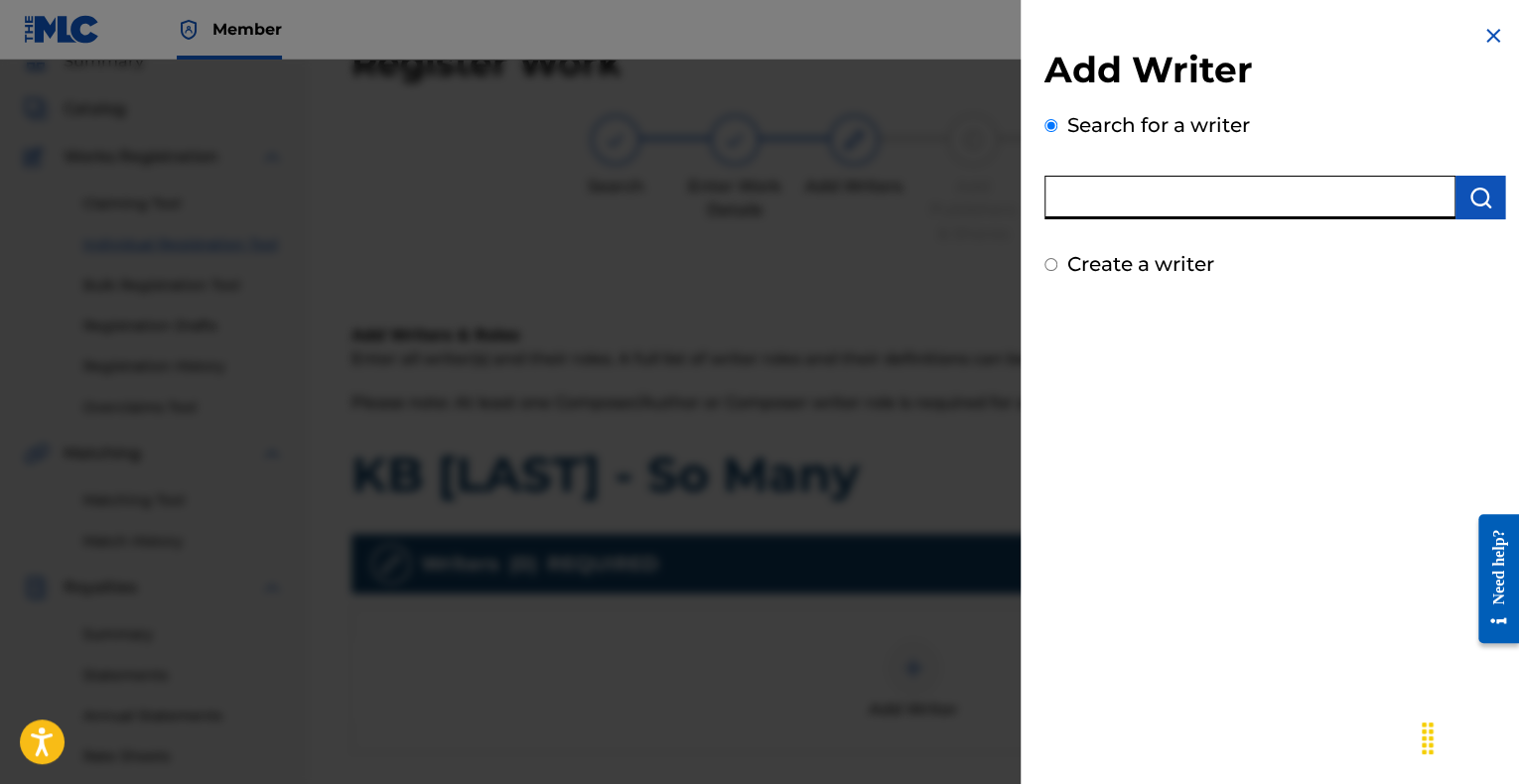 click at bounding box center (1250, 197) 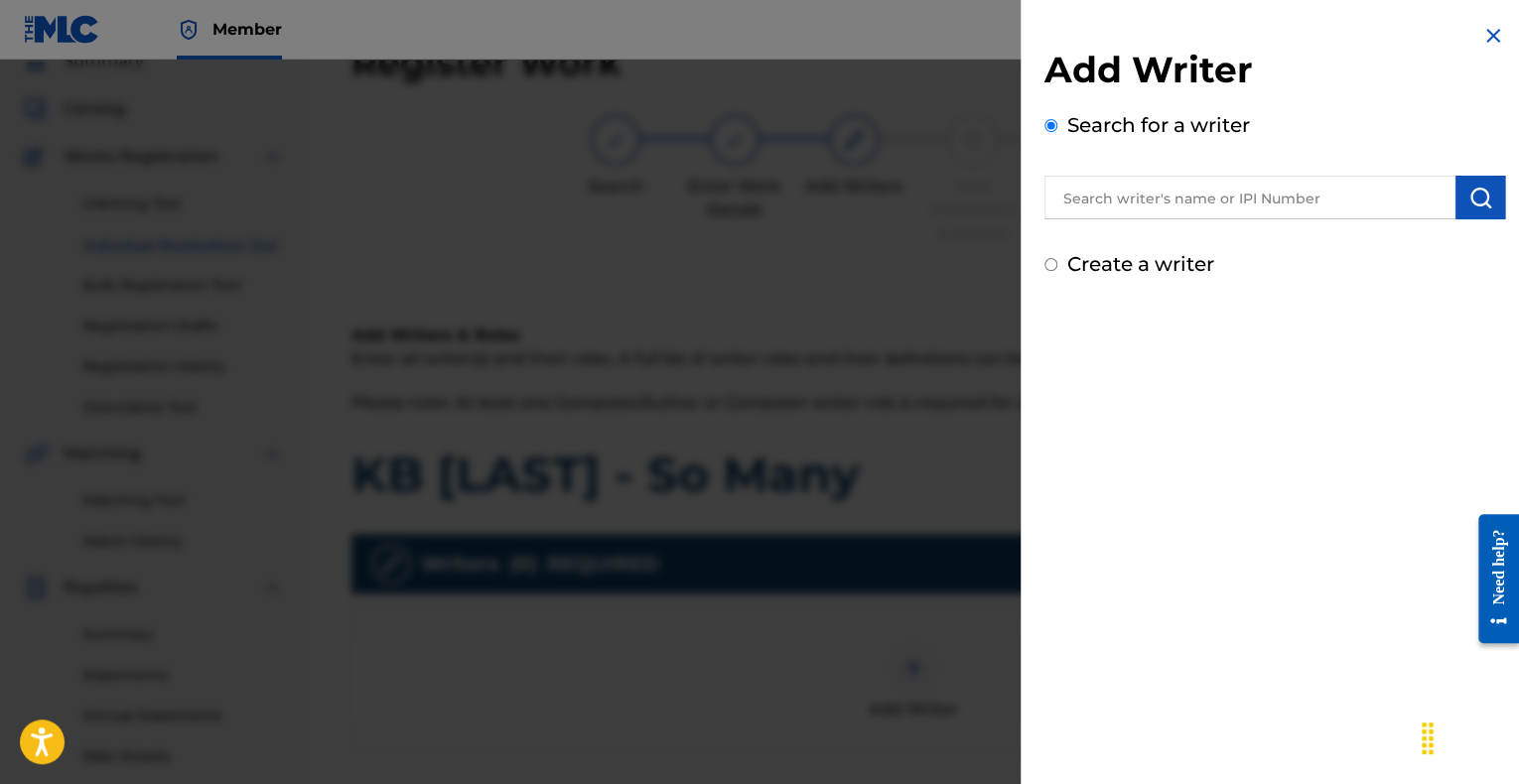 click at bounding box center [1493, 36] 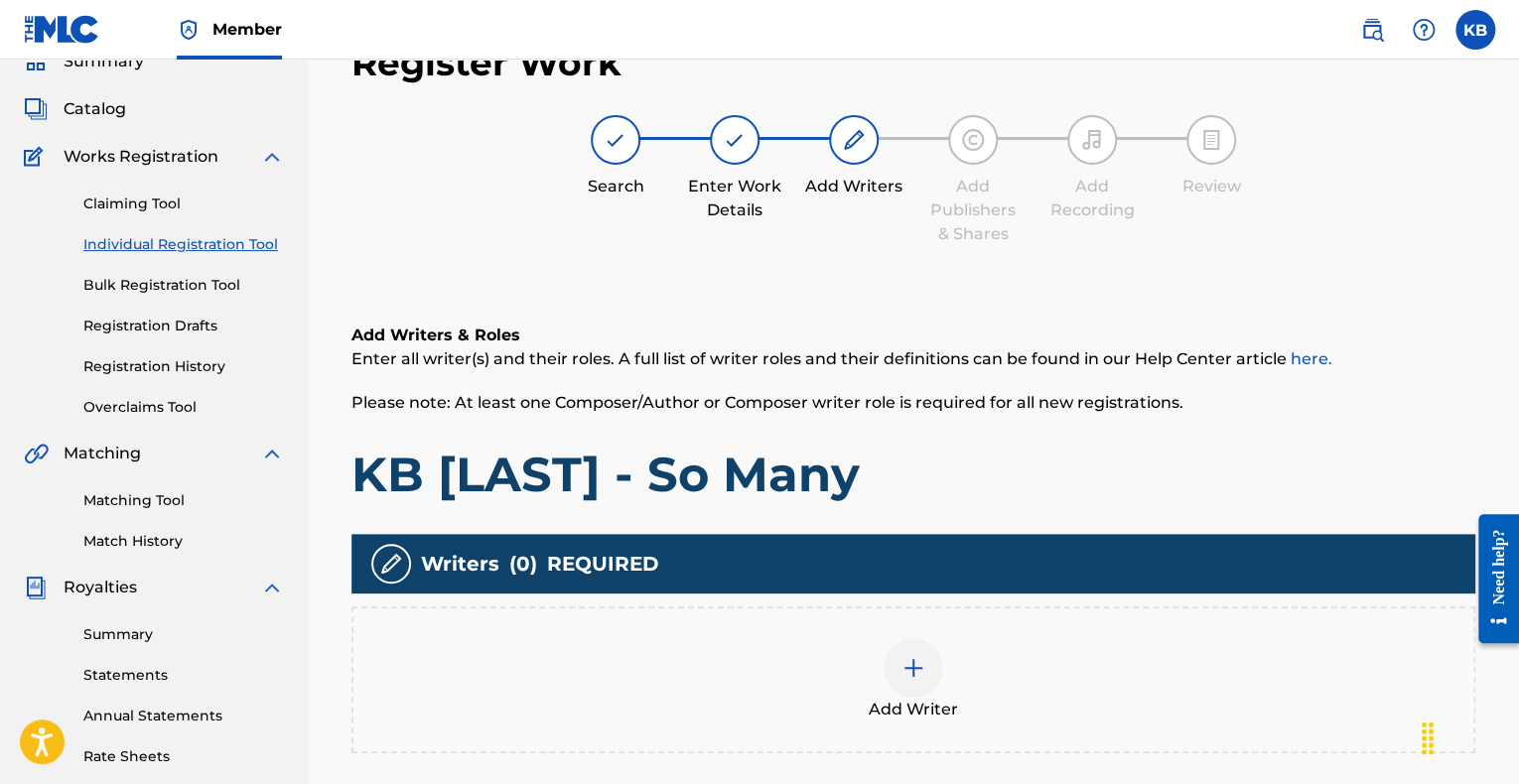 click on "Add Writer" at bounding box center [913, 680] 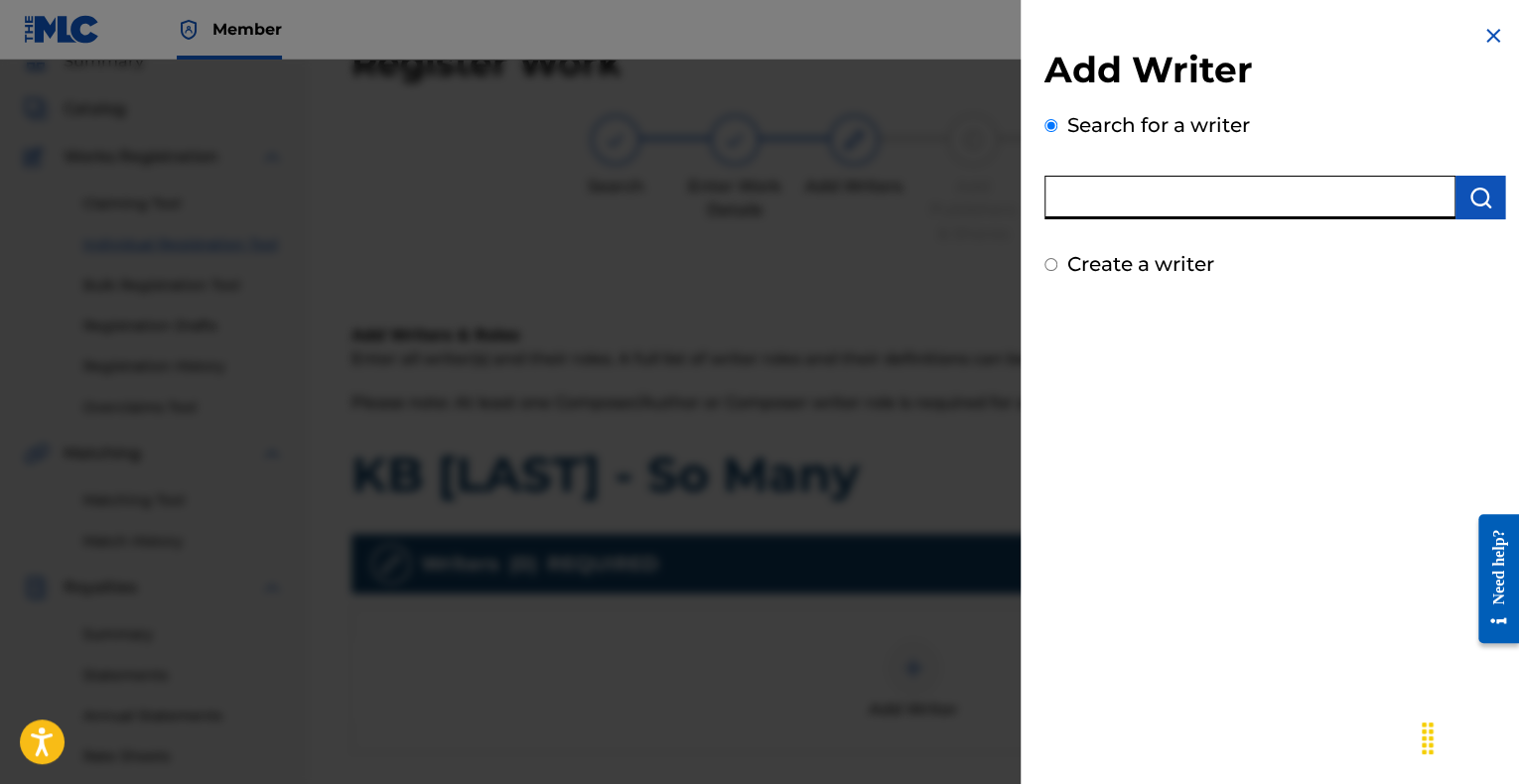 click at bounding box center (1250, 197) 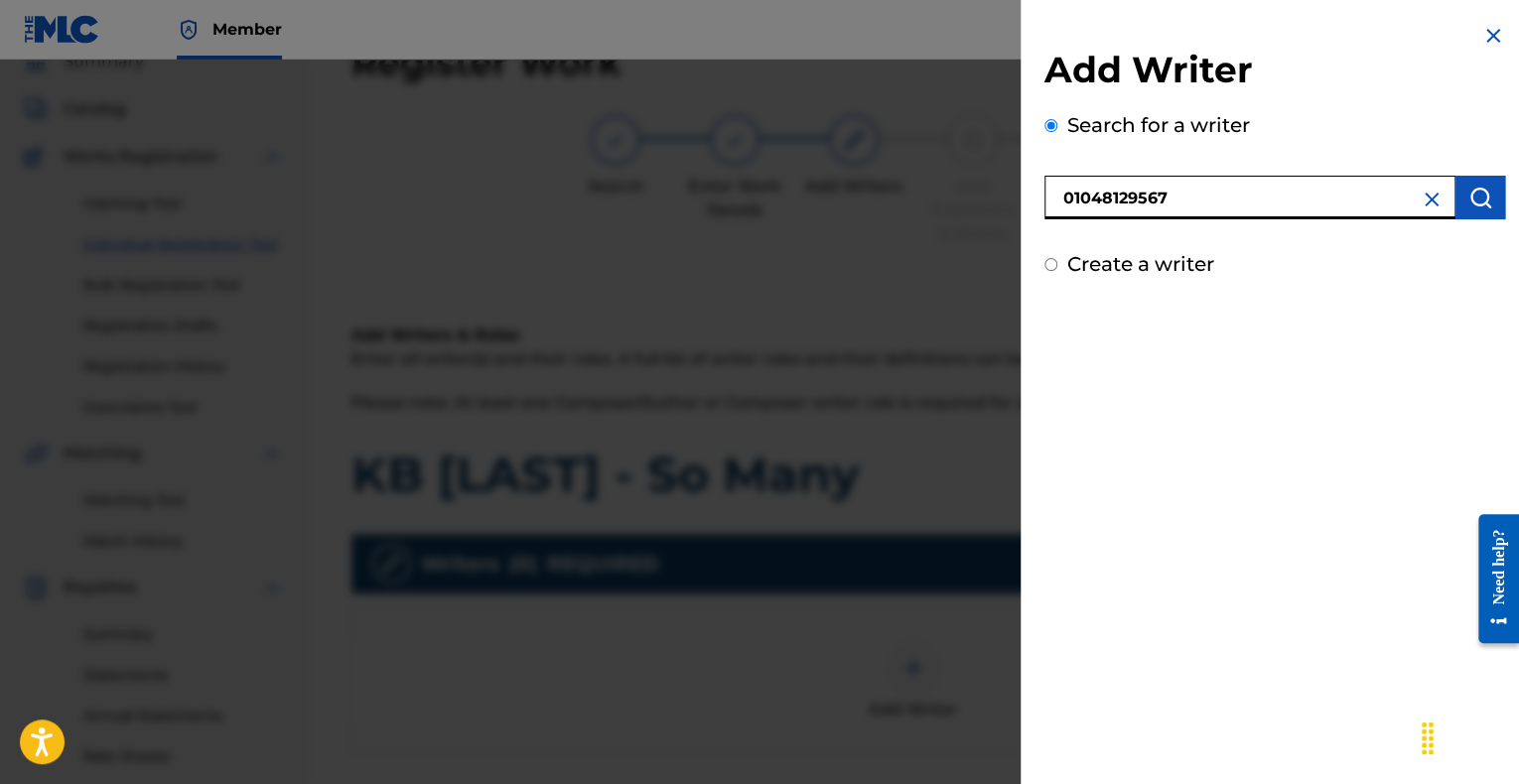 type on "01048129567" 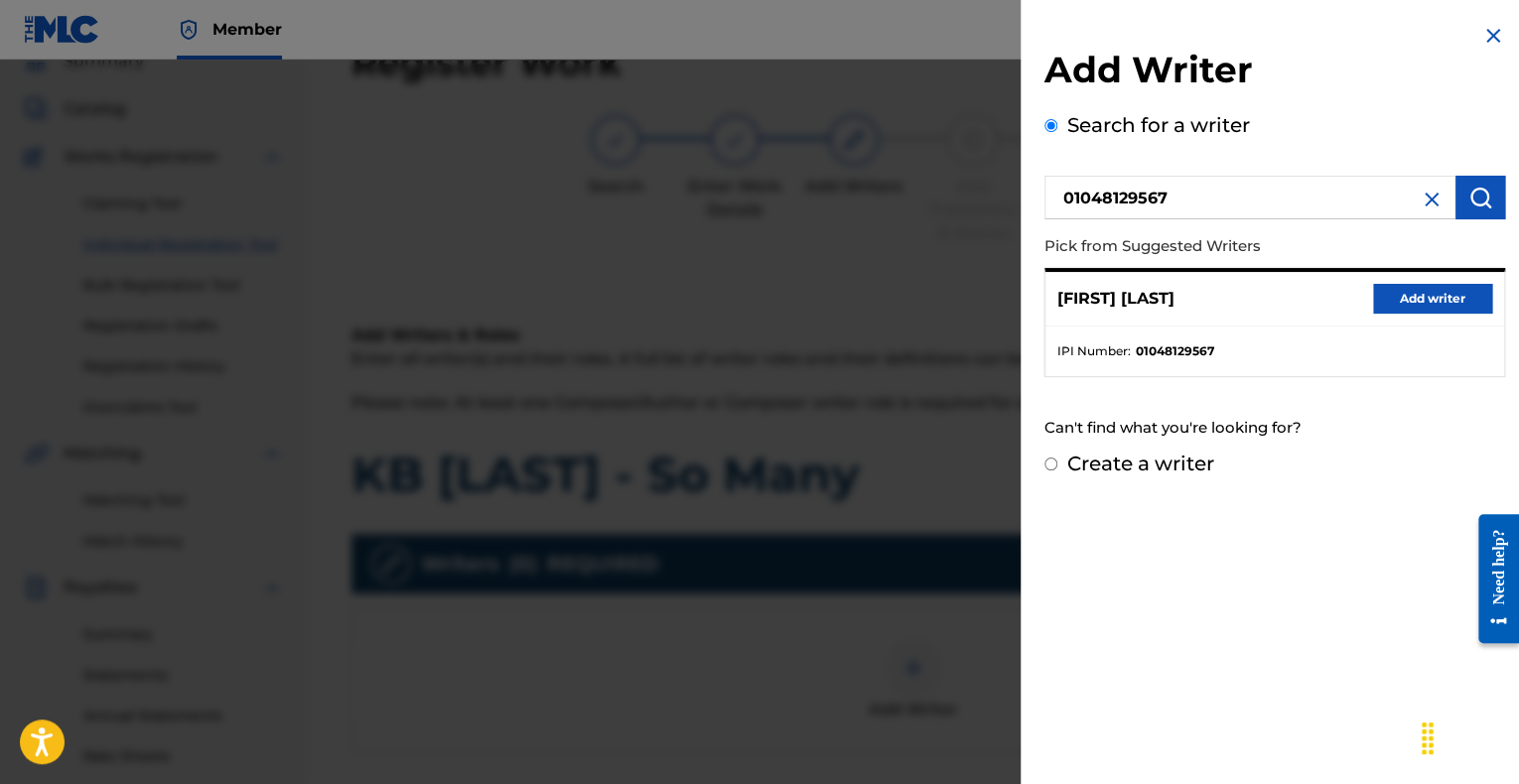 click on "Add writer" at bounding box center [1433, 299] 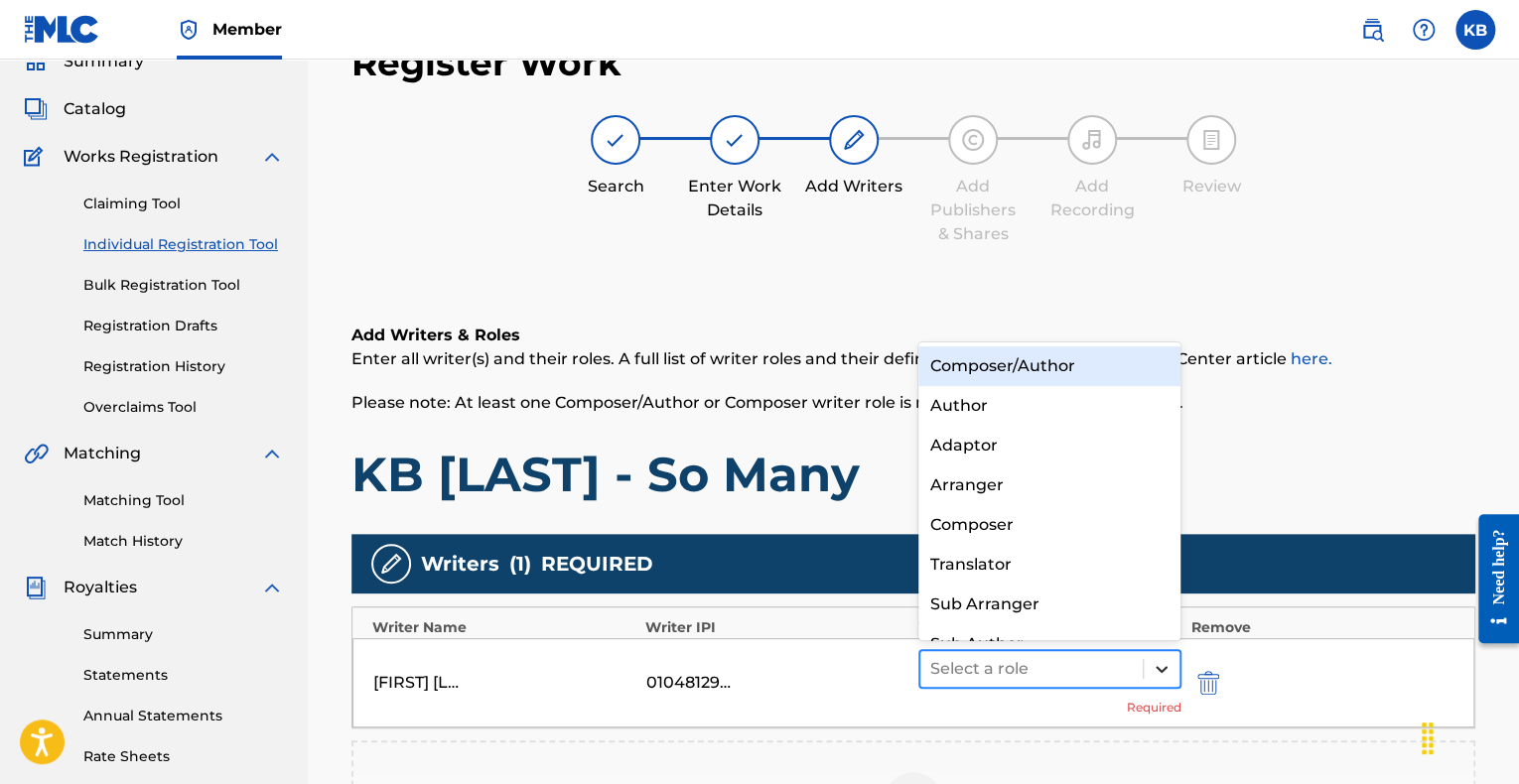 click 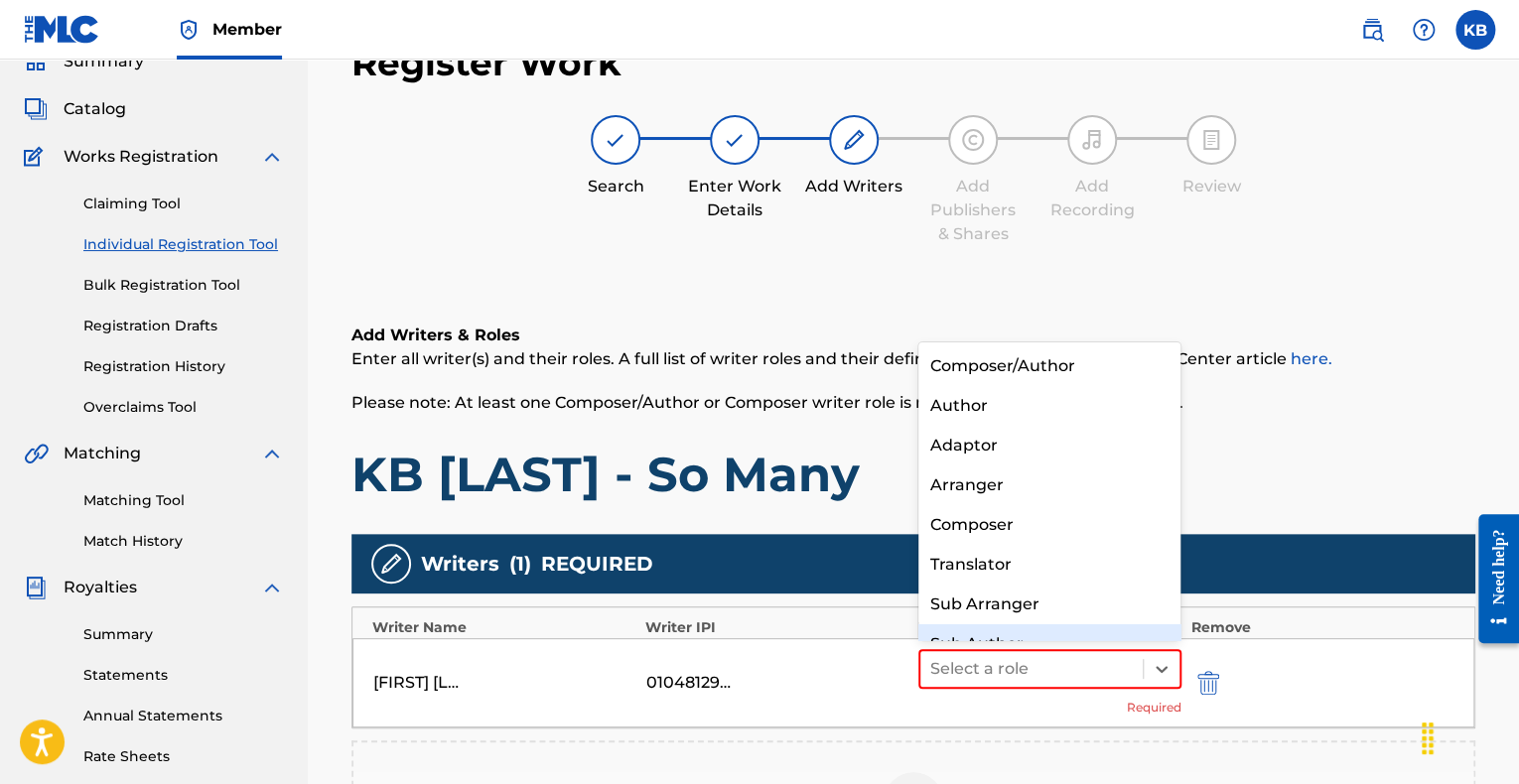 scroll, scrollTop: 28, scrollLeft: 0, axis: vertical 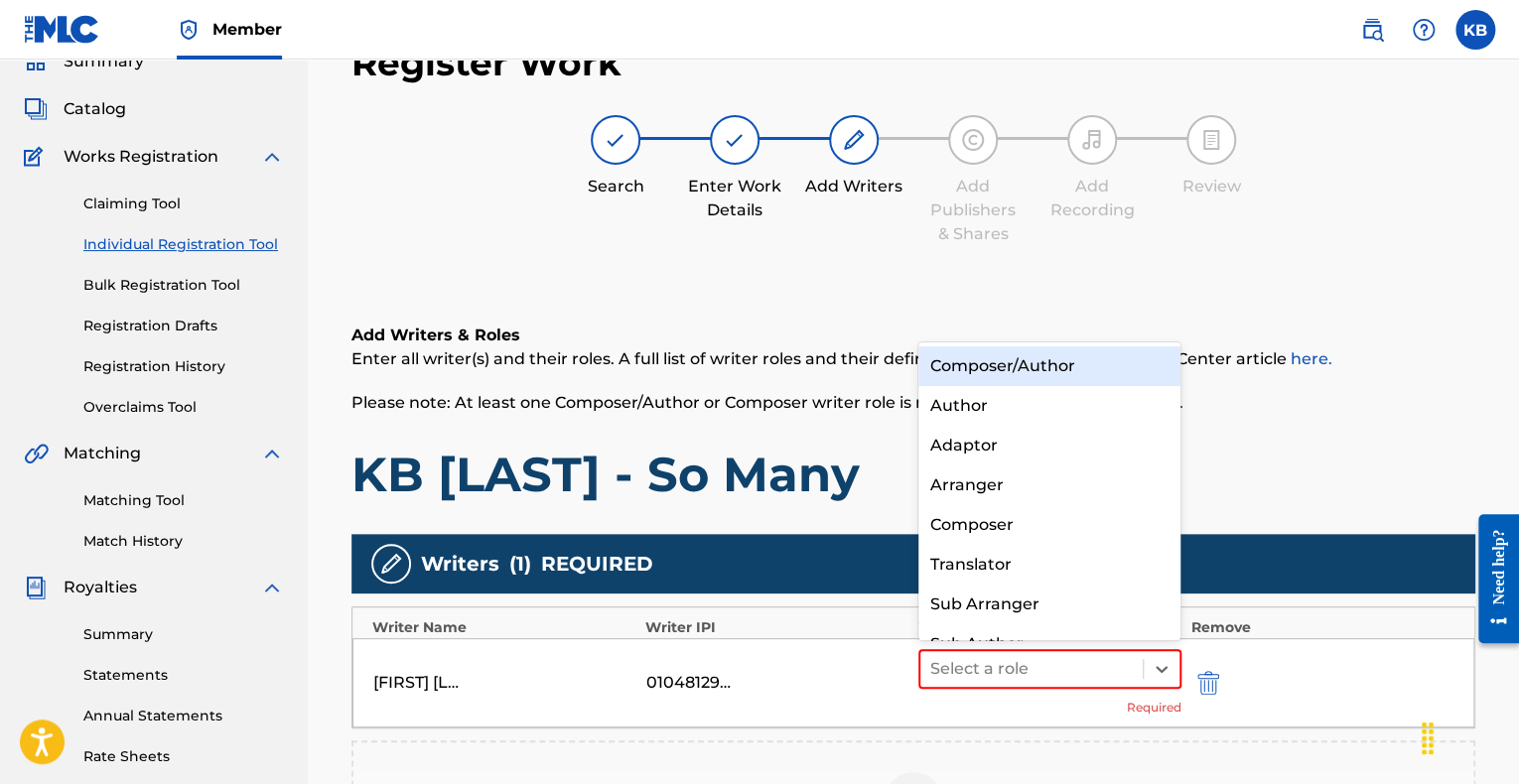 click on "Composer/Author" at bounding box center [1049, 366] 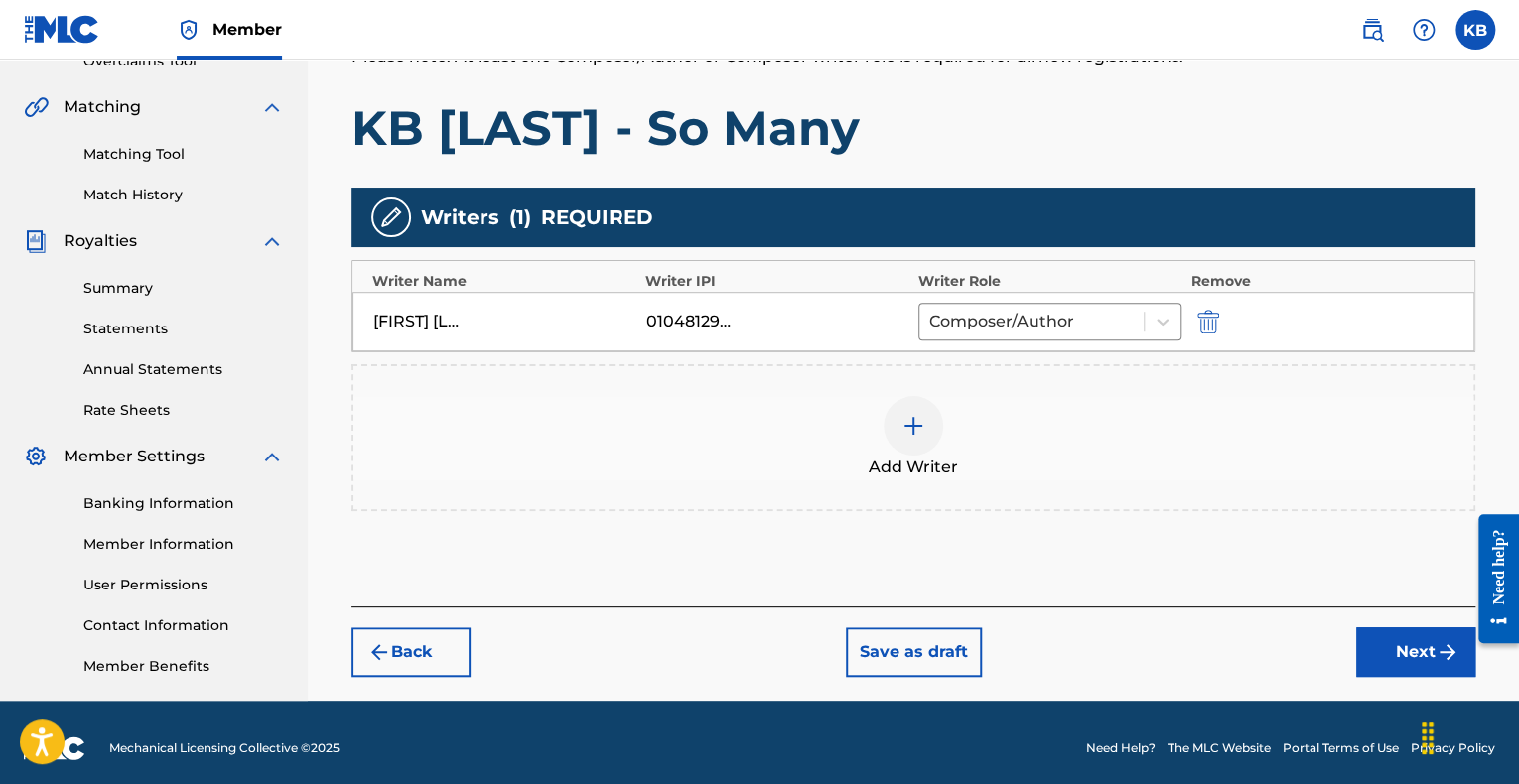scroll, scrollTop: 446, scrollLeft: 0, axis: vertical 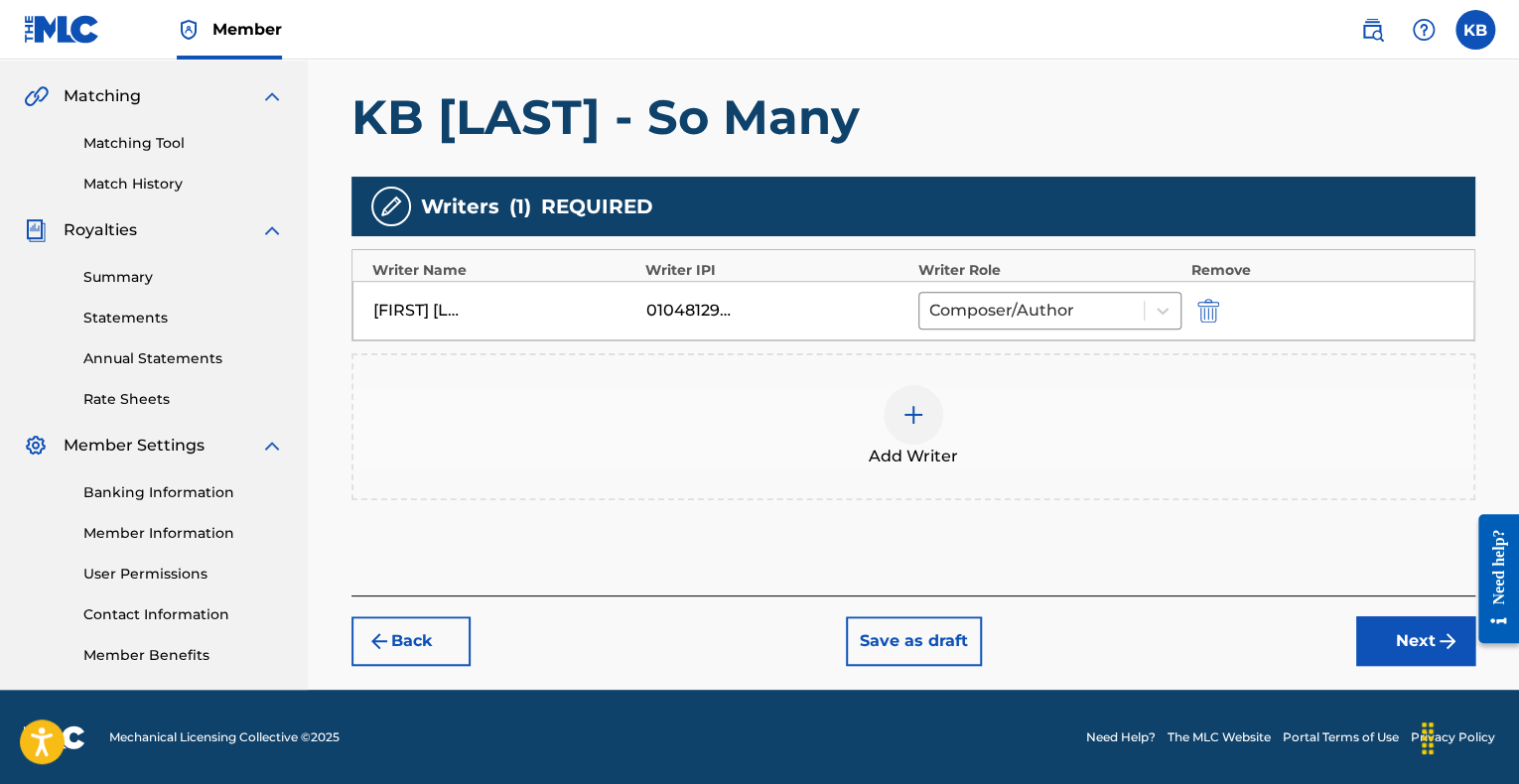 click on "Next" at bounding box center [1416, 641] 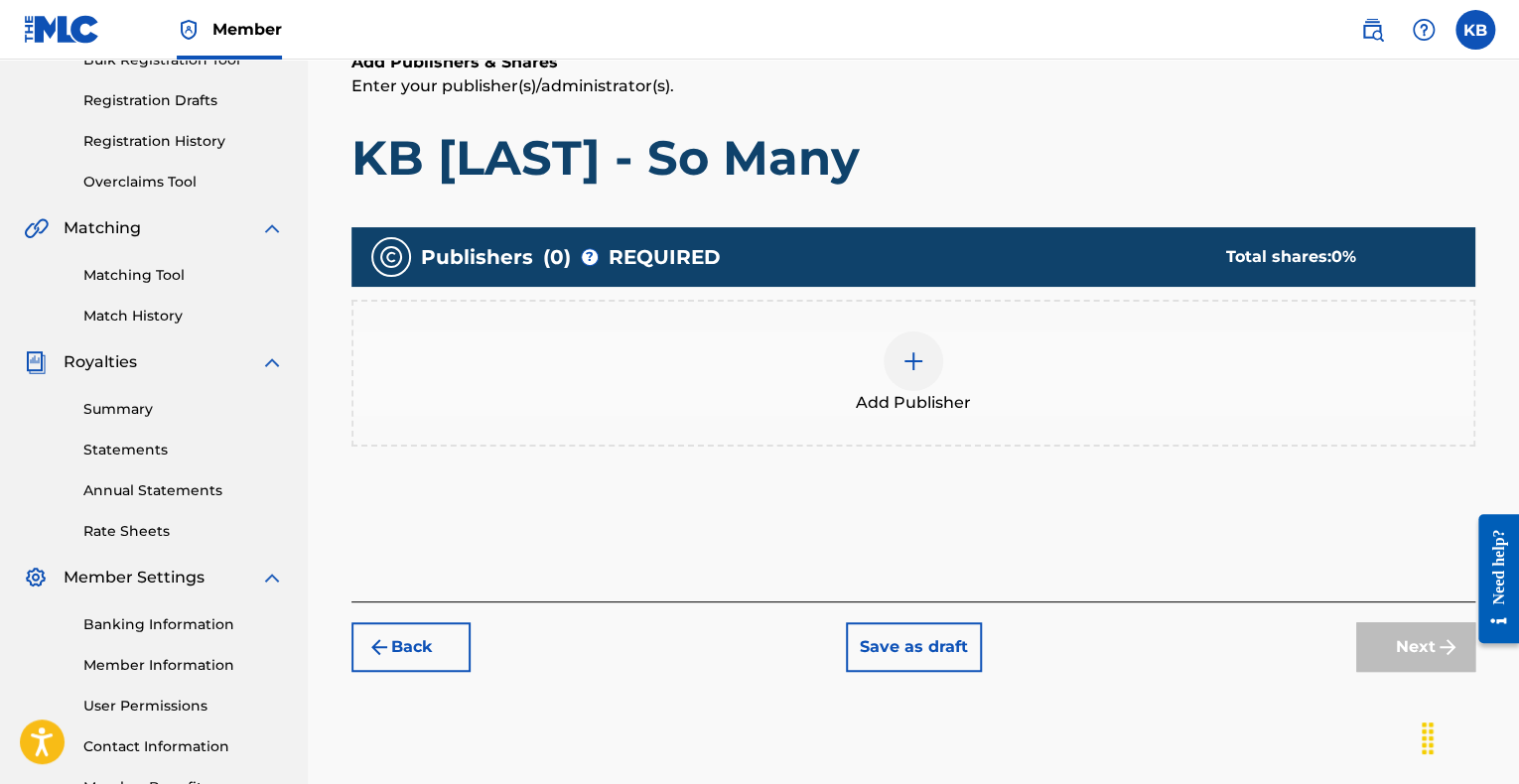 scroll, scrollTop: 88, scrollLeft: 0, axis: vertical 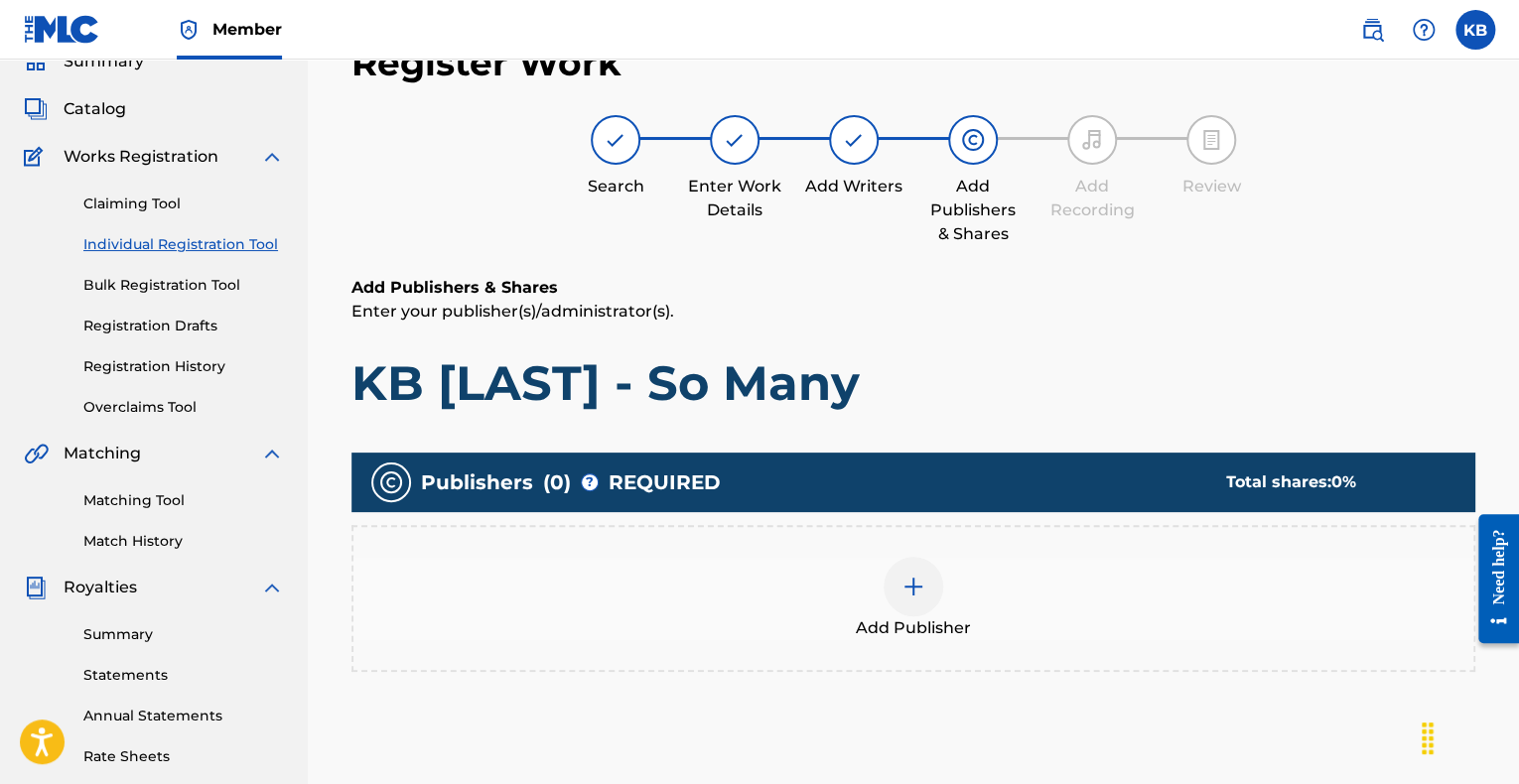 click on "Add Publisher" at bounding box center [913, 598] 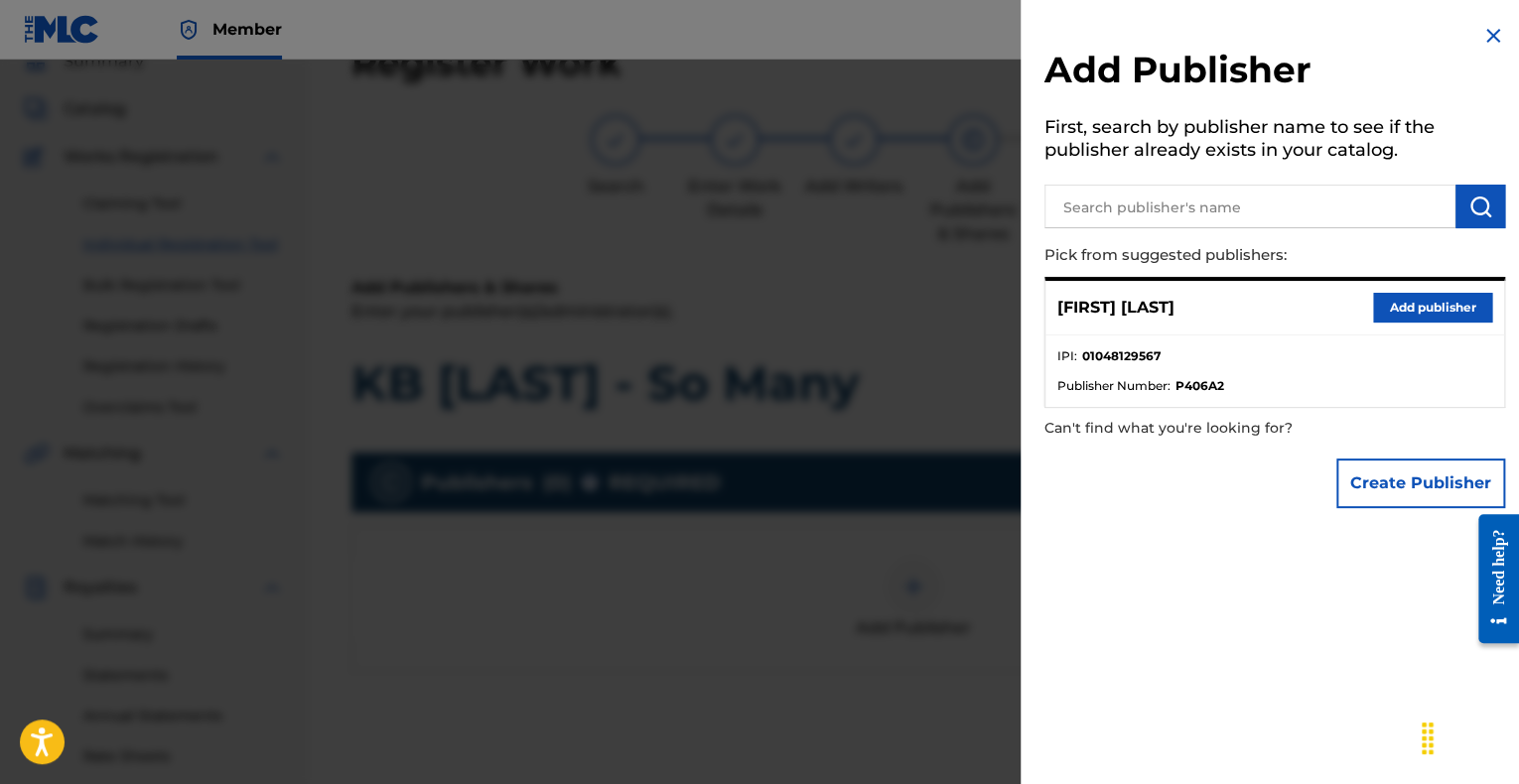 click on "Add publisher" at bounding box center [1433, 308] 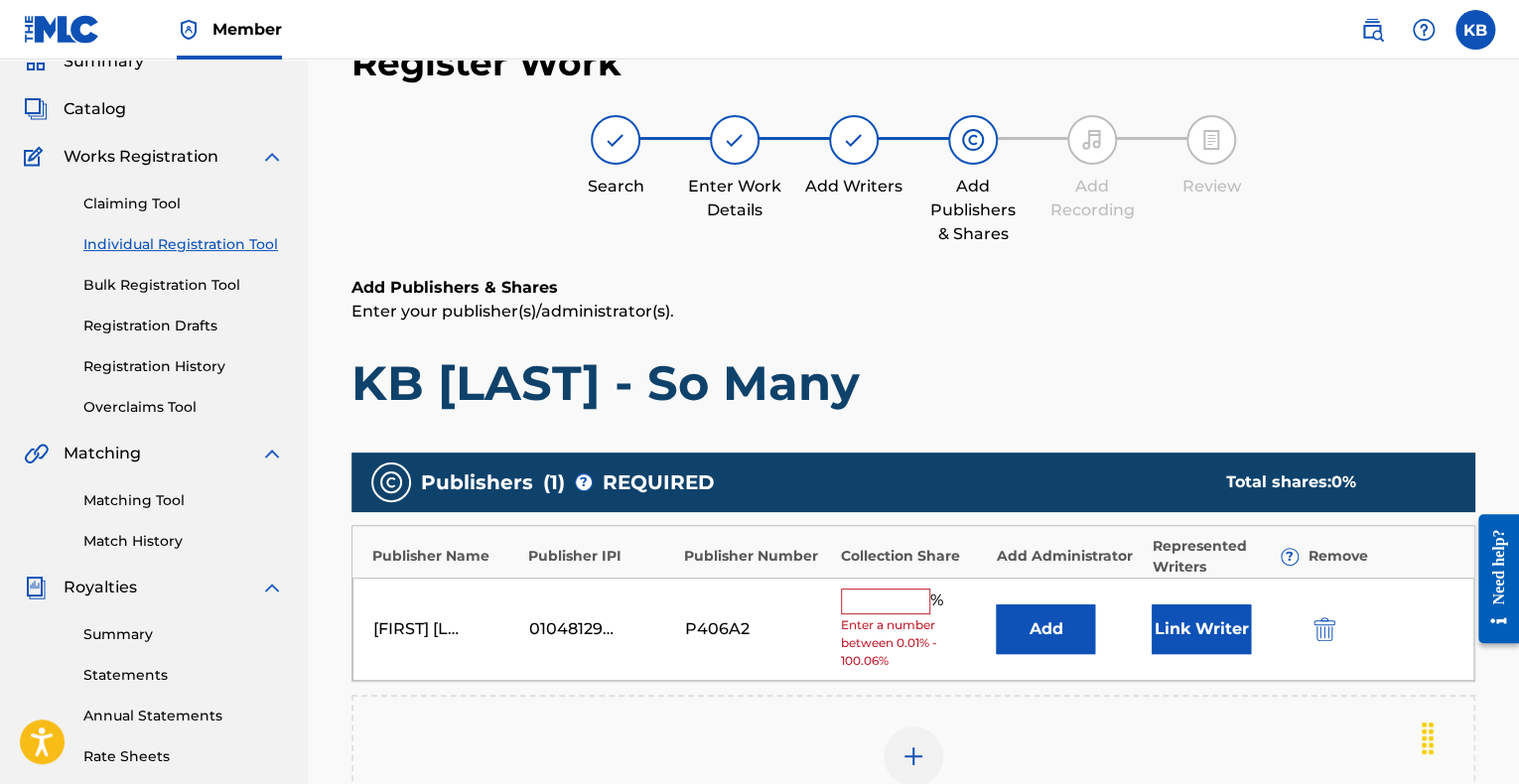 click at bounding box center (886, 601) 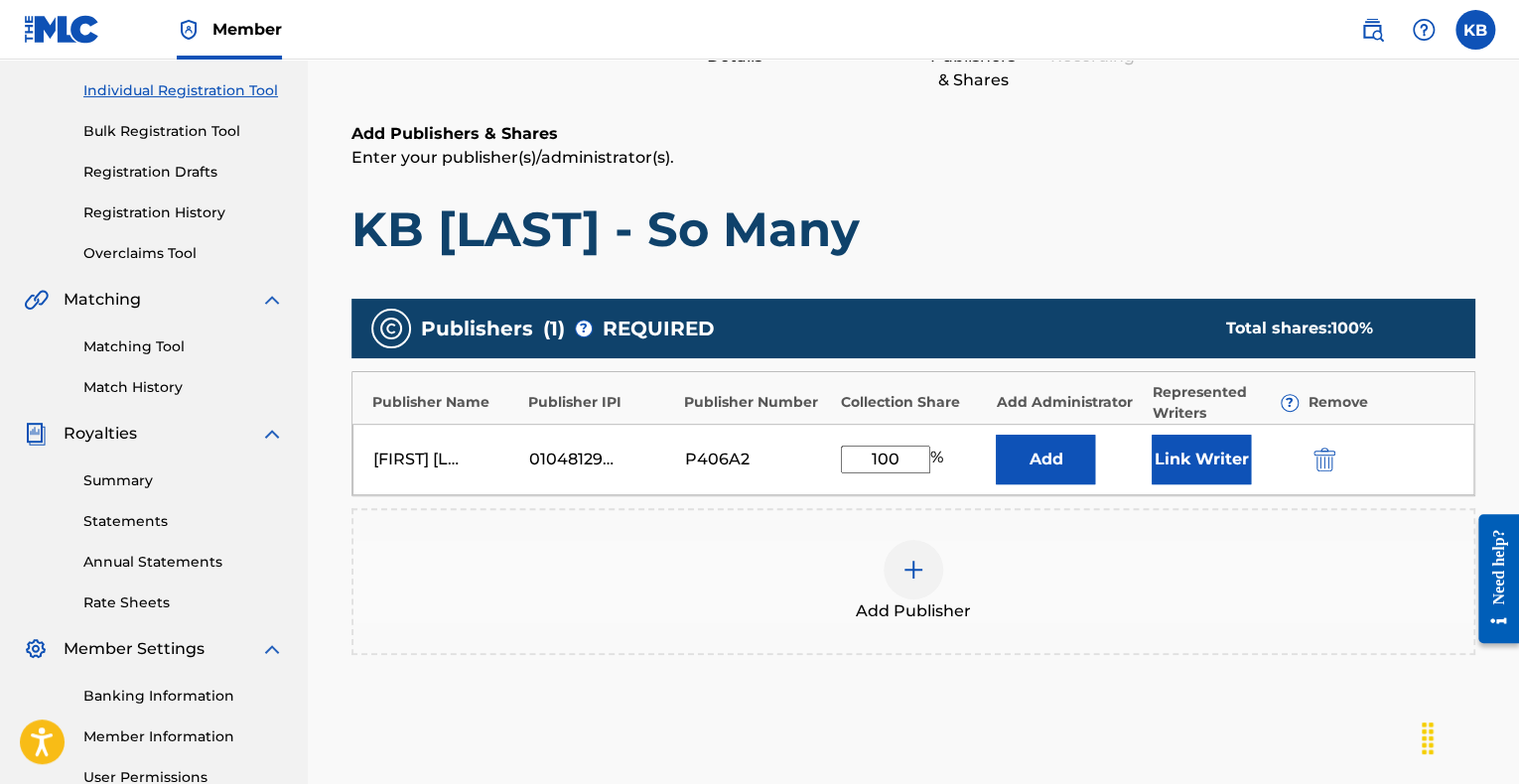 scroll, scrollTop: 452, scrollLeft: 0, axis: vertical 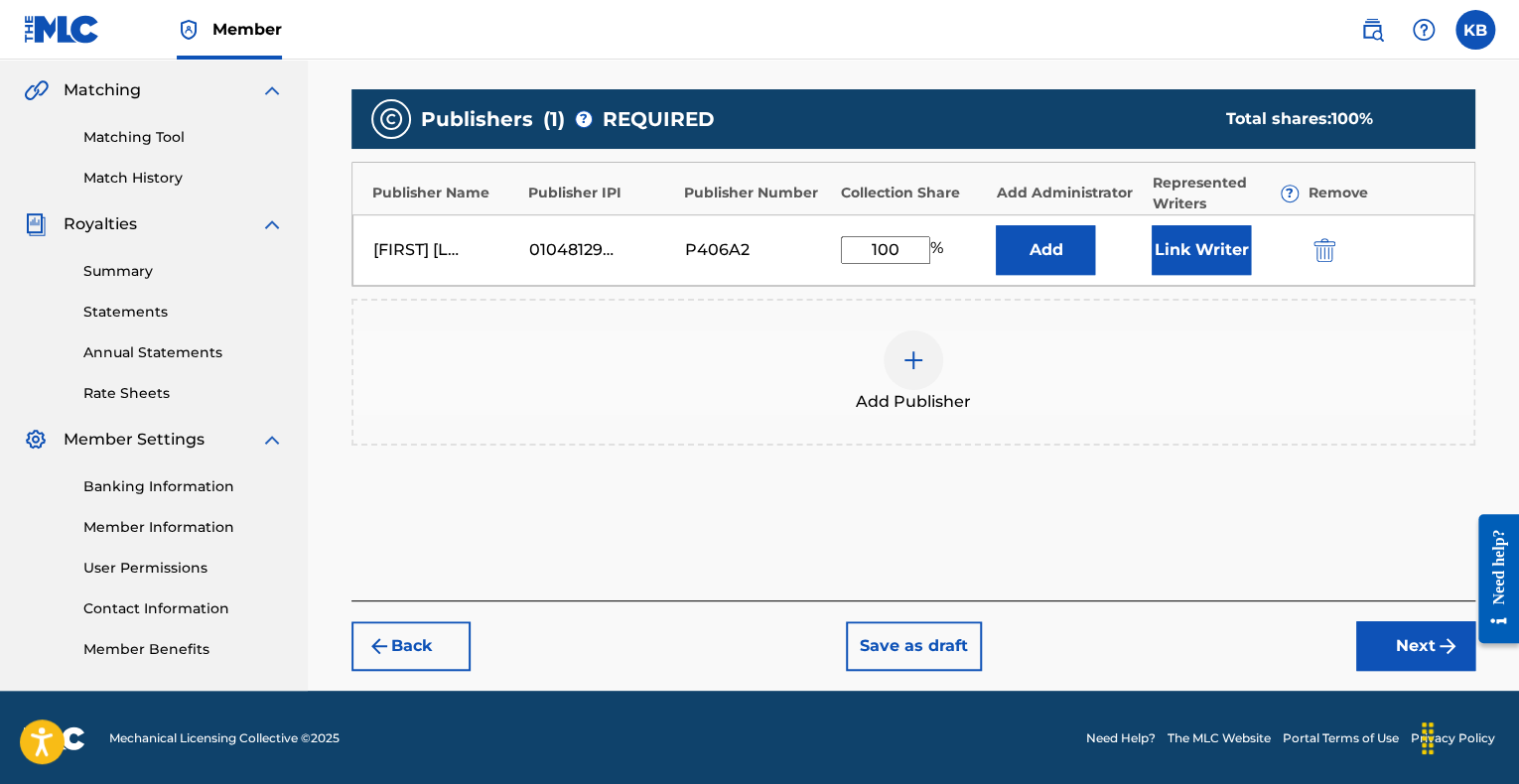 type on "100" 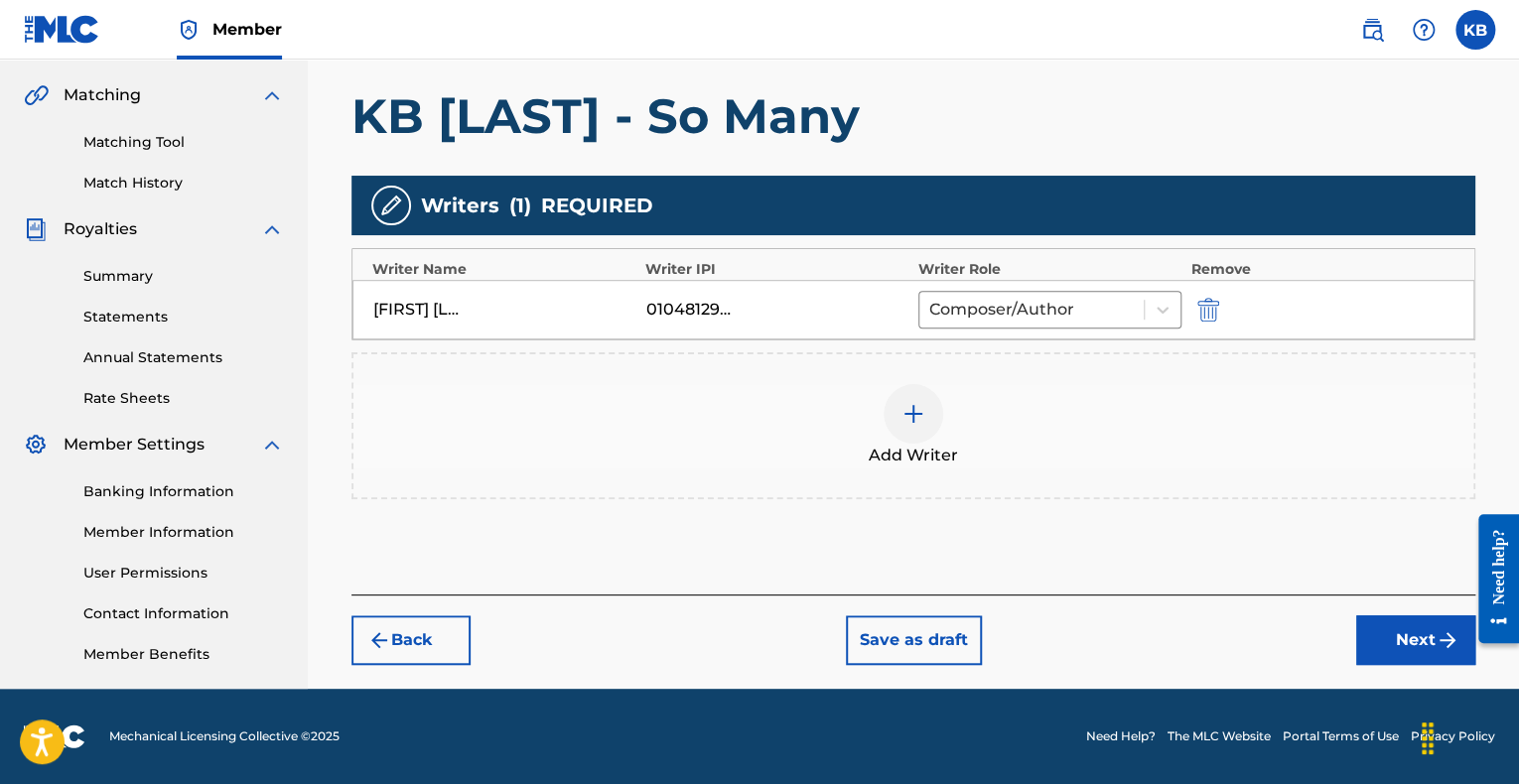 scroll, scrollTop: 446, scrollLeft: 0, axis: vertical 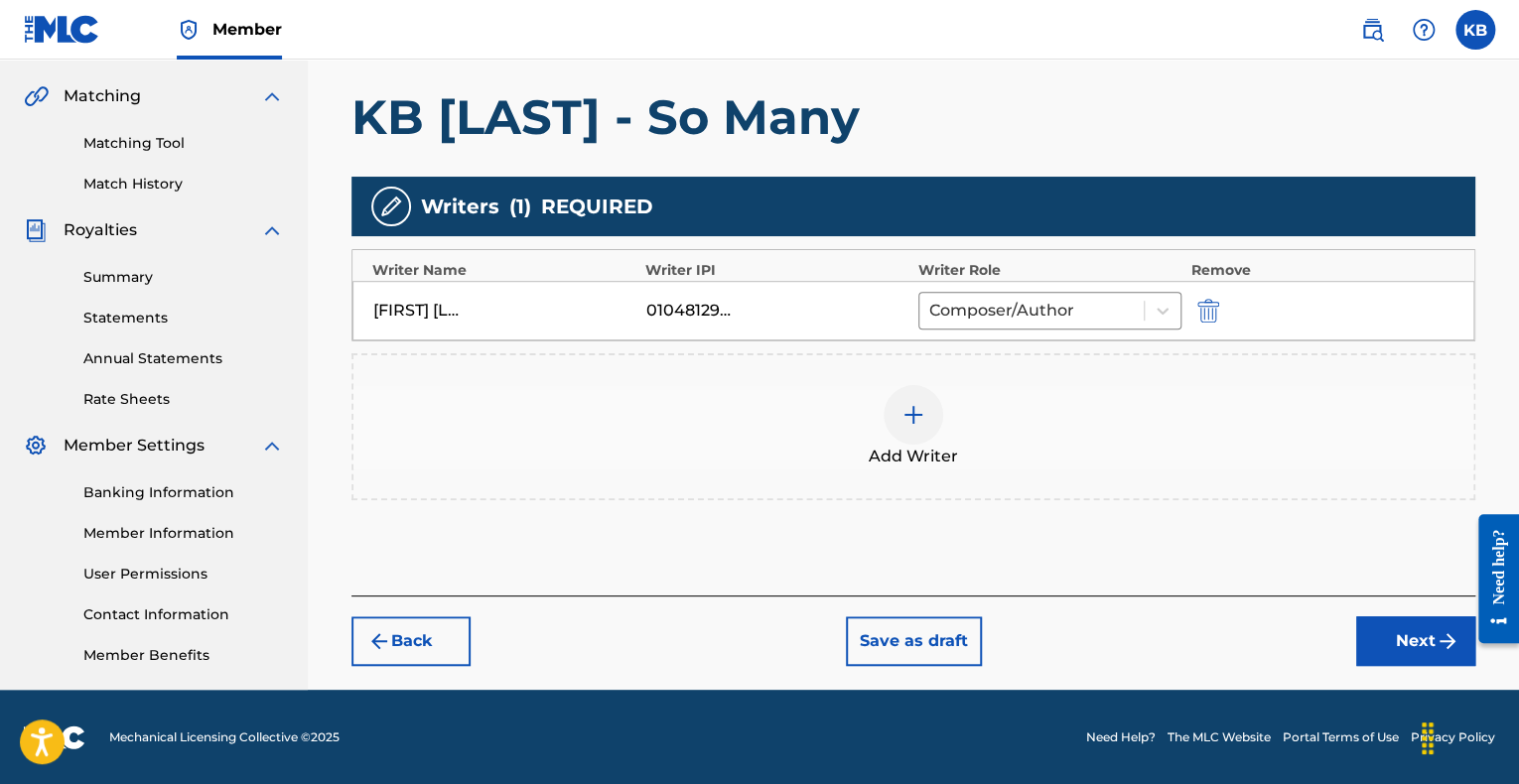 click on "Back" at bounding box center (411, 641) 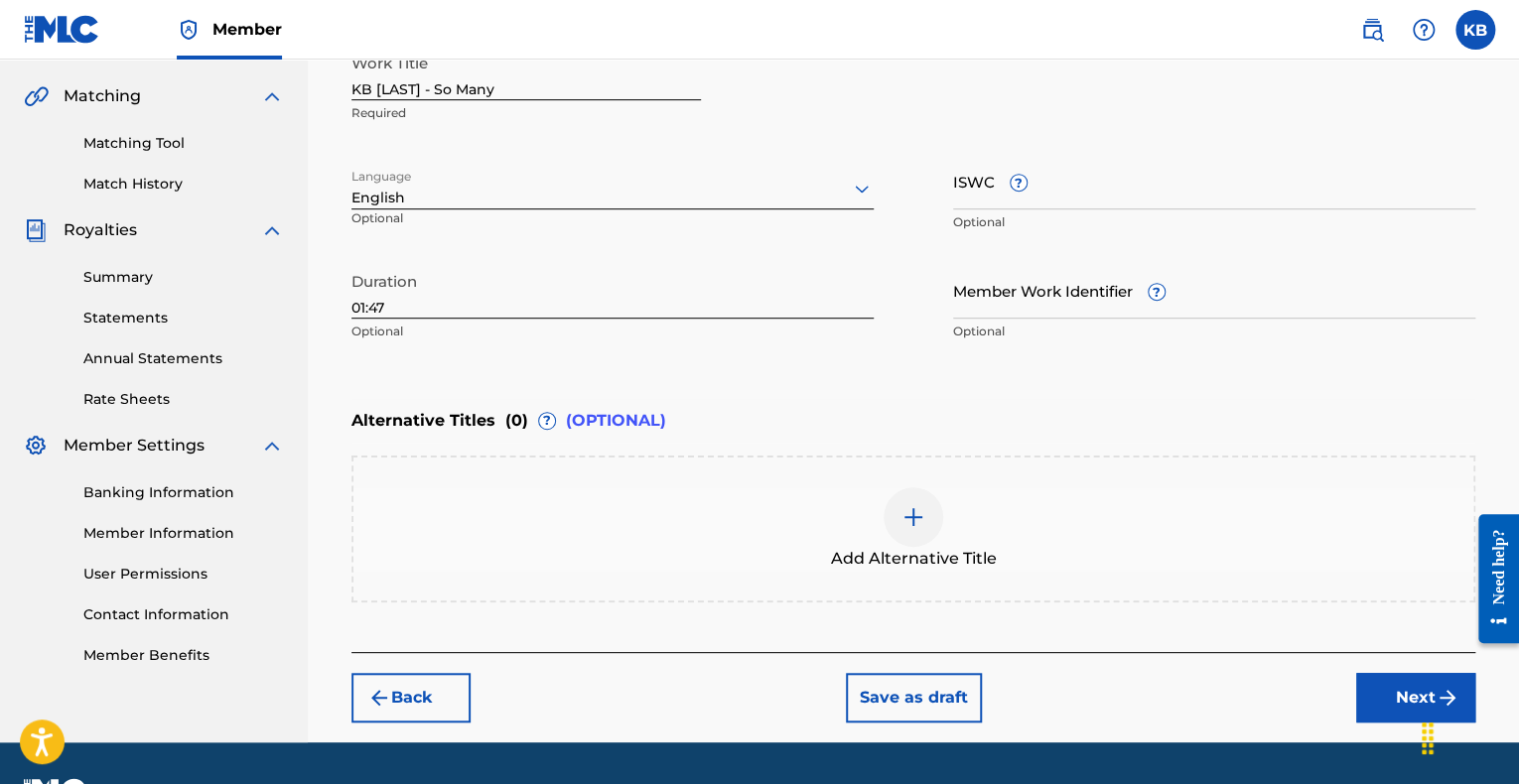 click on "Next" at bounding box center (1416, 698) 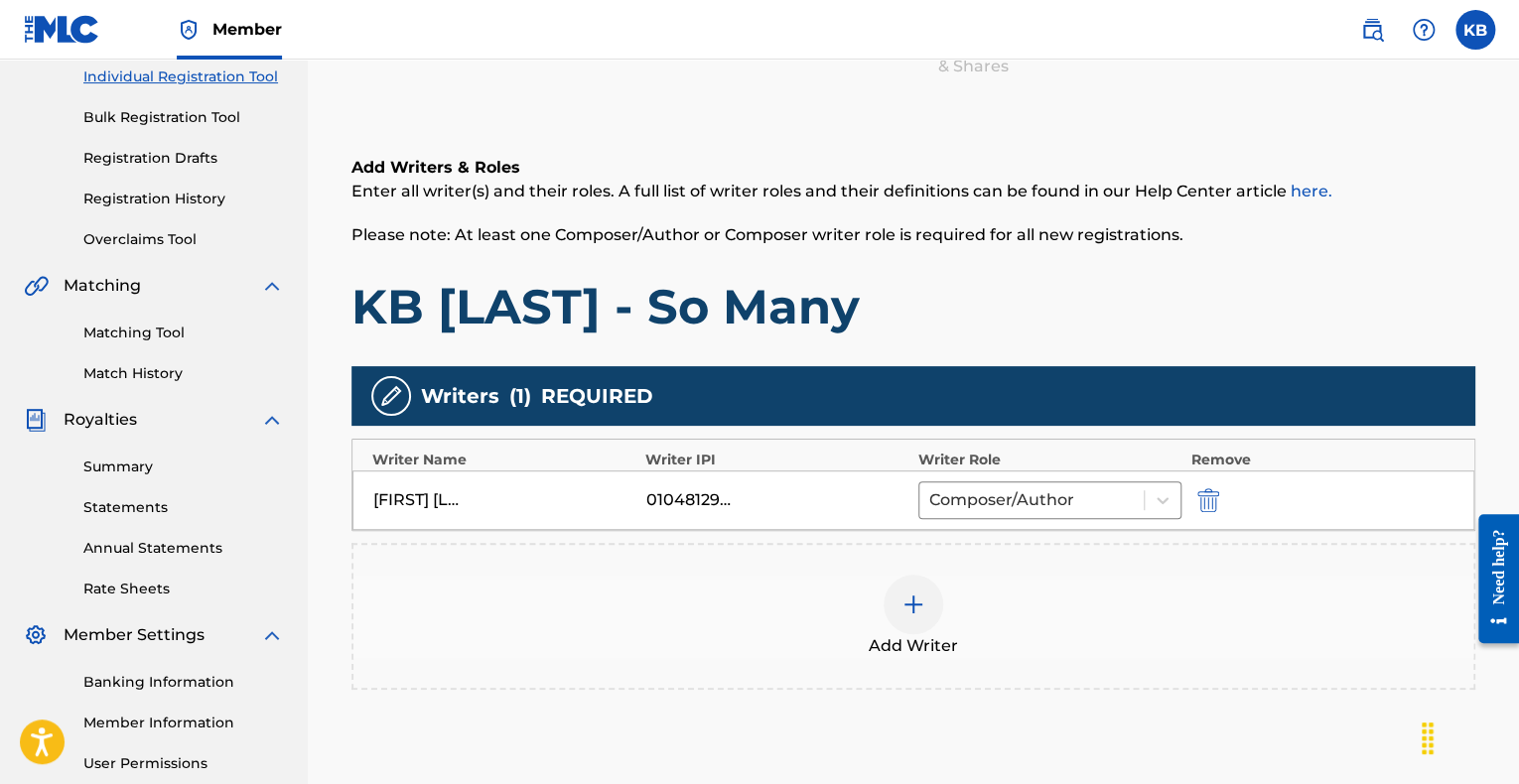 scroll, scrollTop: 88, scrollLeft: 0, axis: vertical 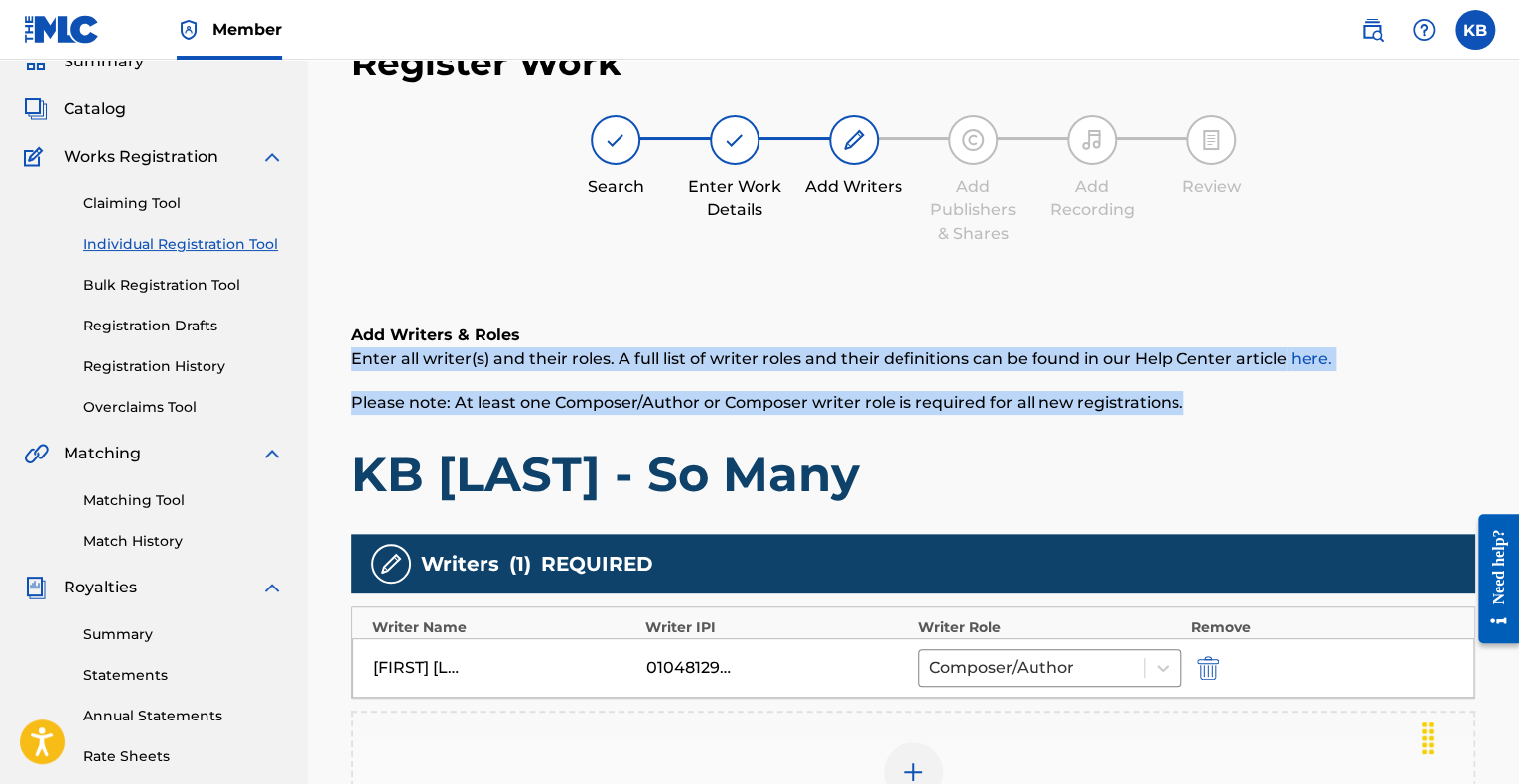 drag, startPoint x: 1517, startPoint y: 343, endPoint x: 1524, endPoint y: 379, distance: 36.67424 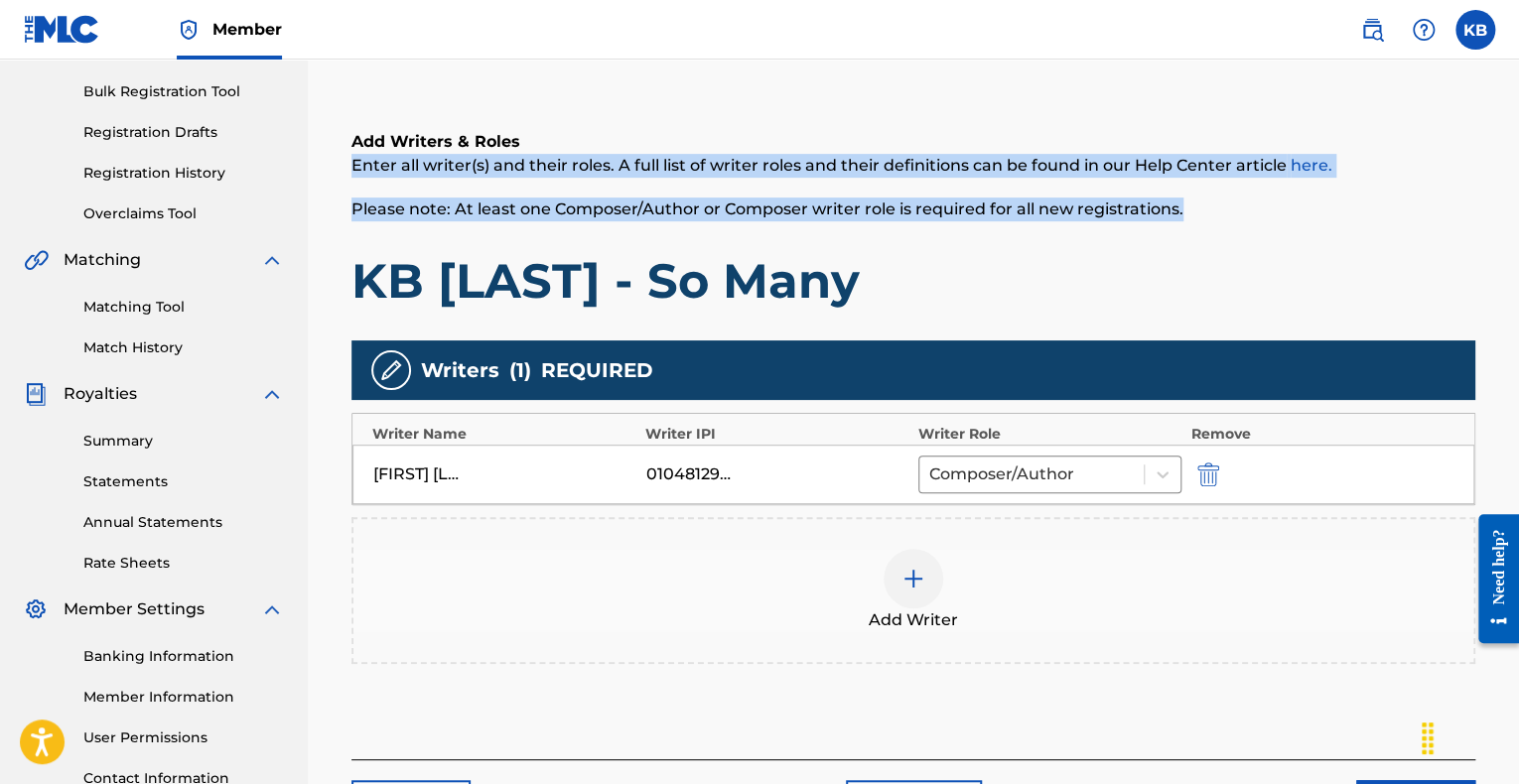 scroll, scrollTop: 300, scrollLeft: 0, axis: vertical 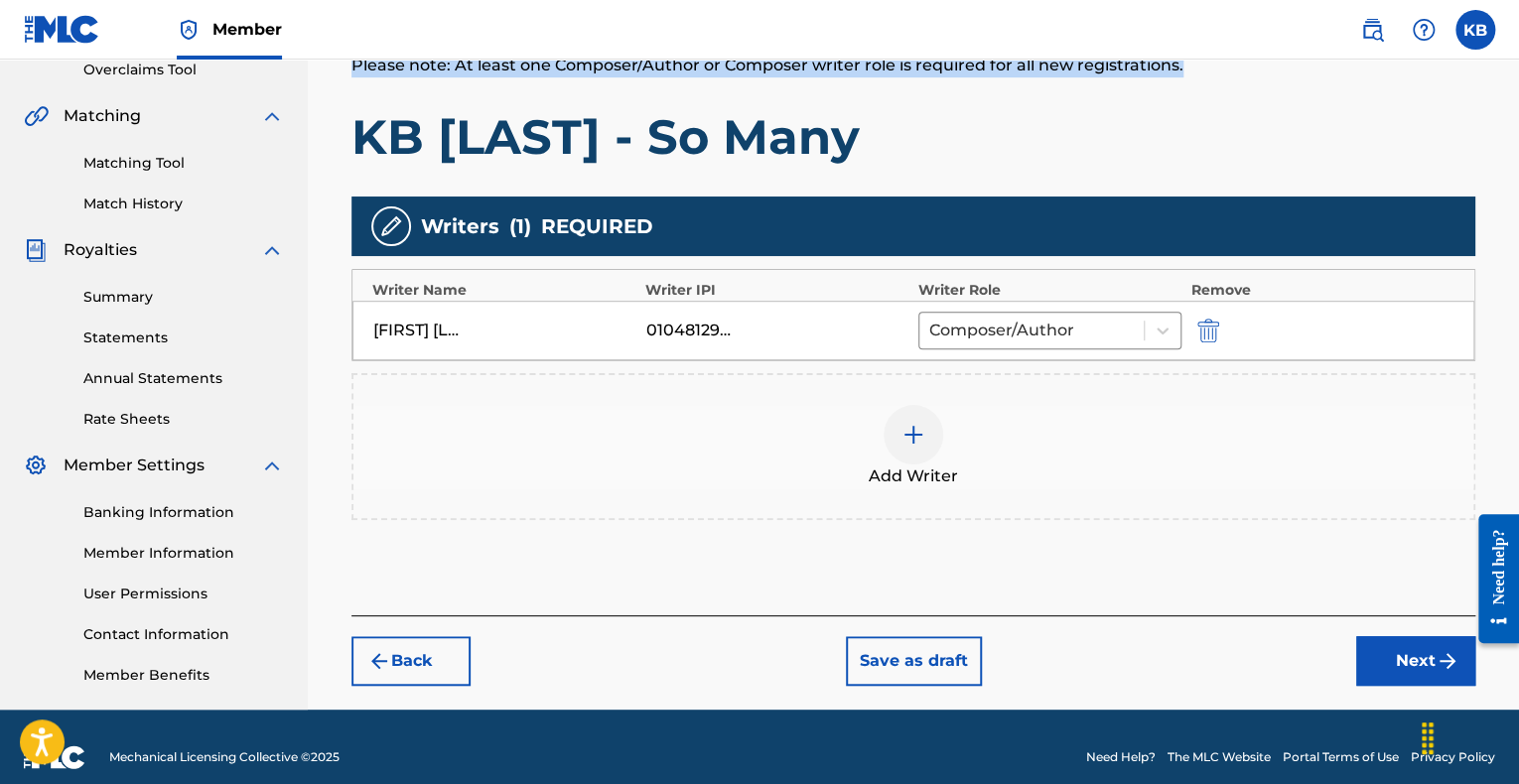 drag, startPoint x: 1410, startPoint y: 652, endPoint x: 1407, endPoint y: 674, distance: 22.203603 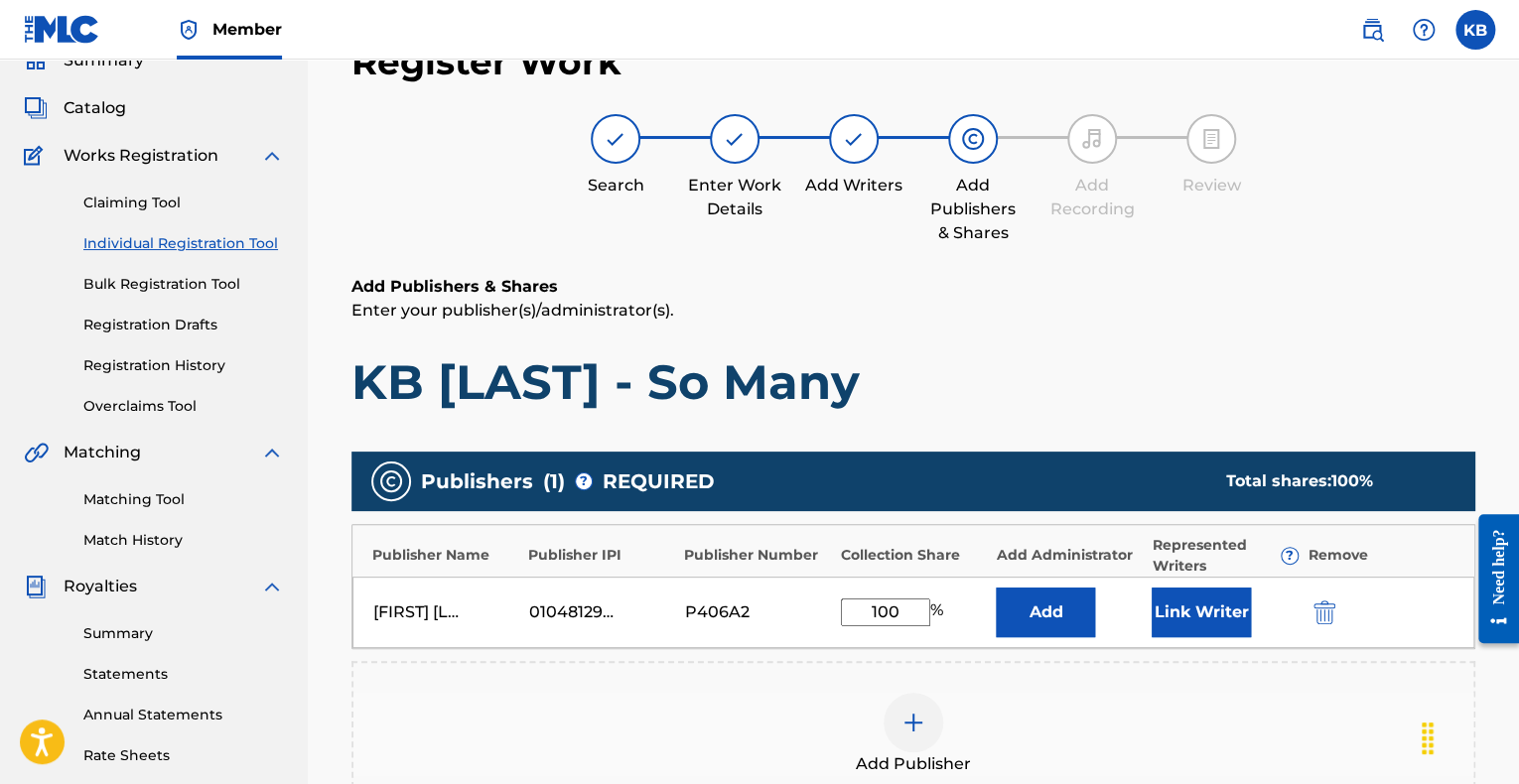 scroll, scrollTop: 88, scrollLeft: 0, axis: vertical 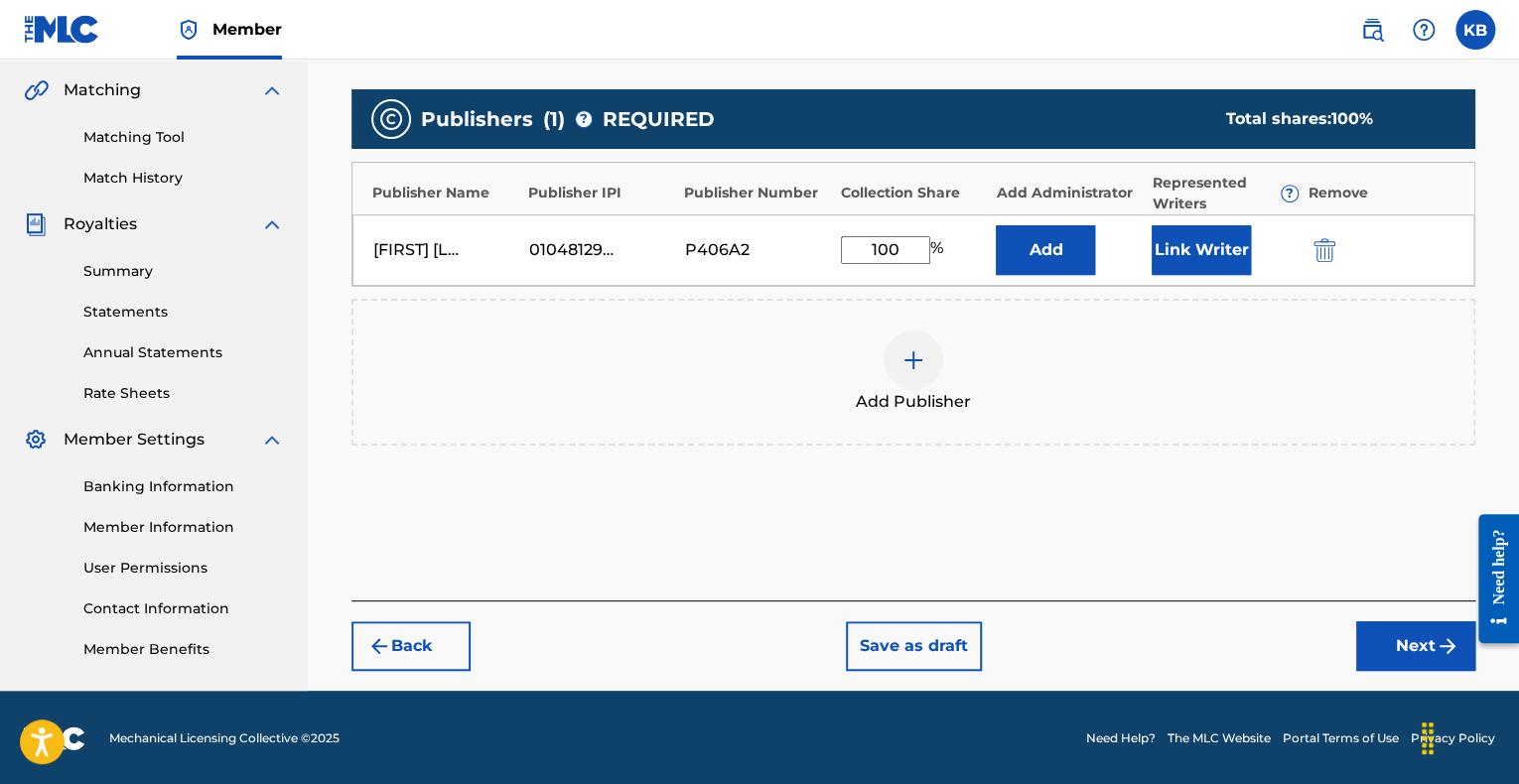click on "Next" at bounding box center [1416, 646] 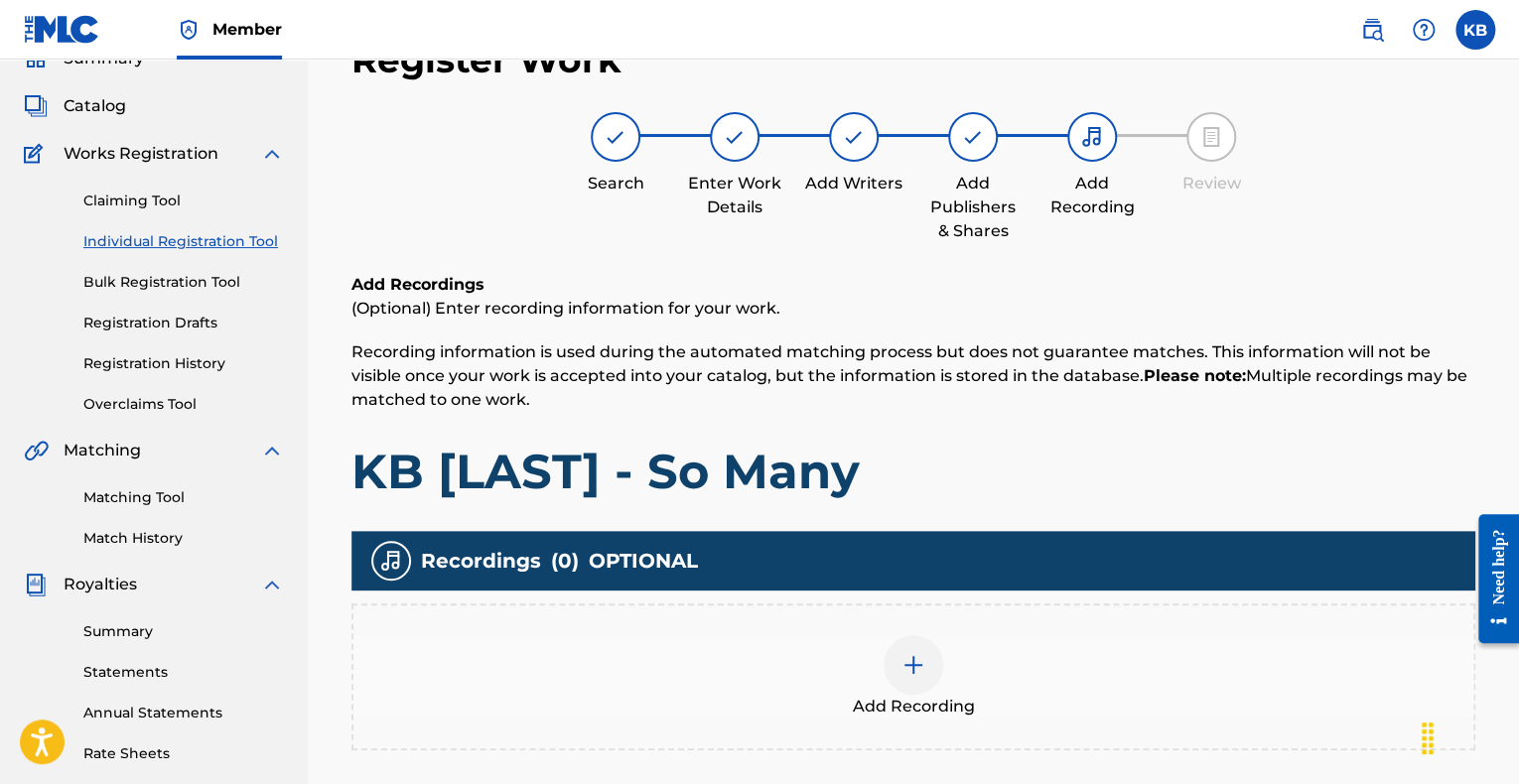 scroll, scrollTop: 88, scrollLeft: 0, axis: vertical 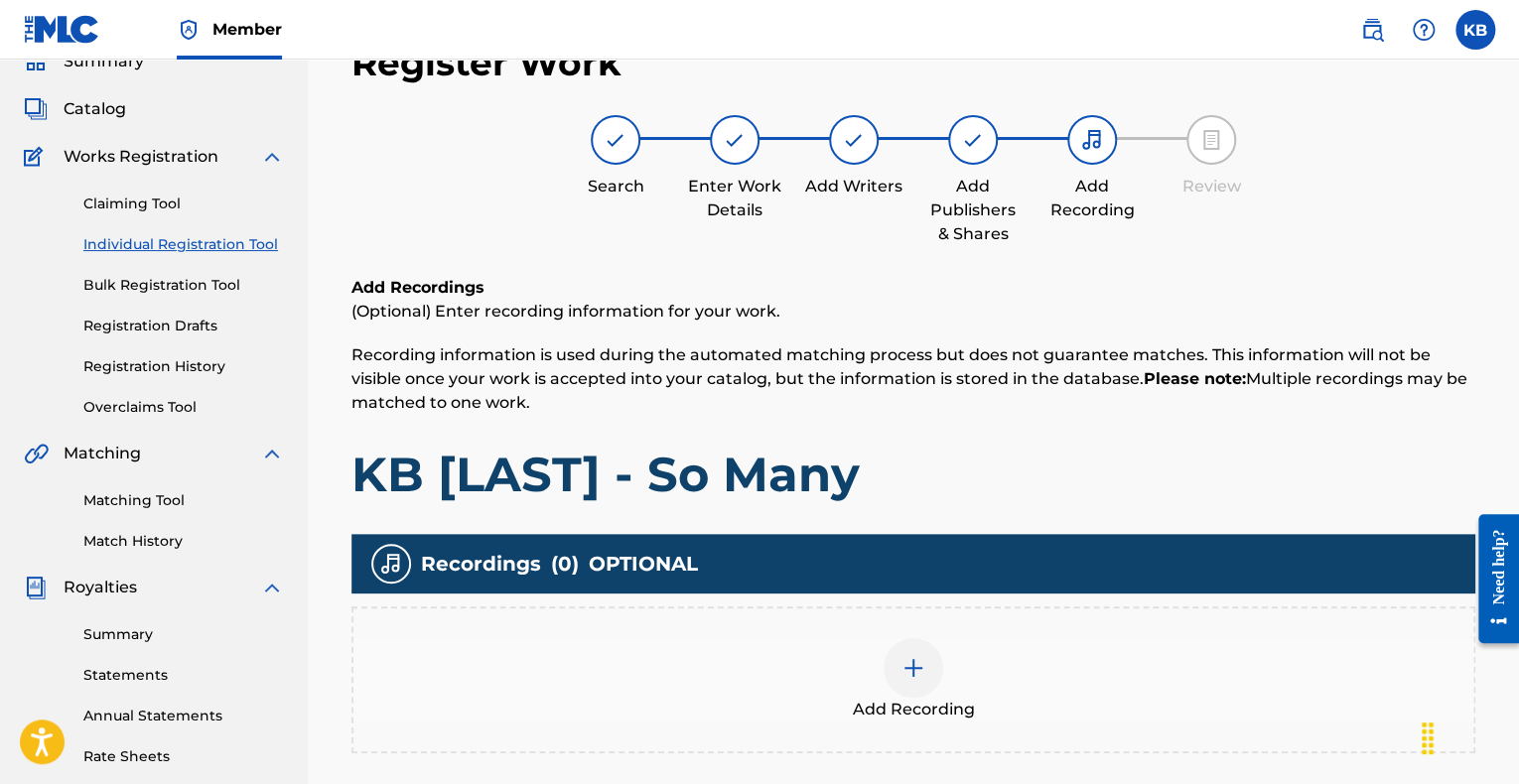 click at bounding box center [913, 668] 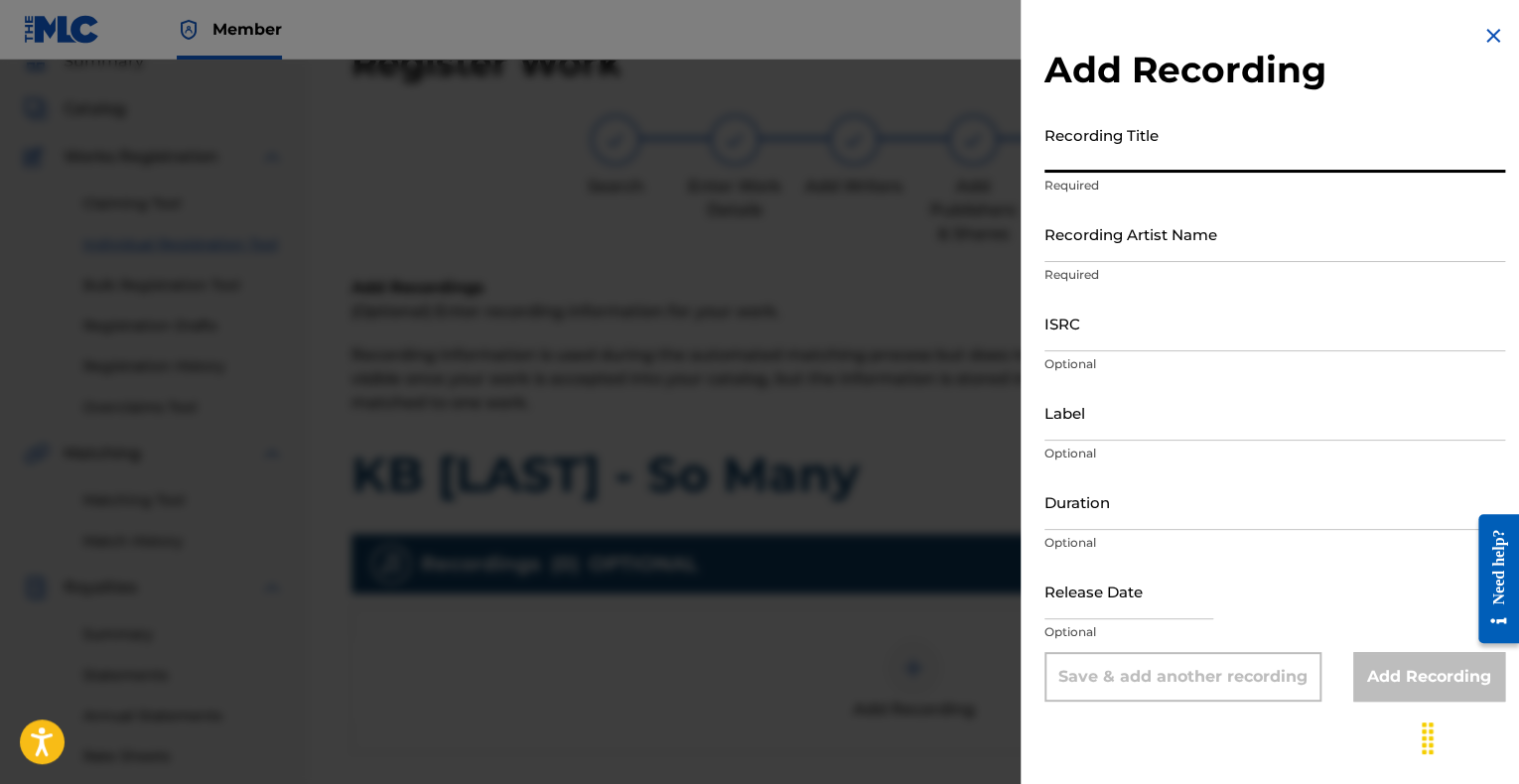 click on "Recording Title" at bounding box center (1275, 144) 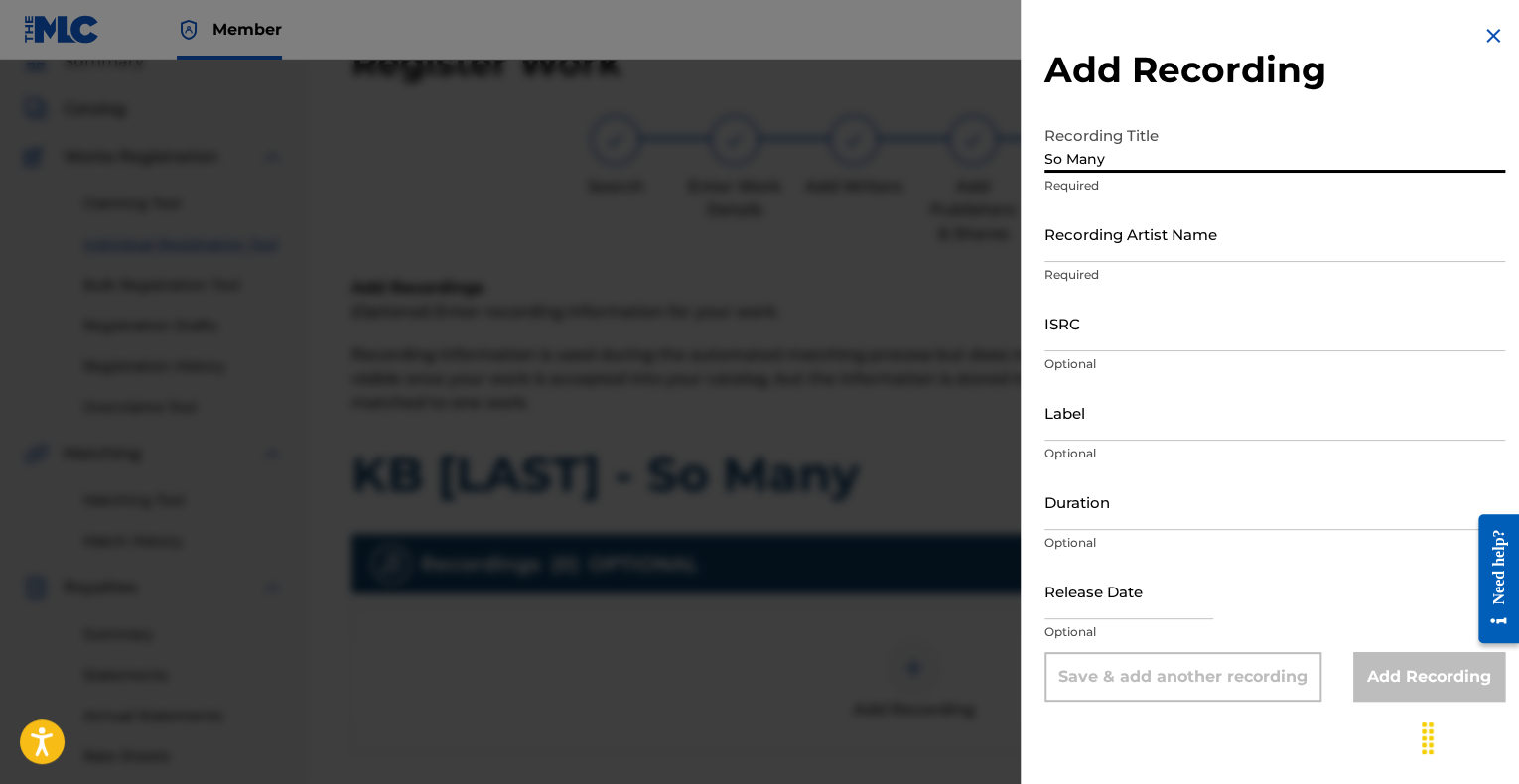type on "So Many" 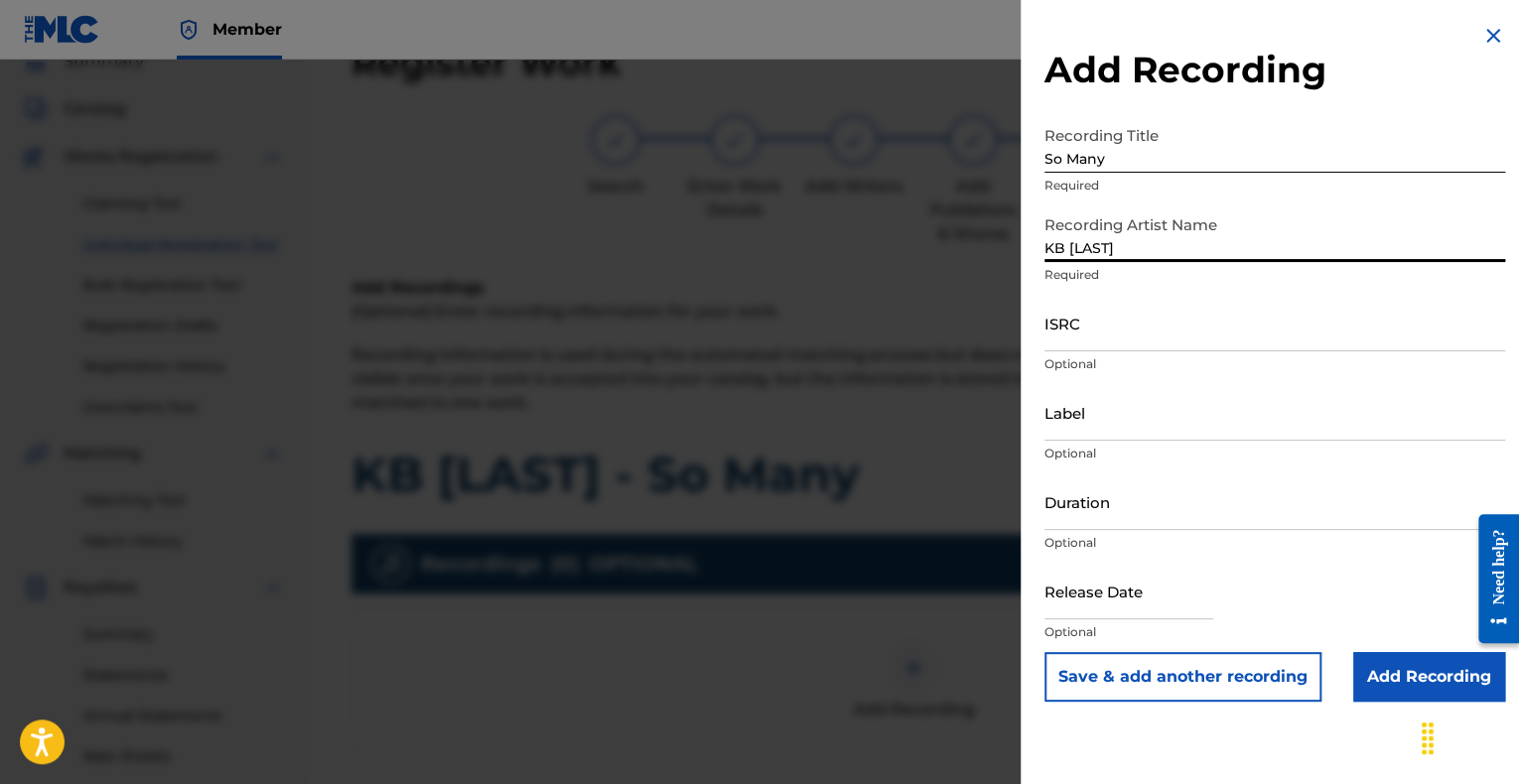 type on "KB [LAST]" 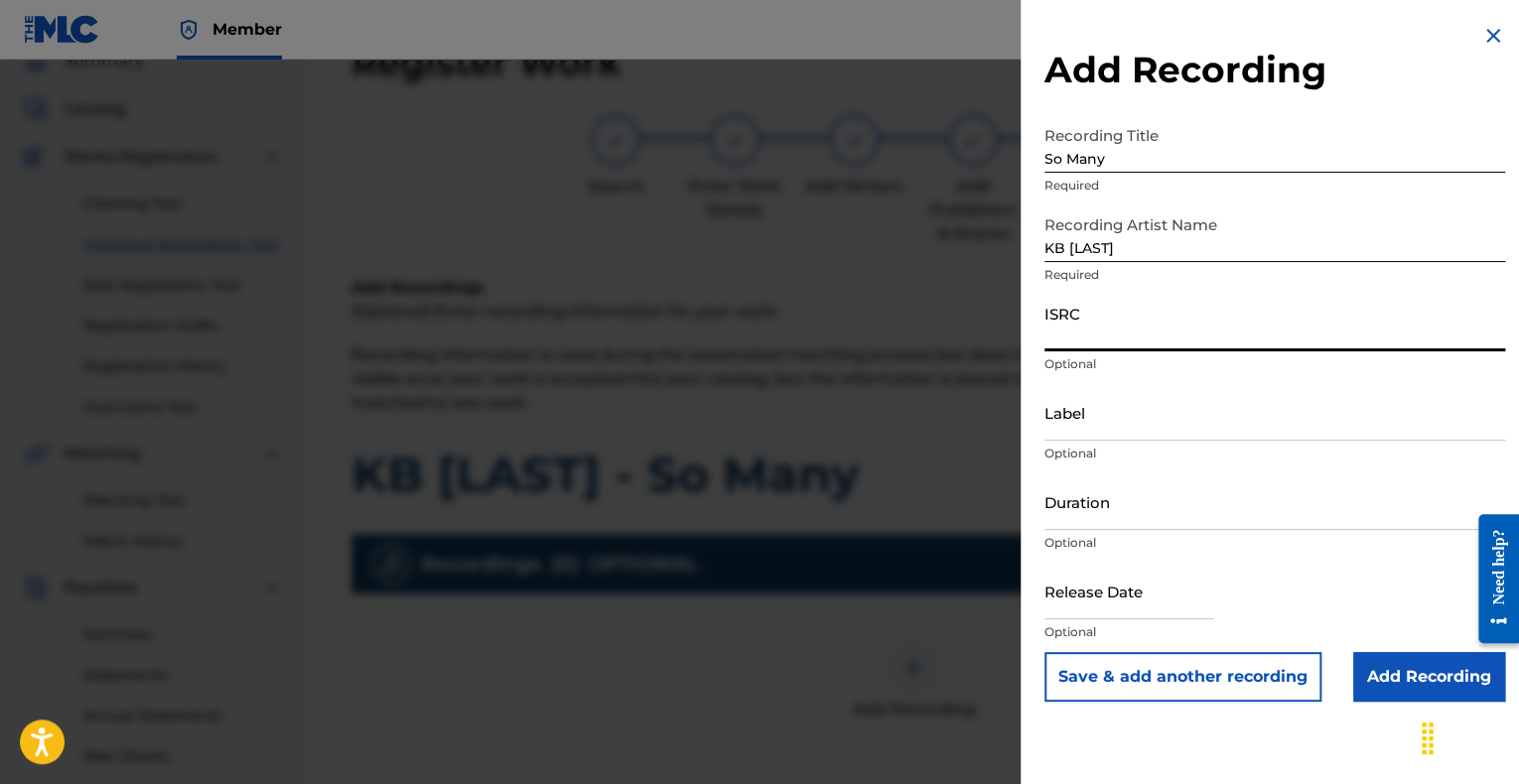 click on "ISRC" at bounding box center [1275, 323] 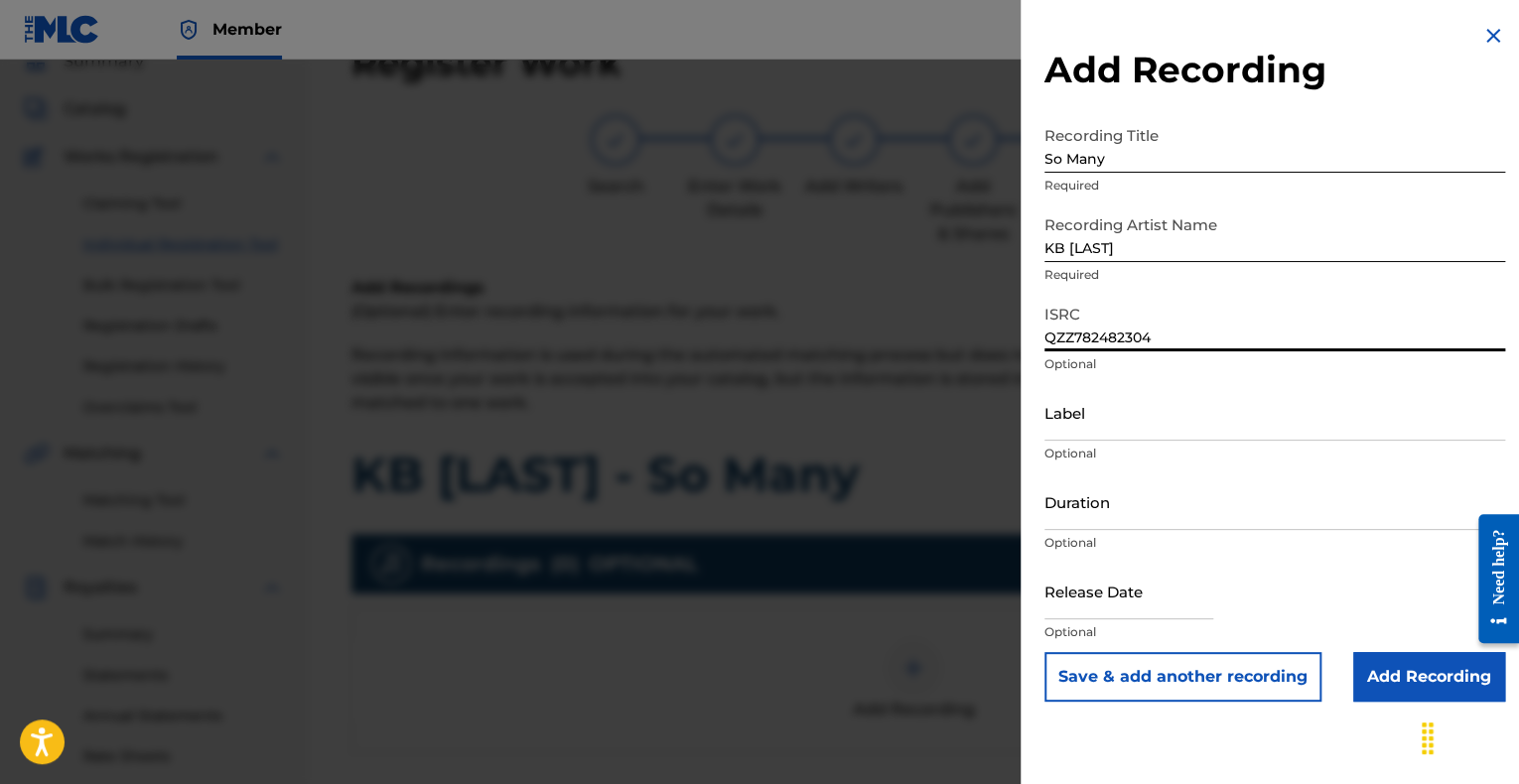 type on "QZZ782482304" 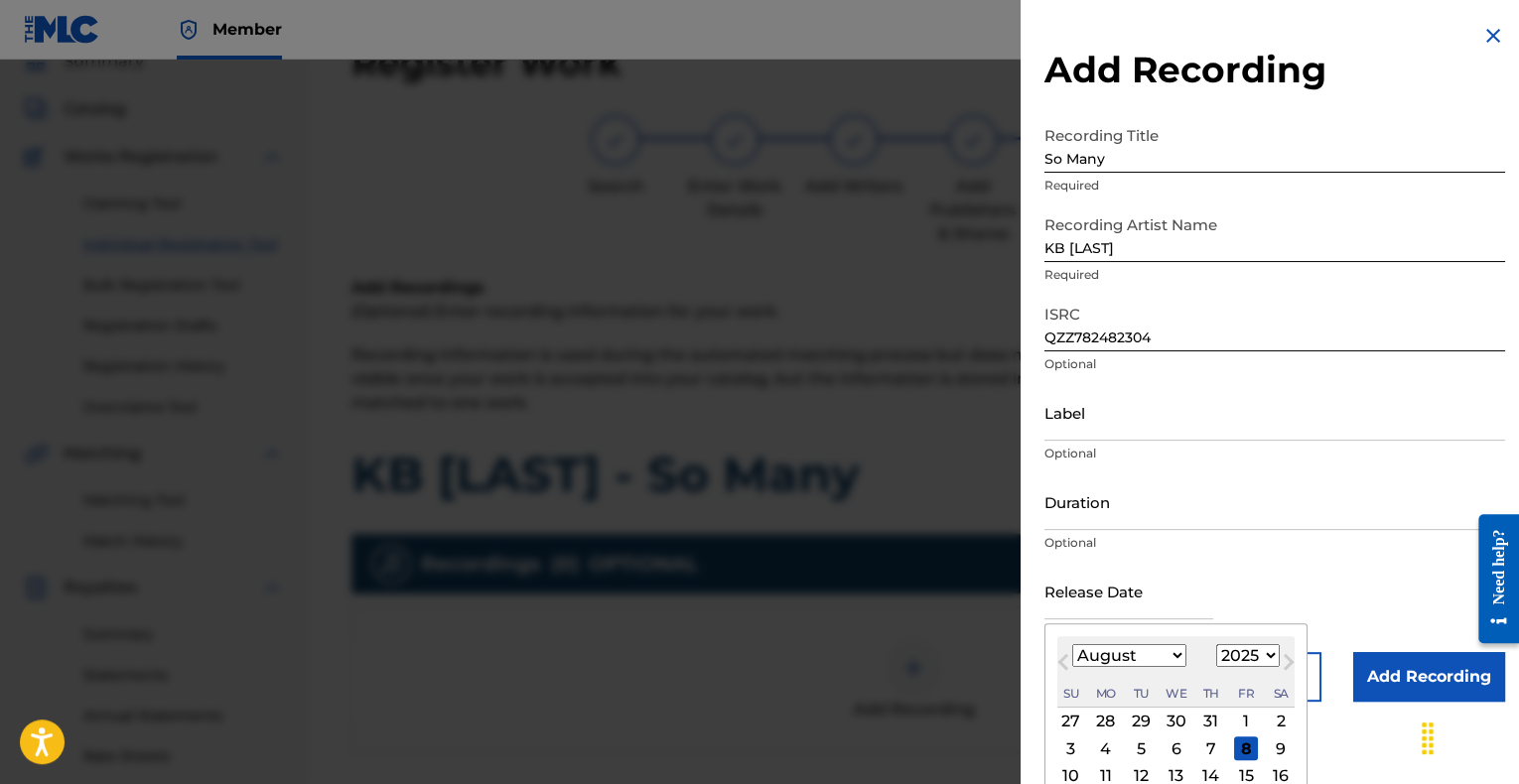 click on "8" at bounding box center [1246, 748] 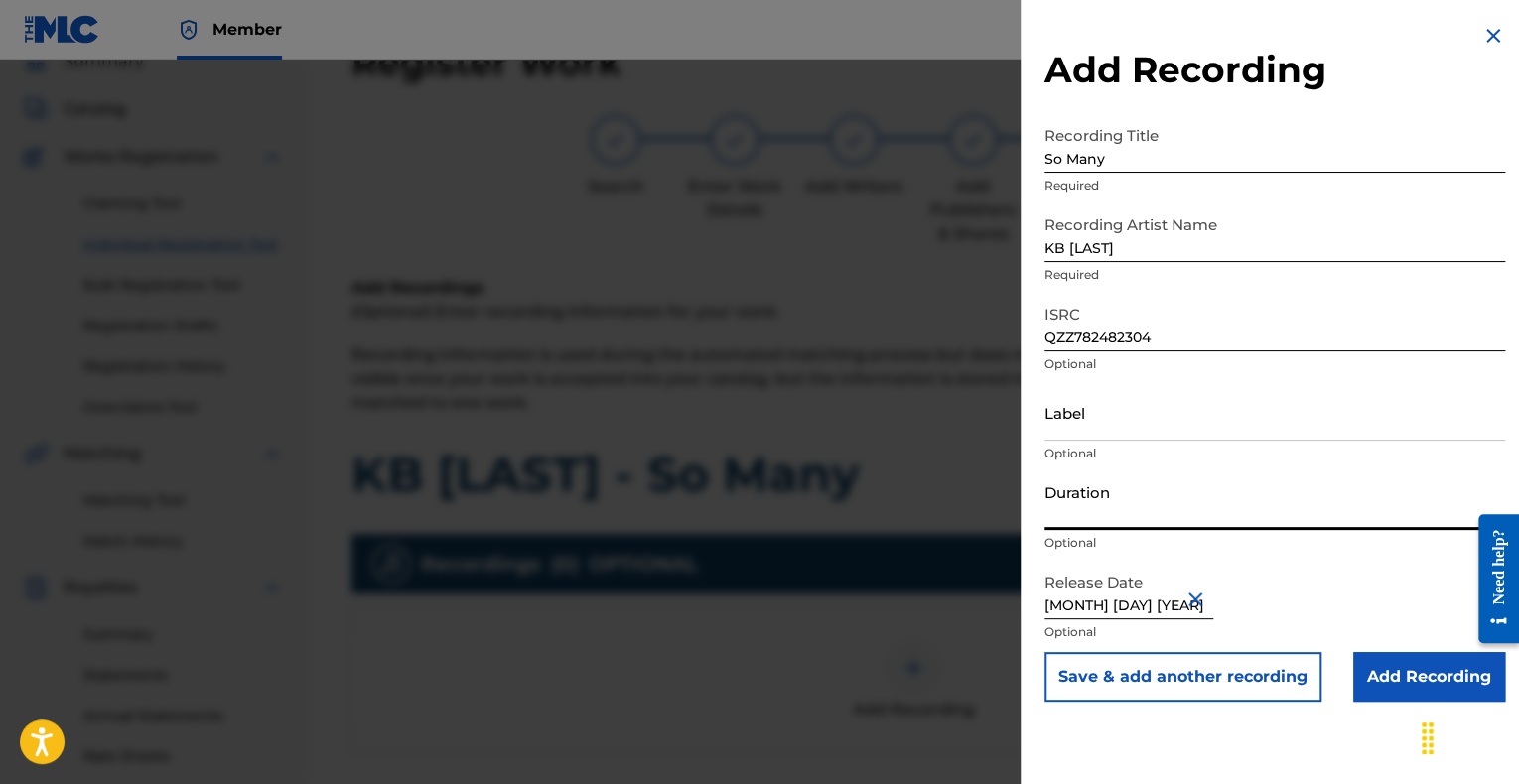 click on "Duration" at bounding box center [1275, 501] 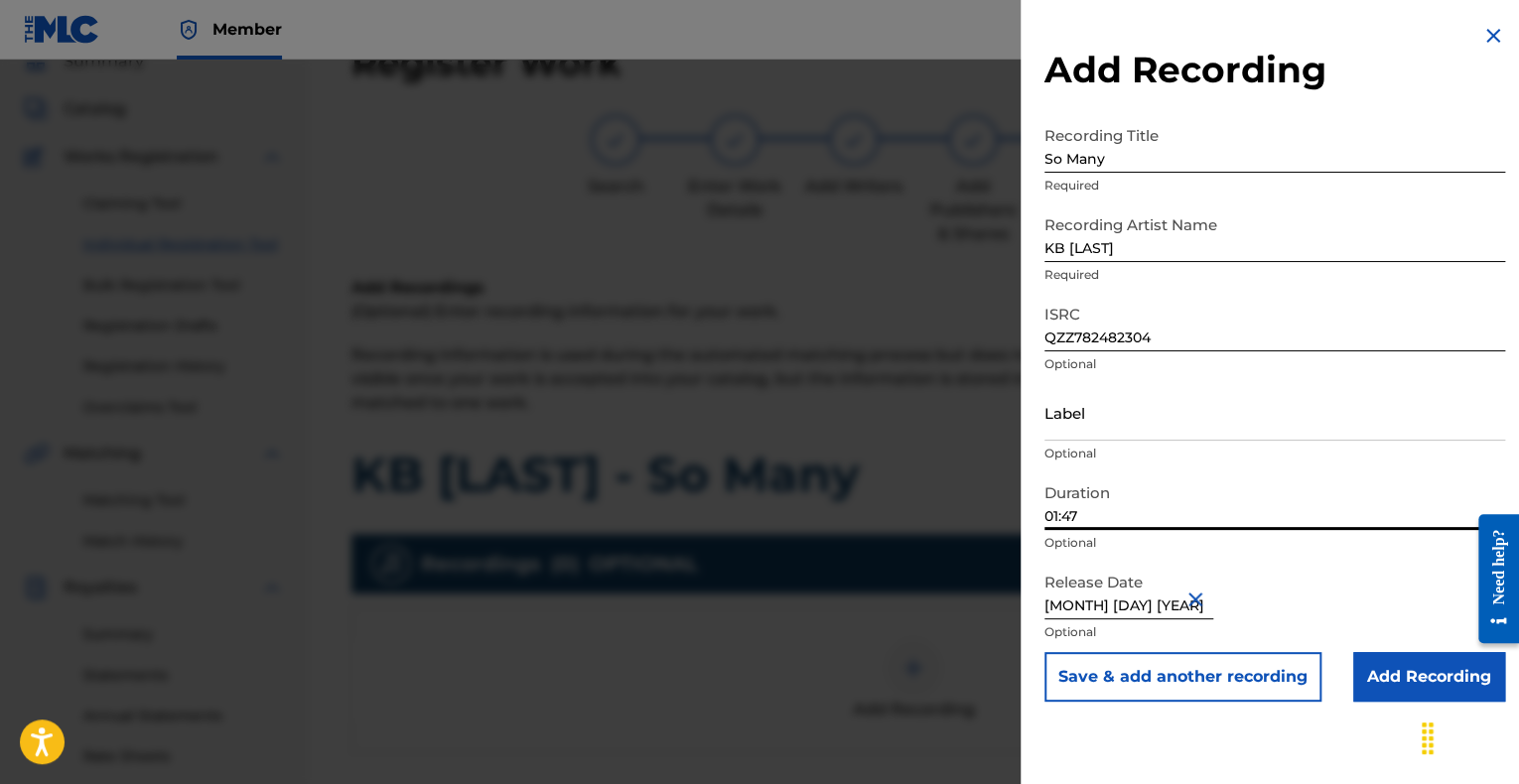 scroll, scrollTop: 109, scrollLeft: 0, axis: vertical 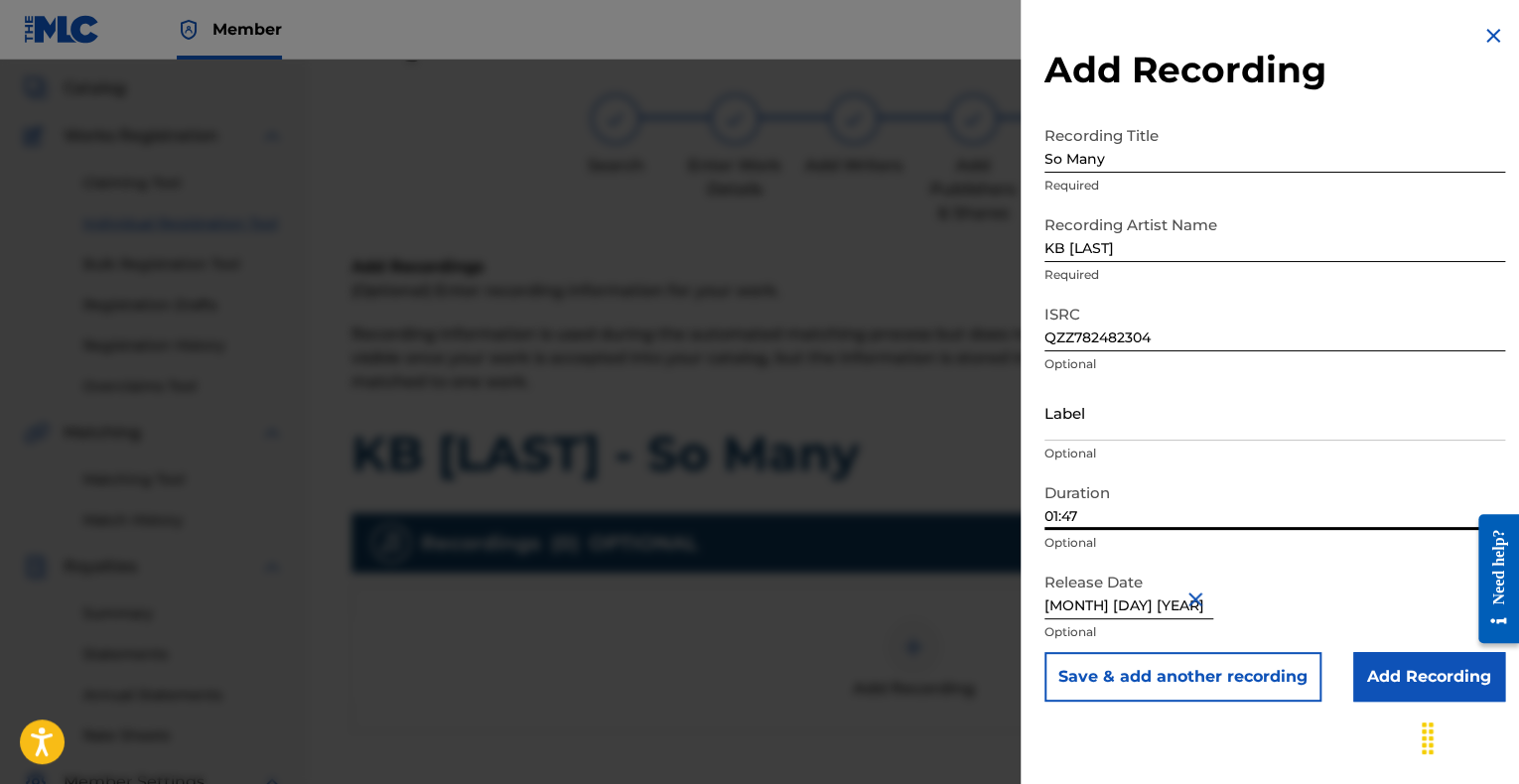 type on "01:47" 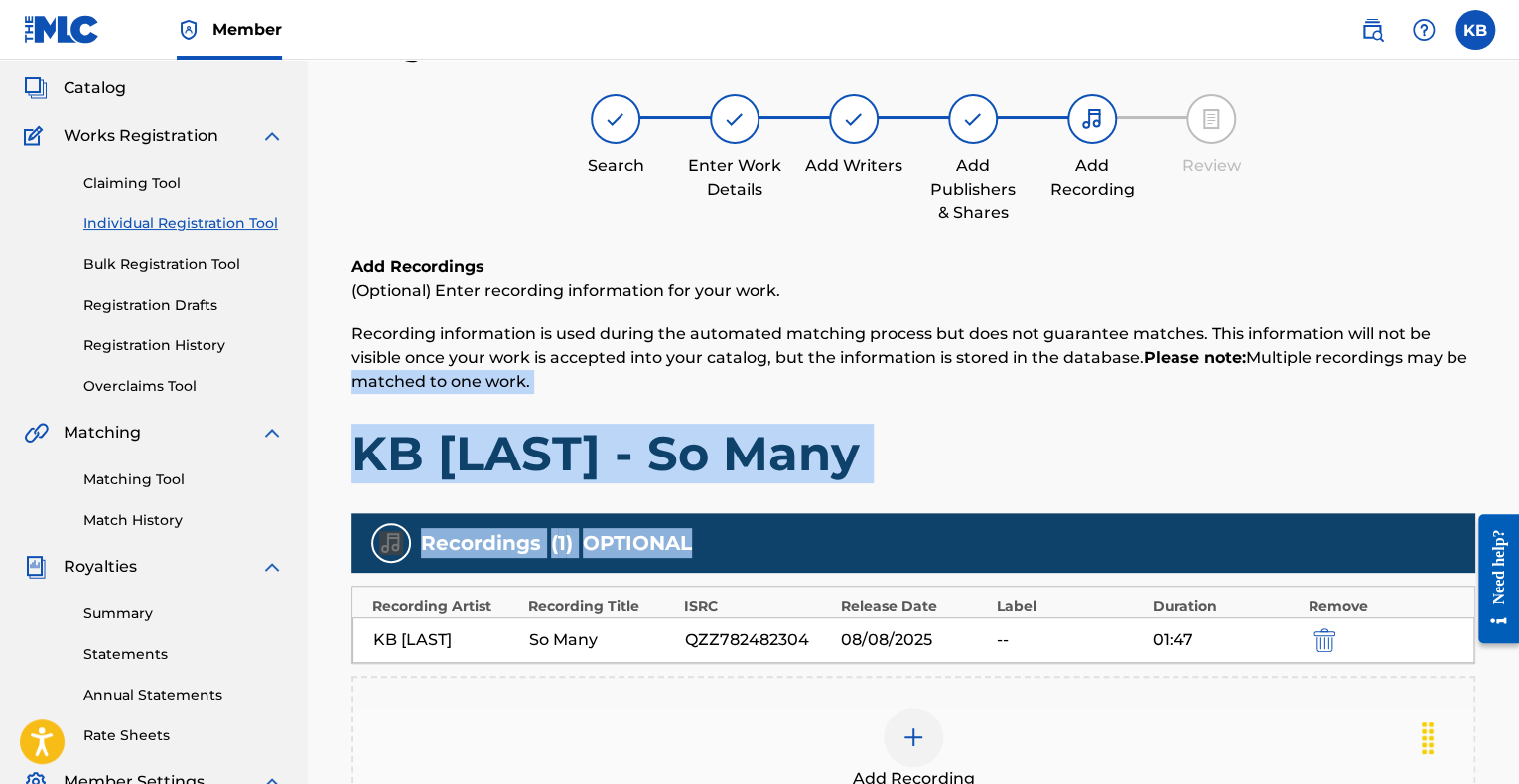 drag, startPoint x: 1517, startPoint y: 352, endPoint x: 1524, endPoint y: 486, distance: 134.18271 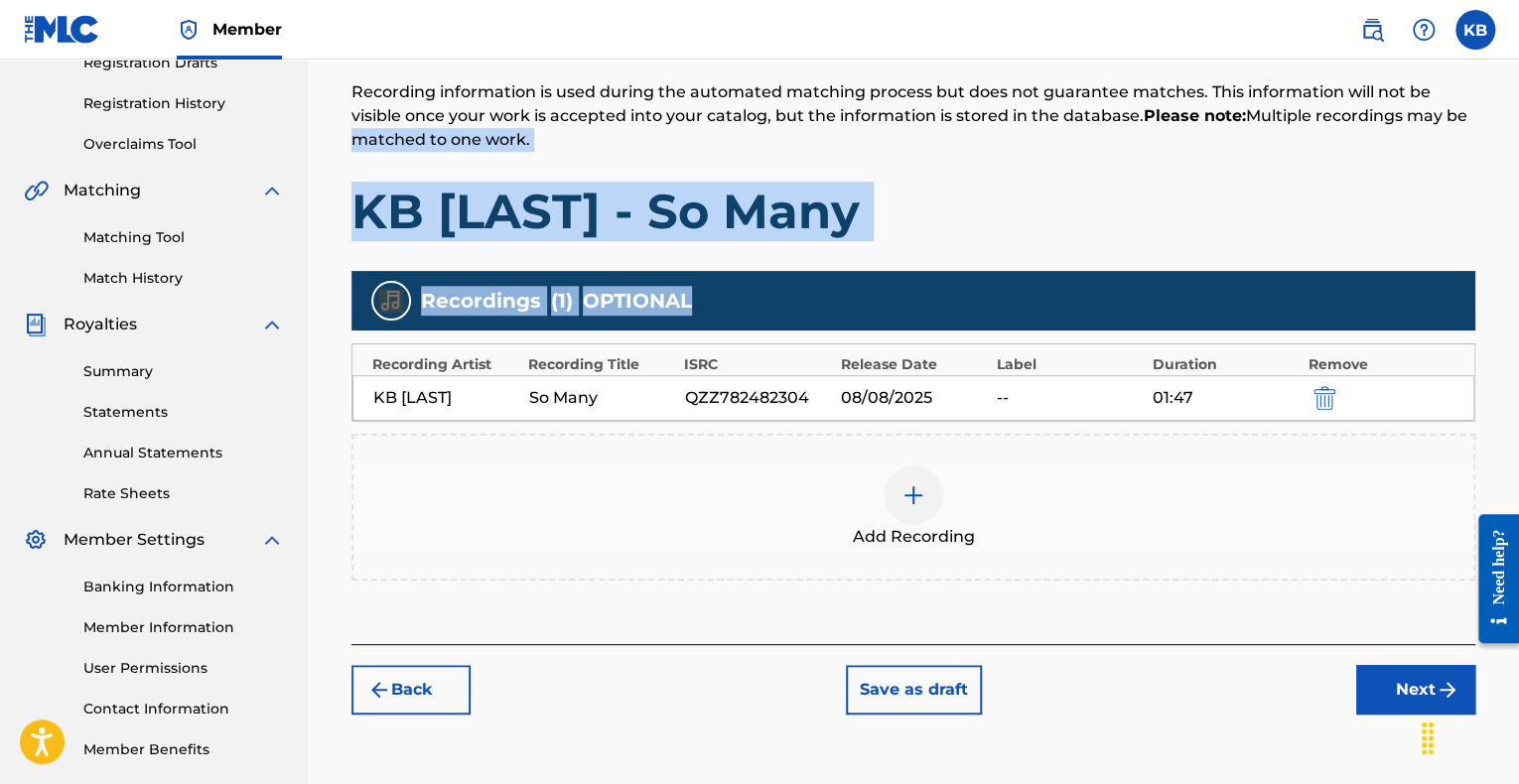 scroll, scrollTop: 421, scrollLeft: 0, axis: vertical 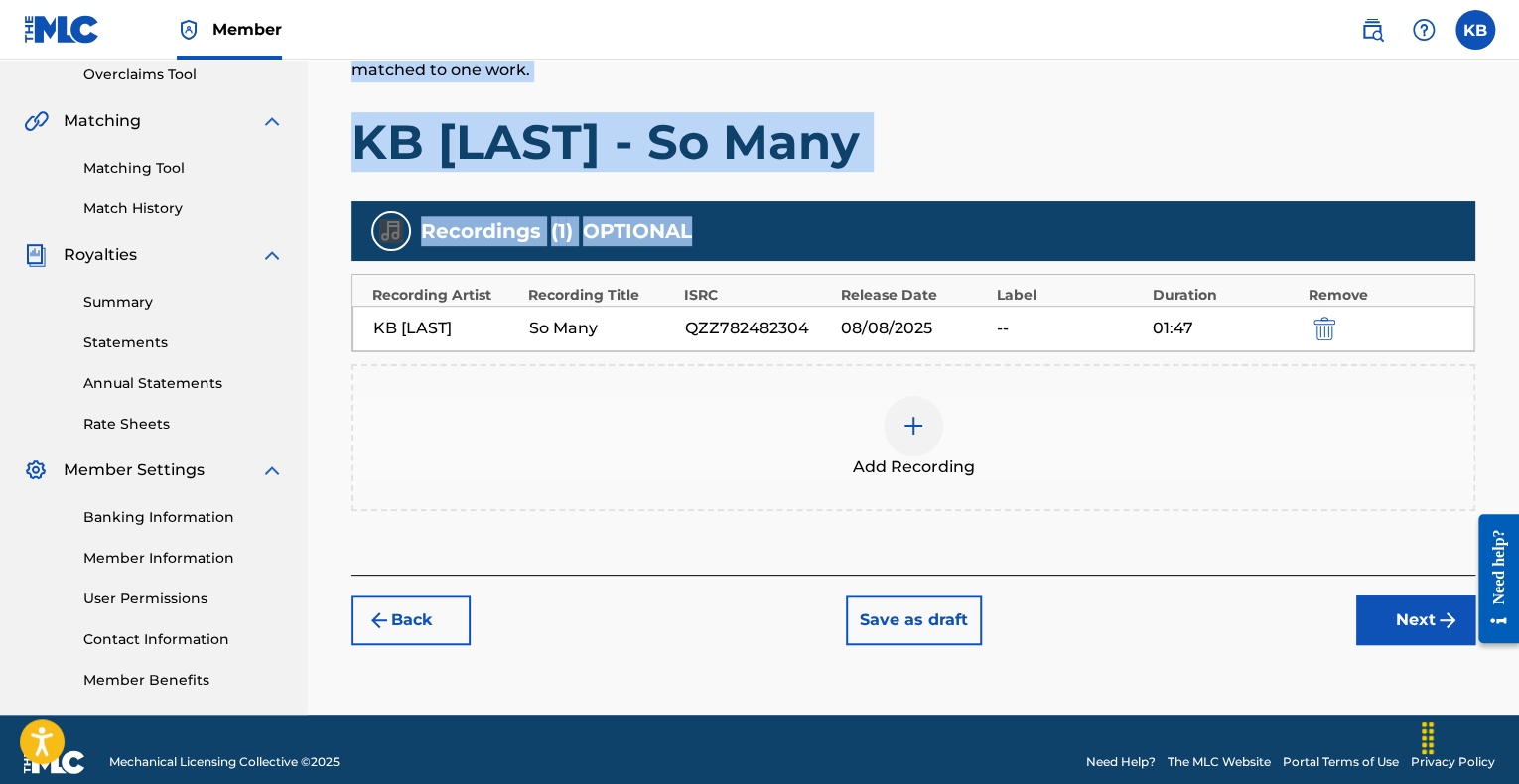 click on "Next" at bounding box center [1416, 620] 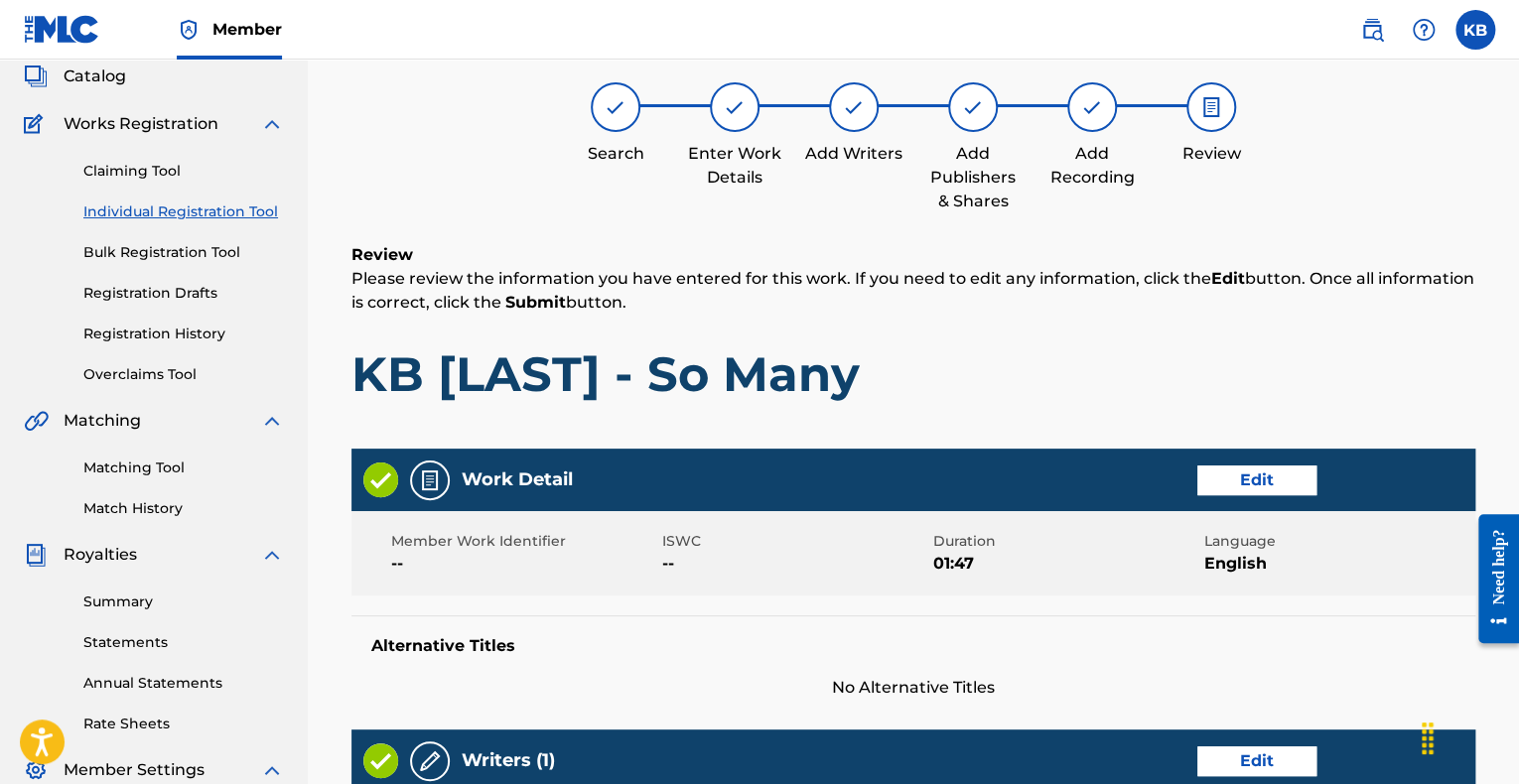 scroll, scrollTop: 88, scrollLeft: 0, axis: vertical 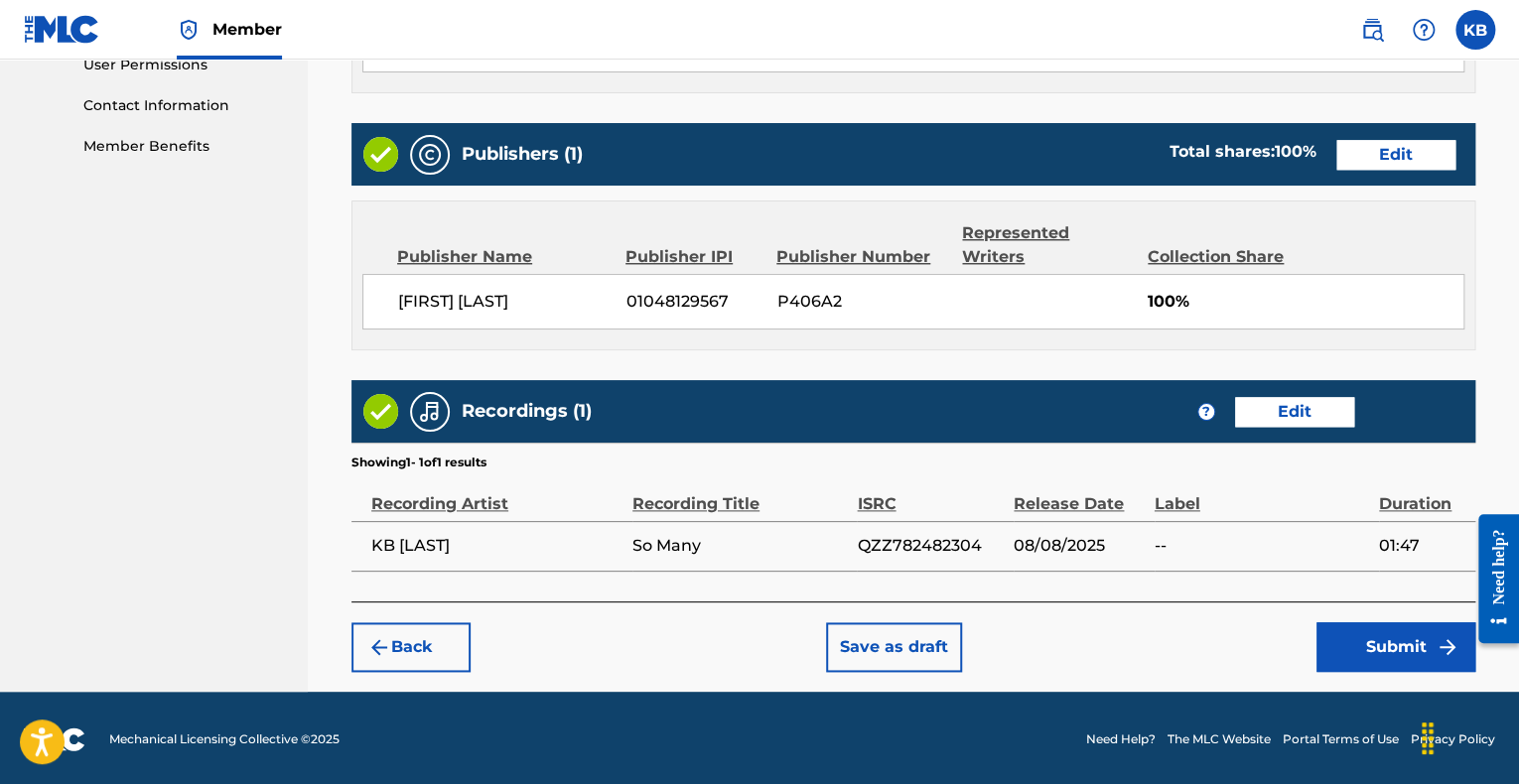 click on "Submit" at bounding box center (1396, 647) 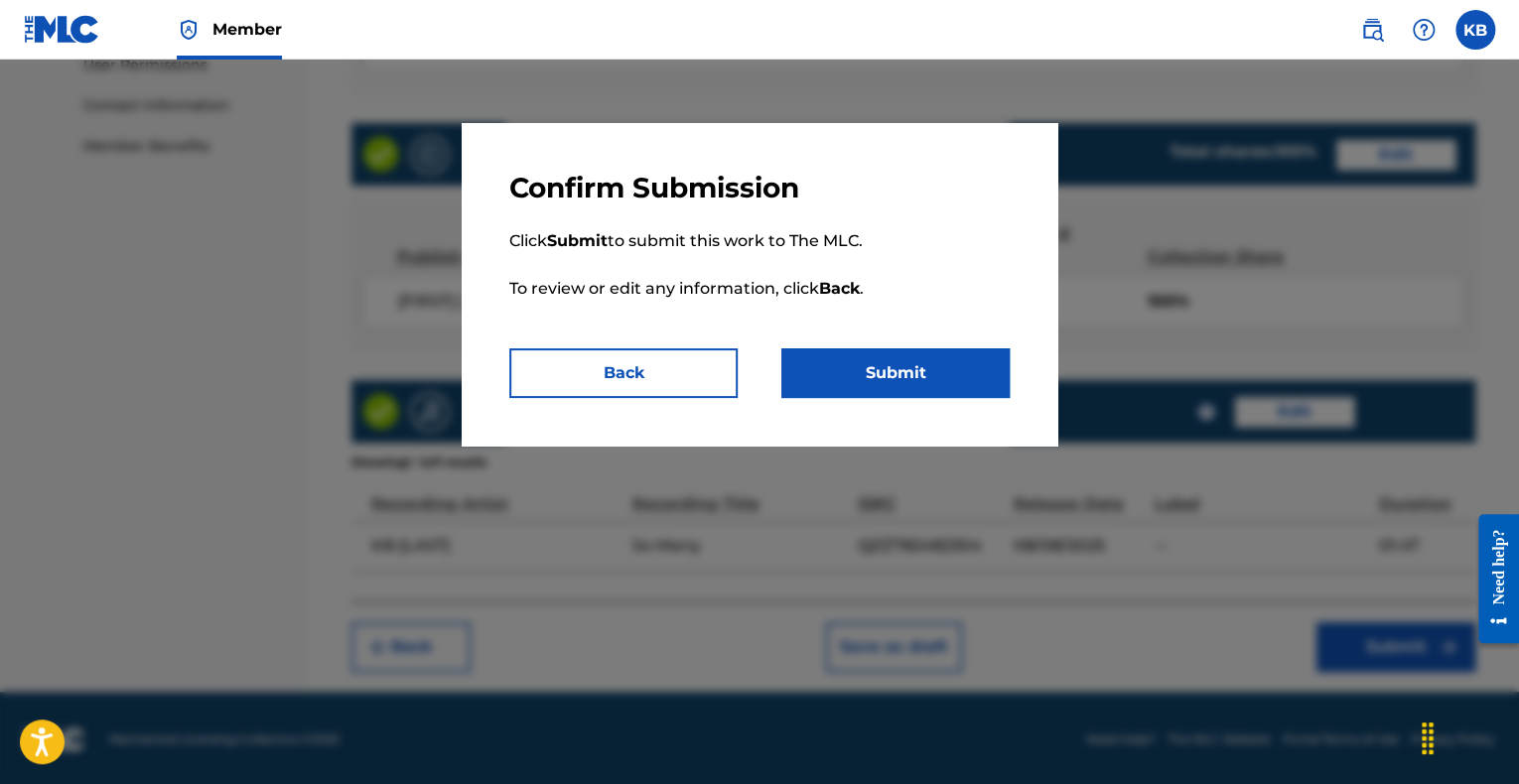 click on "Submit" at bounding box center [896, 373] 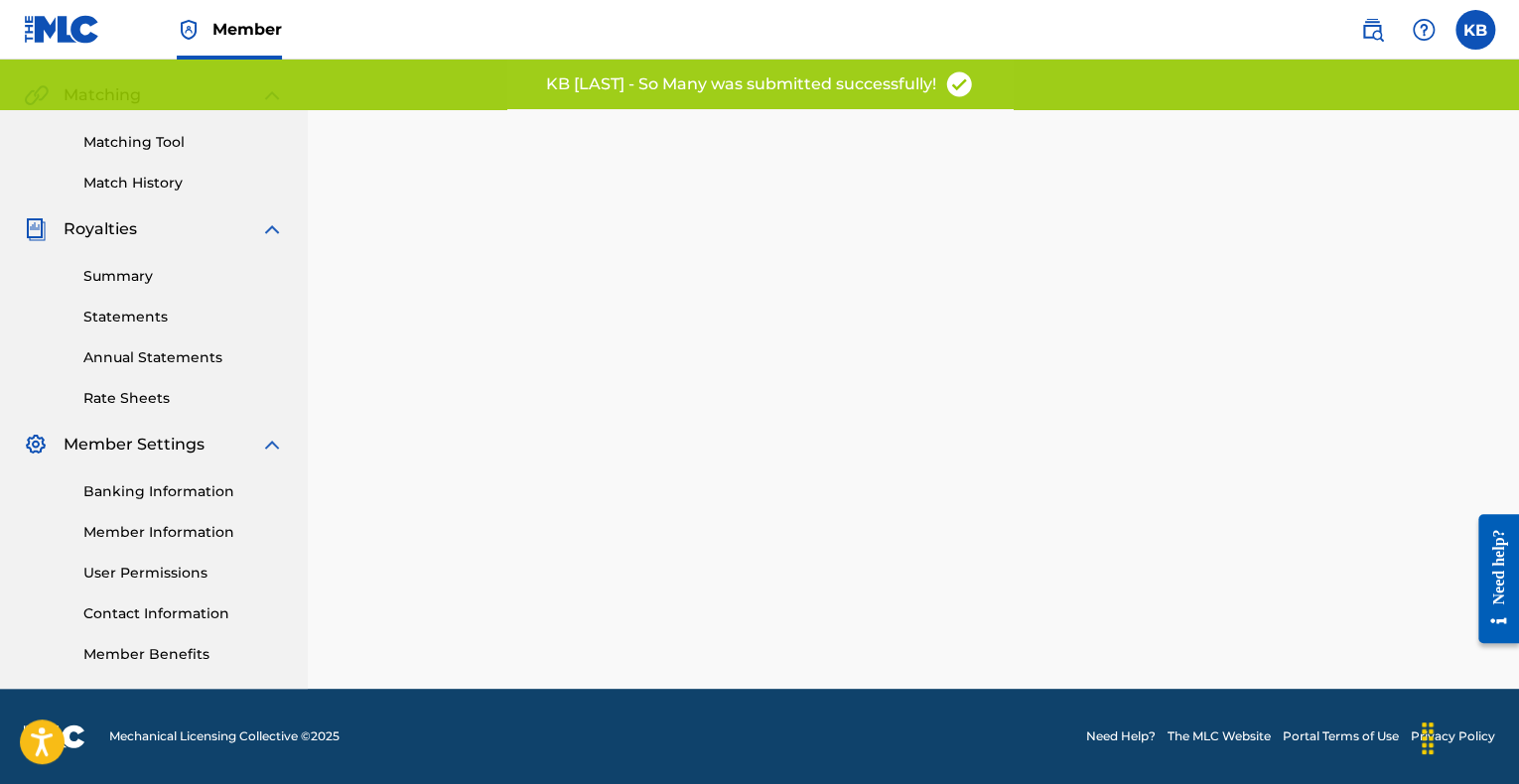 scroll, scrollTop: 0, scrollLeft: 0, axis: both 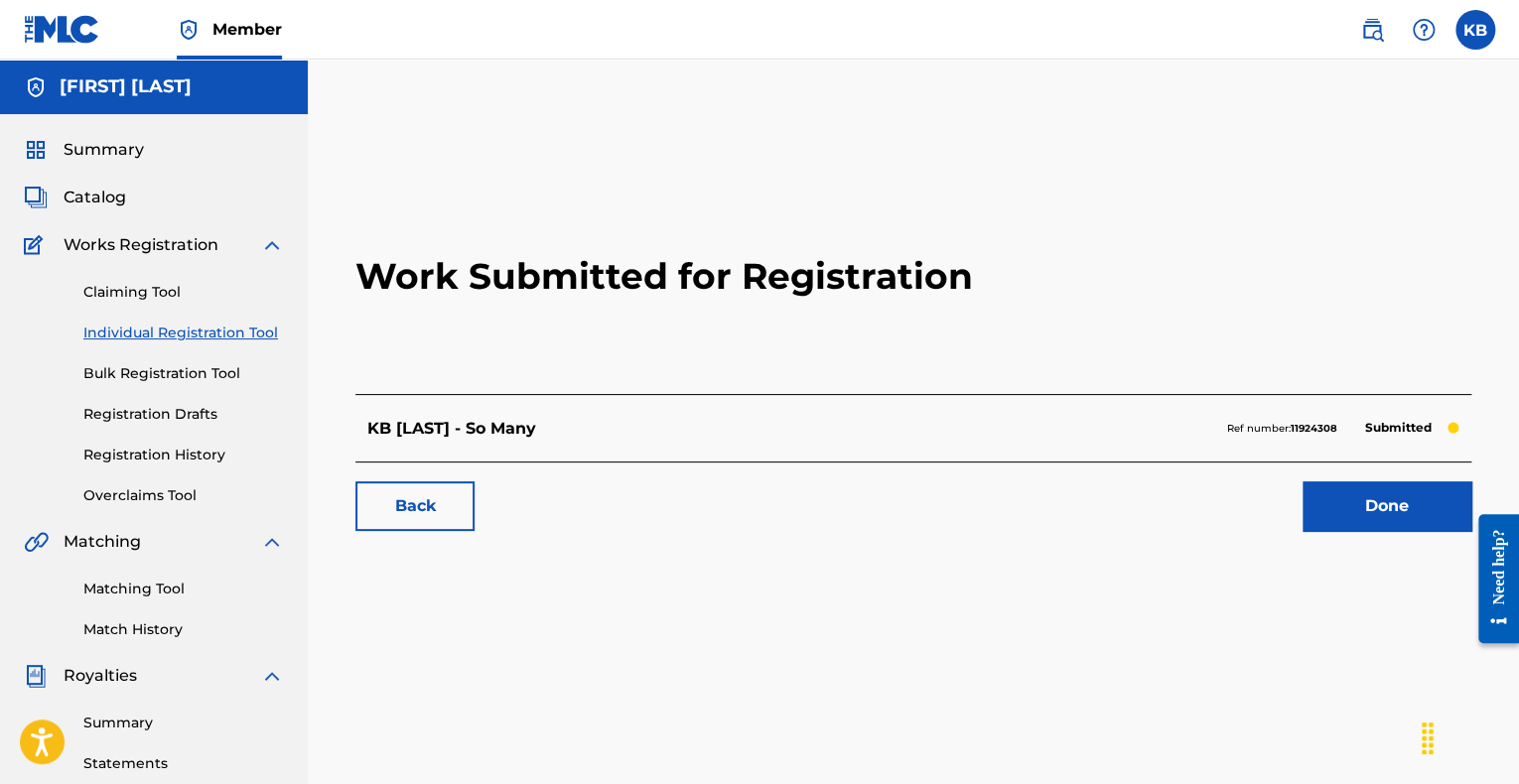 click on "Done" at bounding box center [1387, 506] 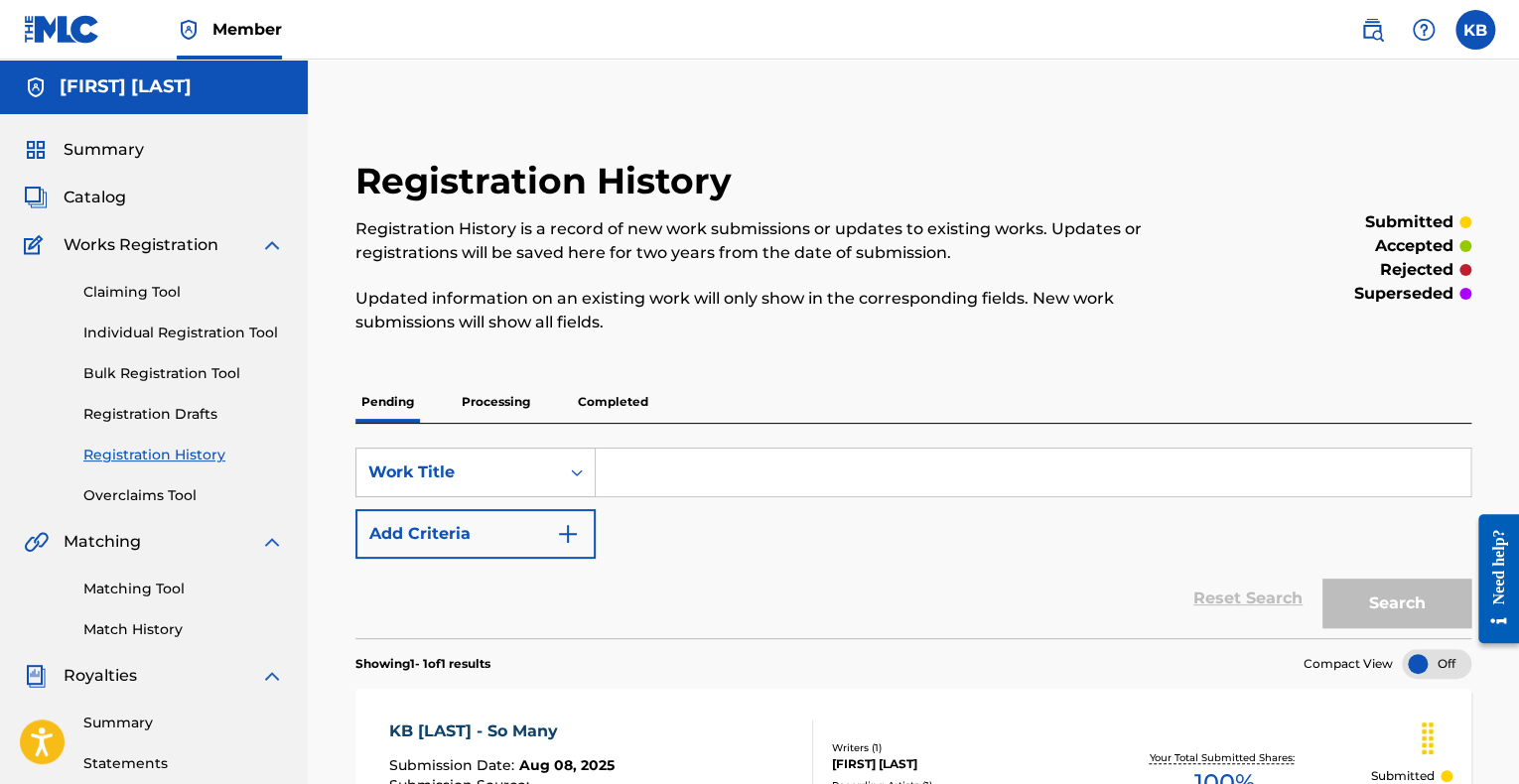 click at bounding box center (1475, 30) 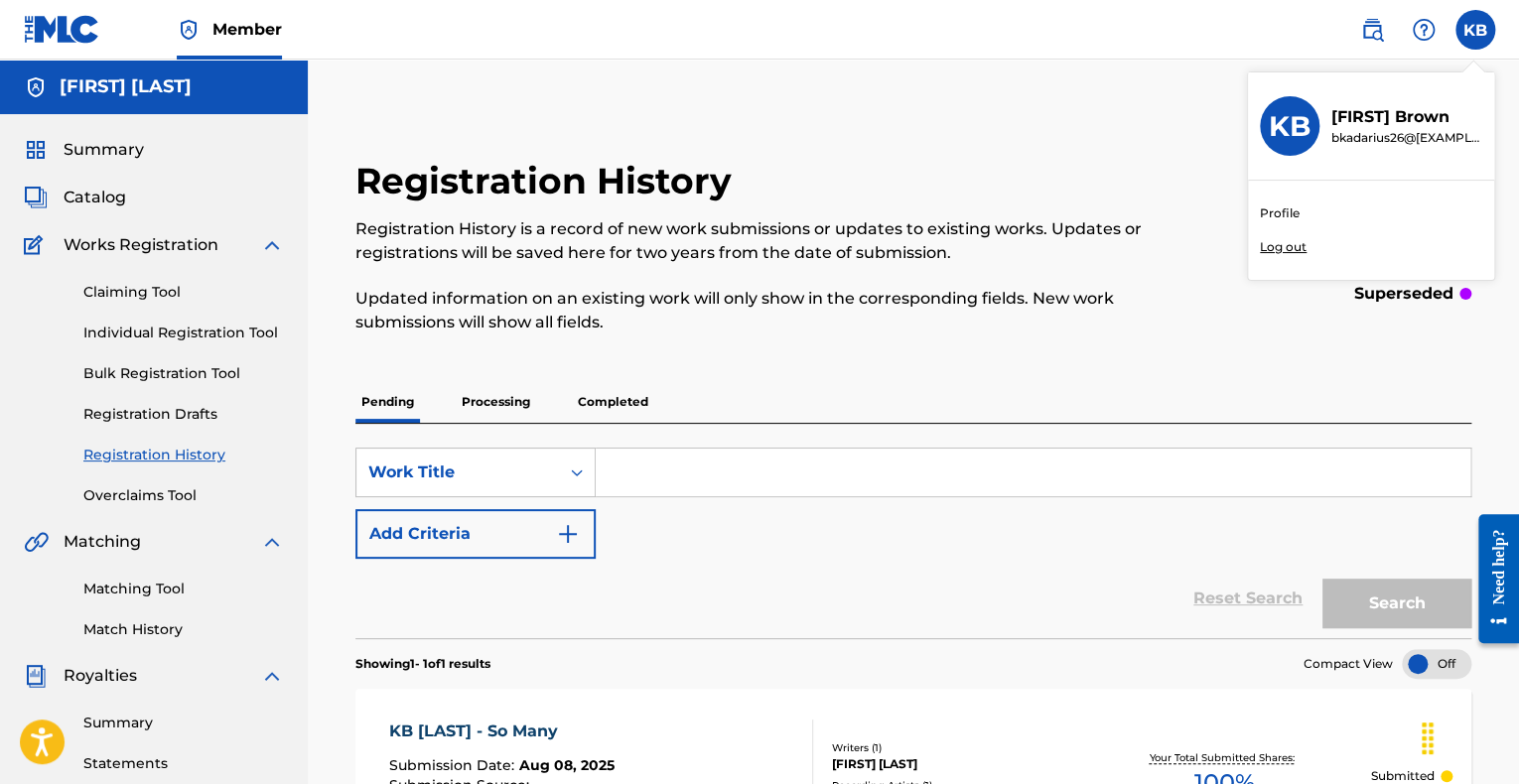 click on "Log out" at bounding box center (1283, 247) 